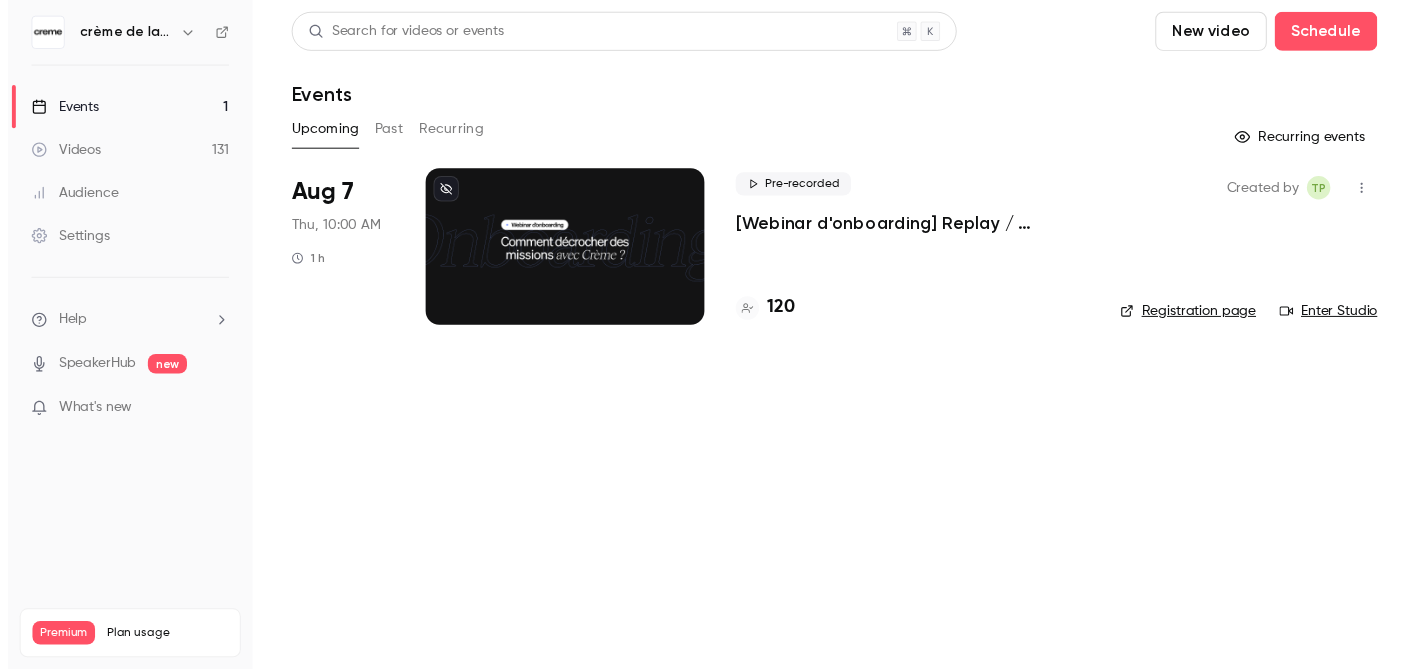 scroll, scrollTop: 0, scrollLeft: 0, axis: both 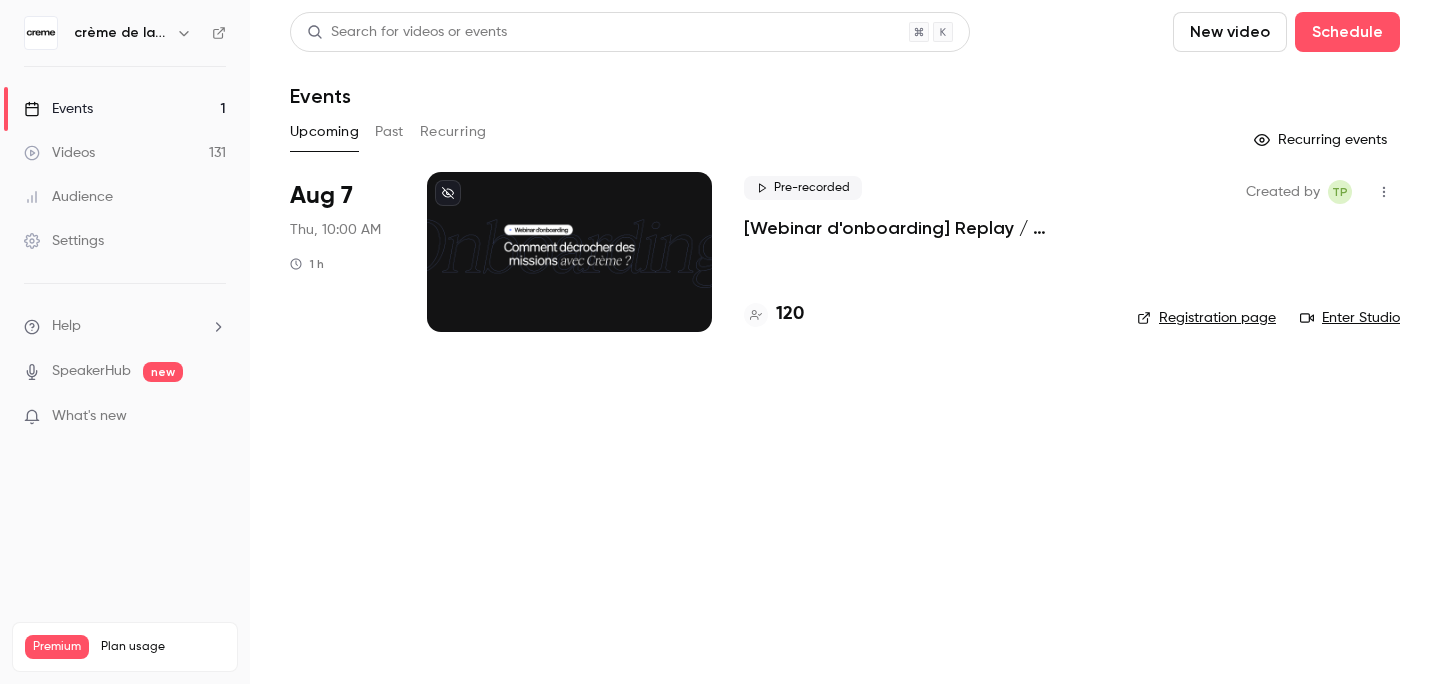 click on "New video" at bounding box center [1230, 32] 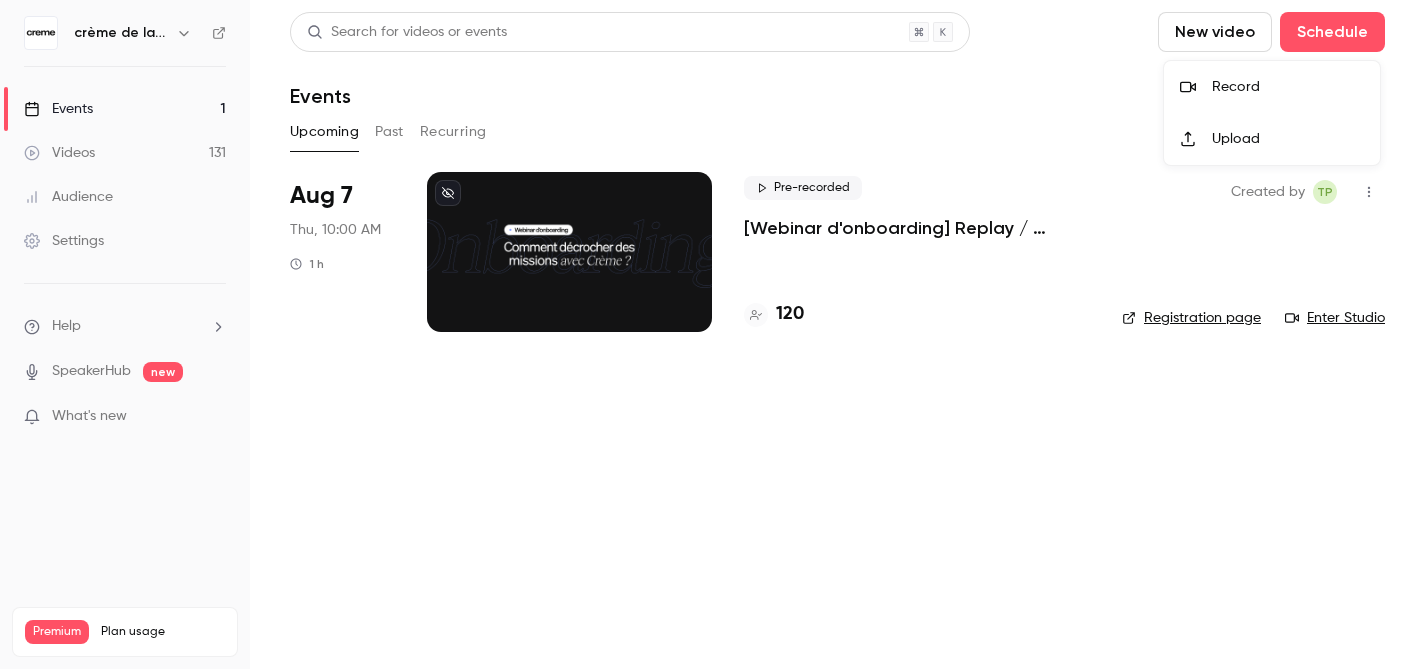 click on "Record" at bounding box center [1288, 87] 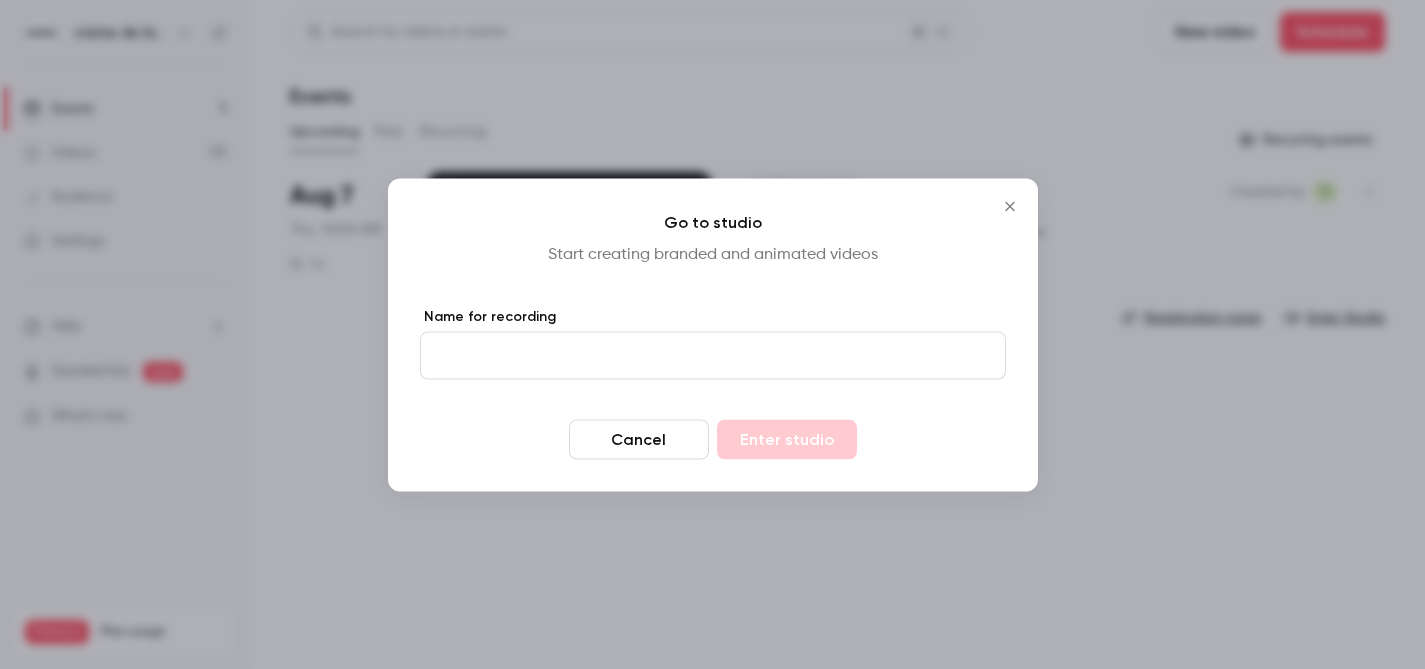 click on "Name for recording" at bounding box center (713, 316) 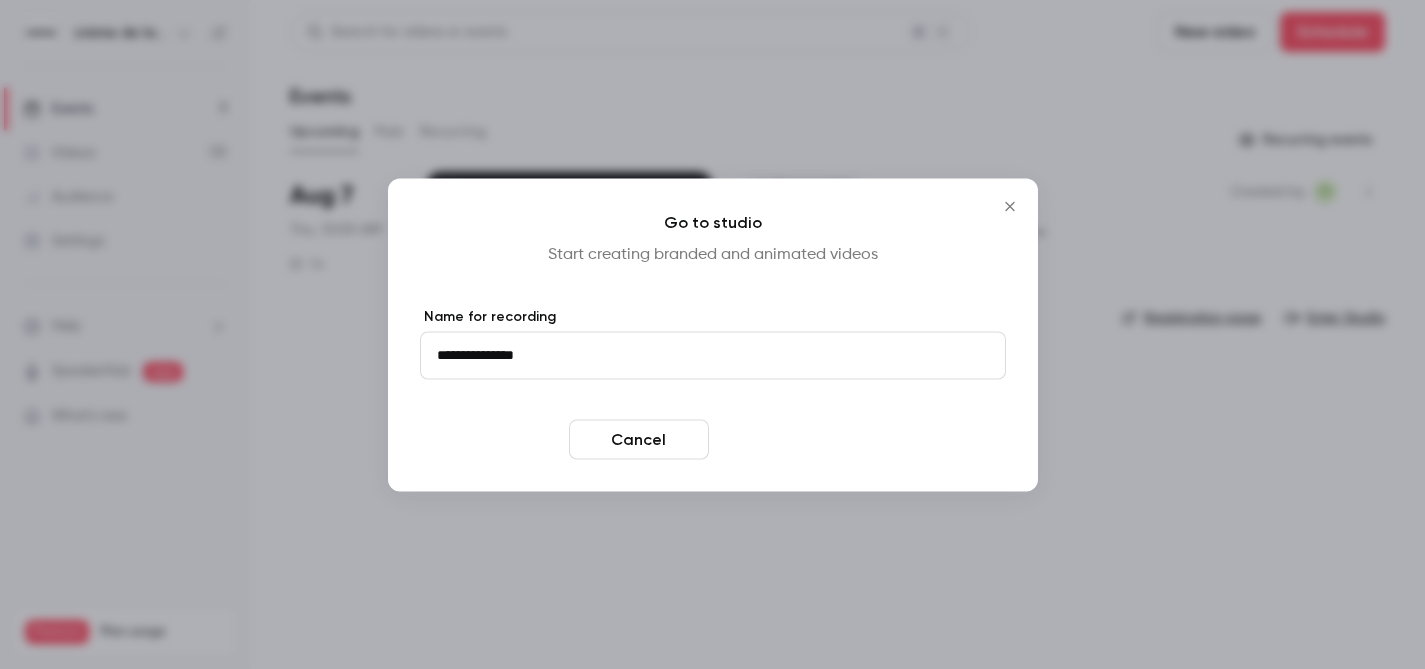 type on "**********" 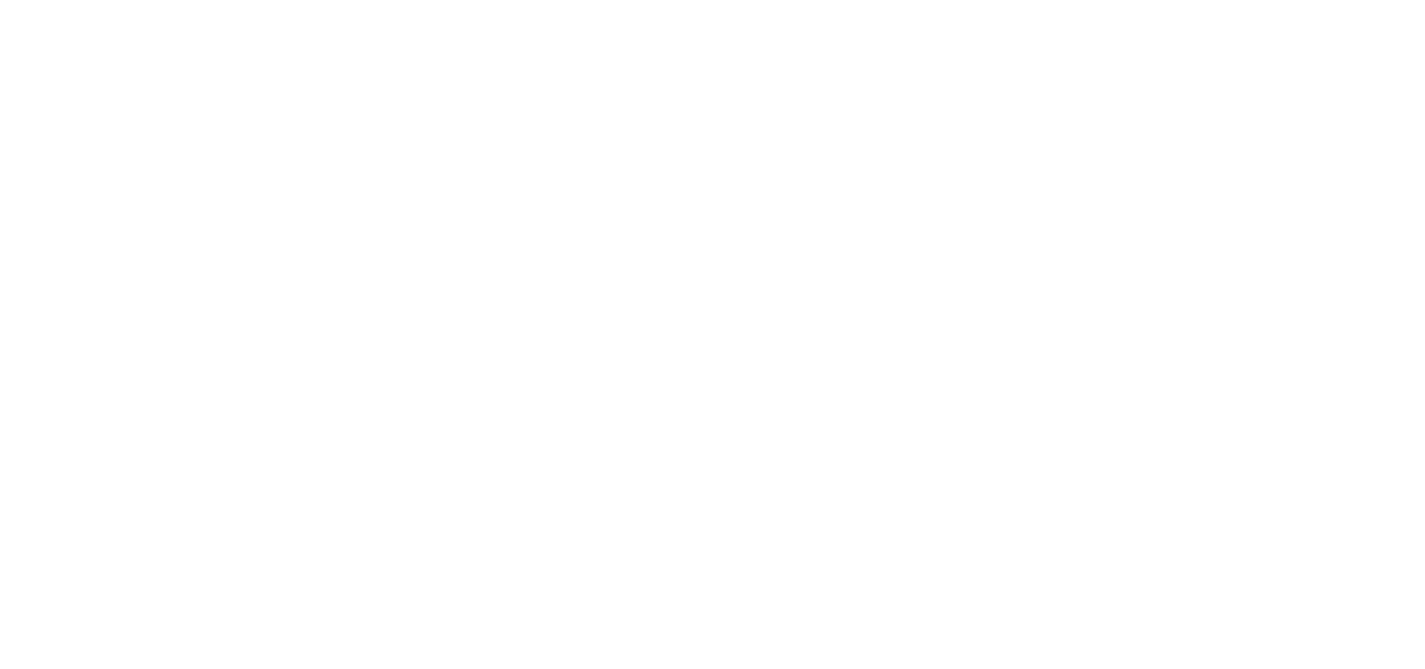 scroll, scrollTop: 0, scrollLeft: 0, axis: both 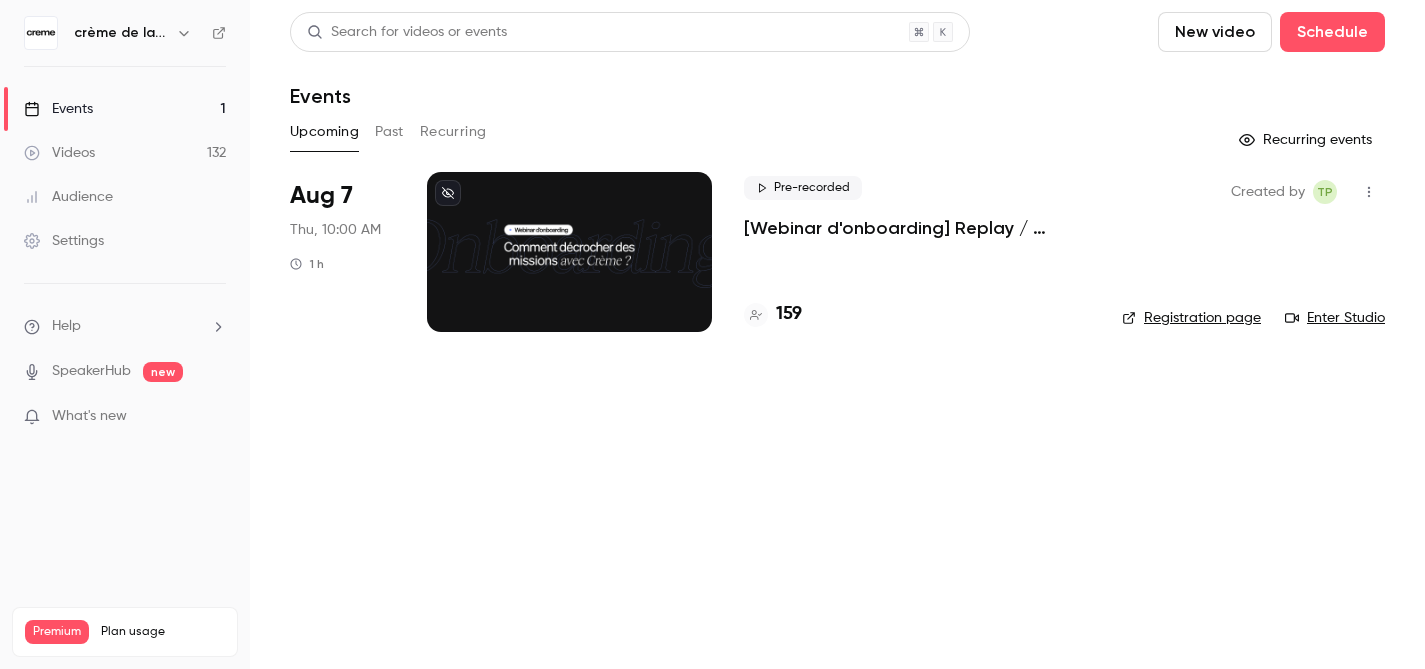 click on "Videos 132" at bounding box center [125, 153] 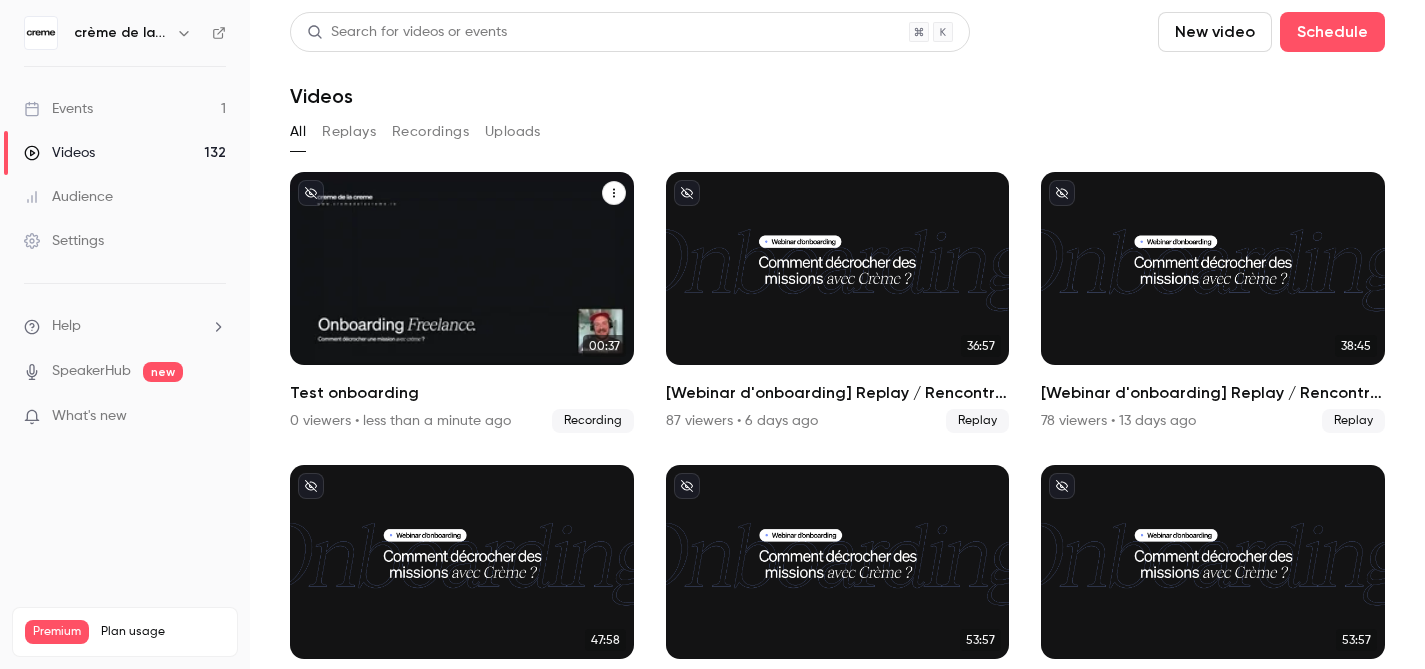 click on "crème de la crème Aug 6 Test onboarding" at bounding box center [462, 268] 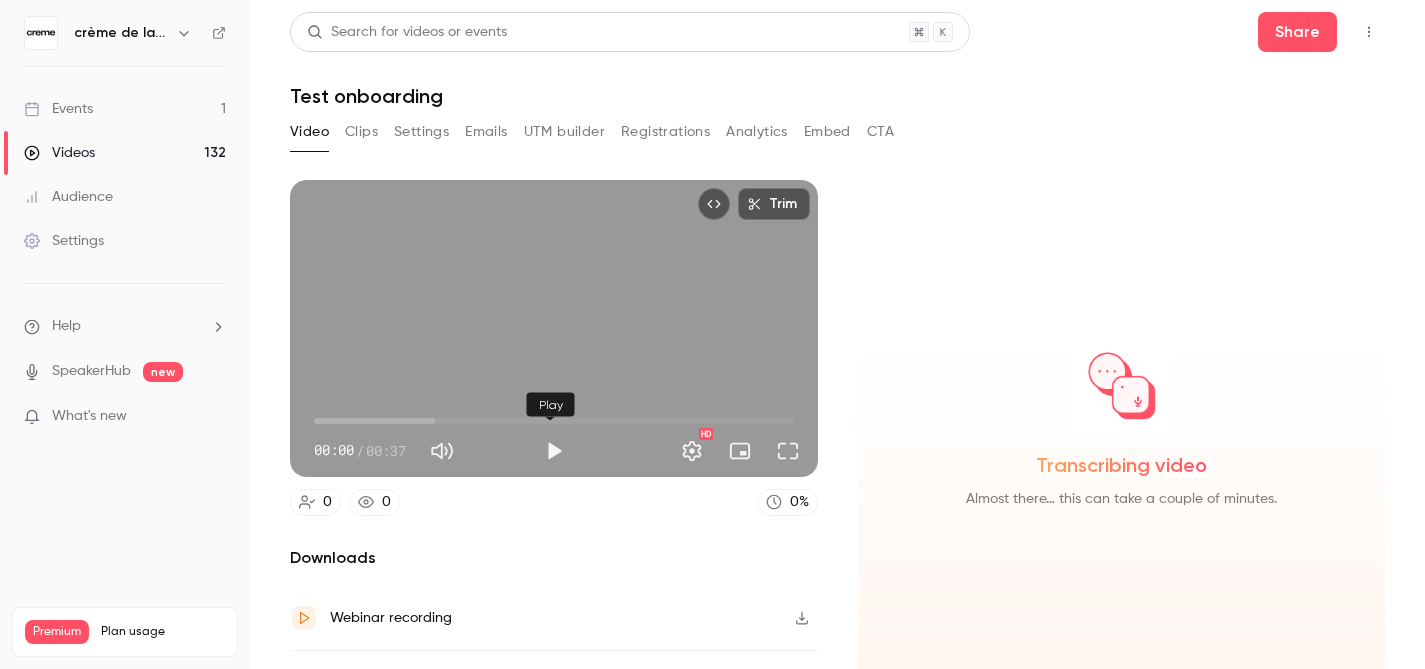 click at bounding box center [554, 451] 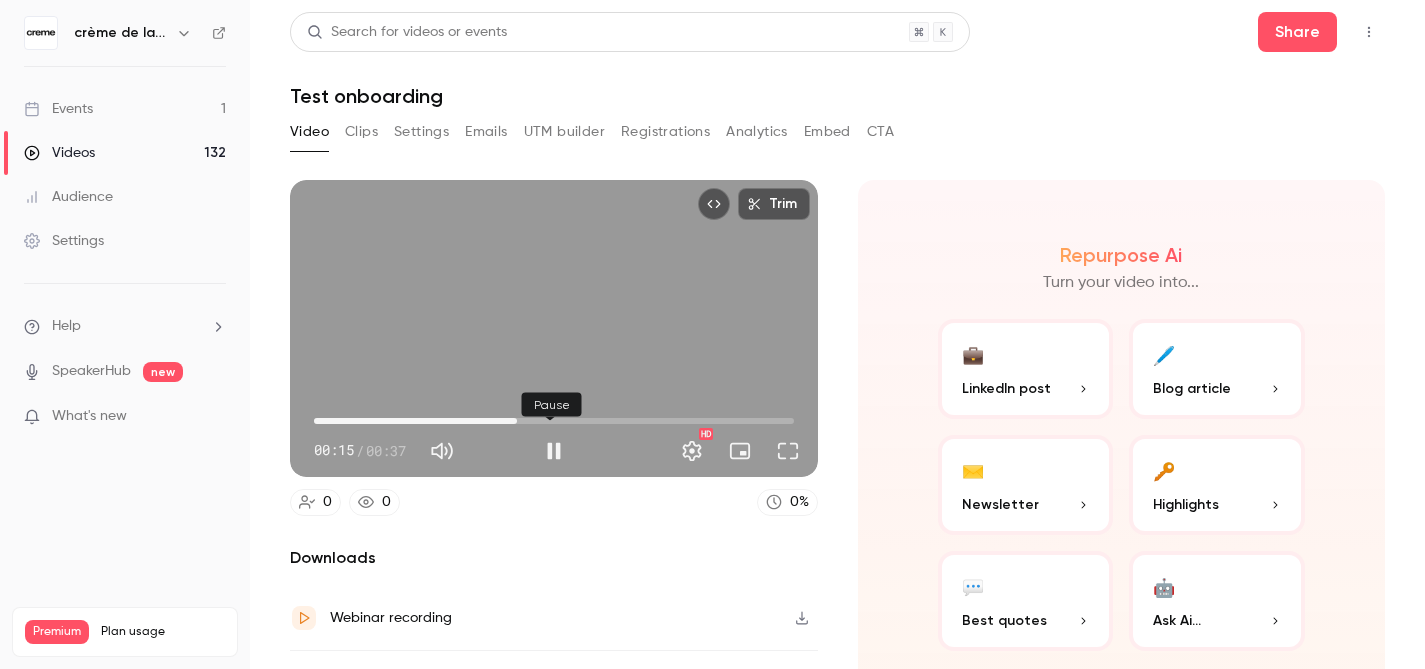 click at bounding box center (554, 451) 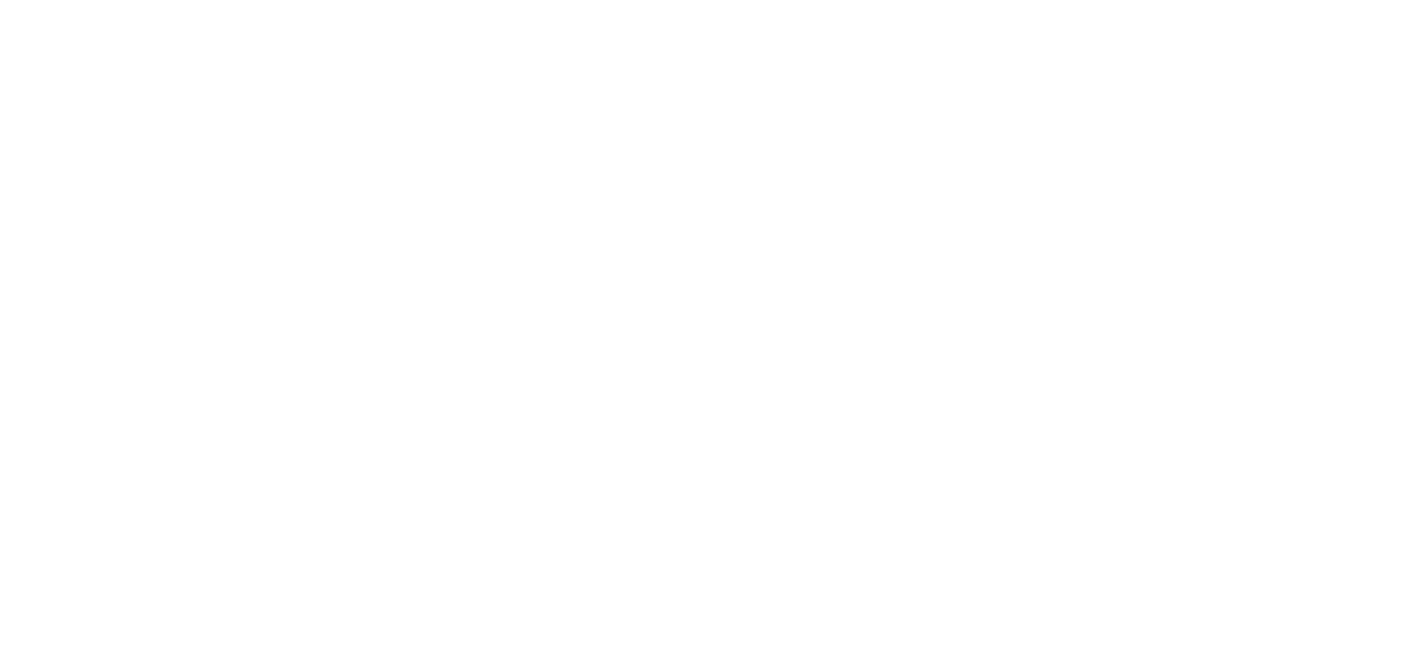 scroll, scrollTop: 0, scrollLeft: 0, axis: both 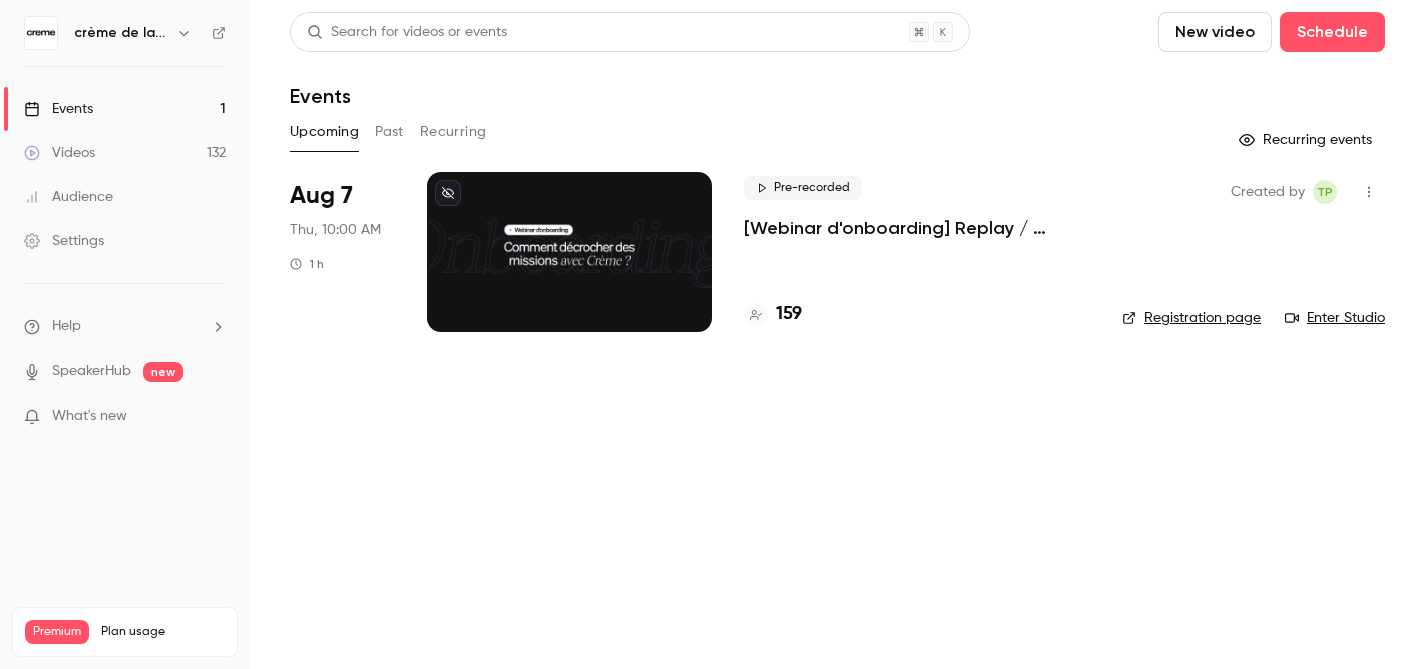 click on "Videos" at bounding box center [59, 153] 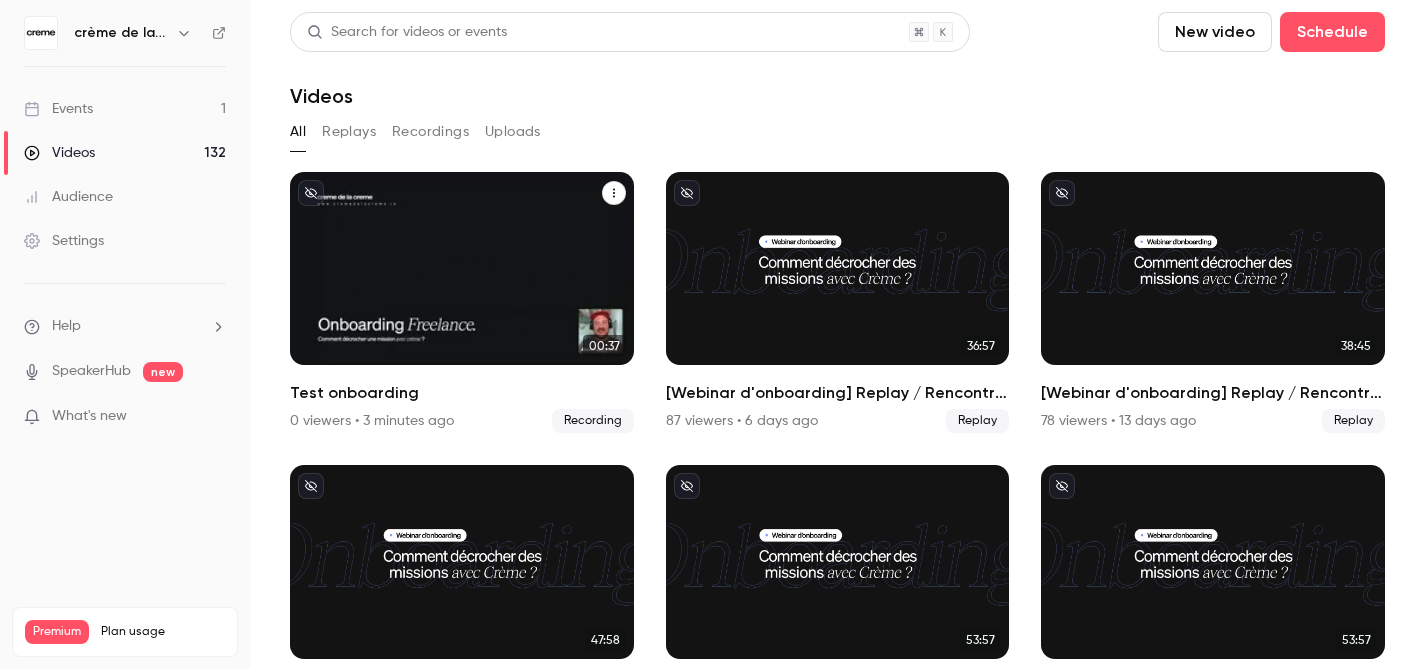 click at bounding box center (614, 193) 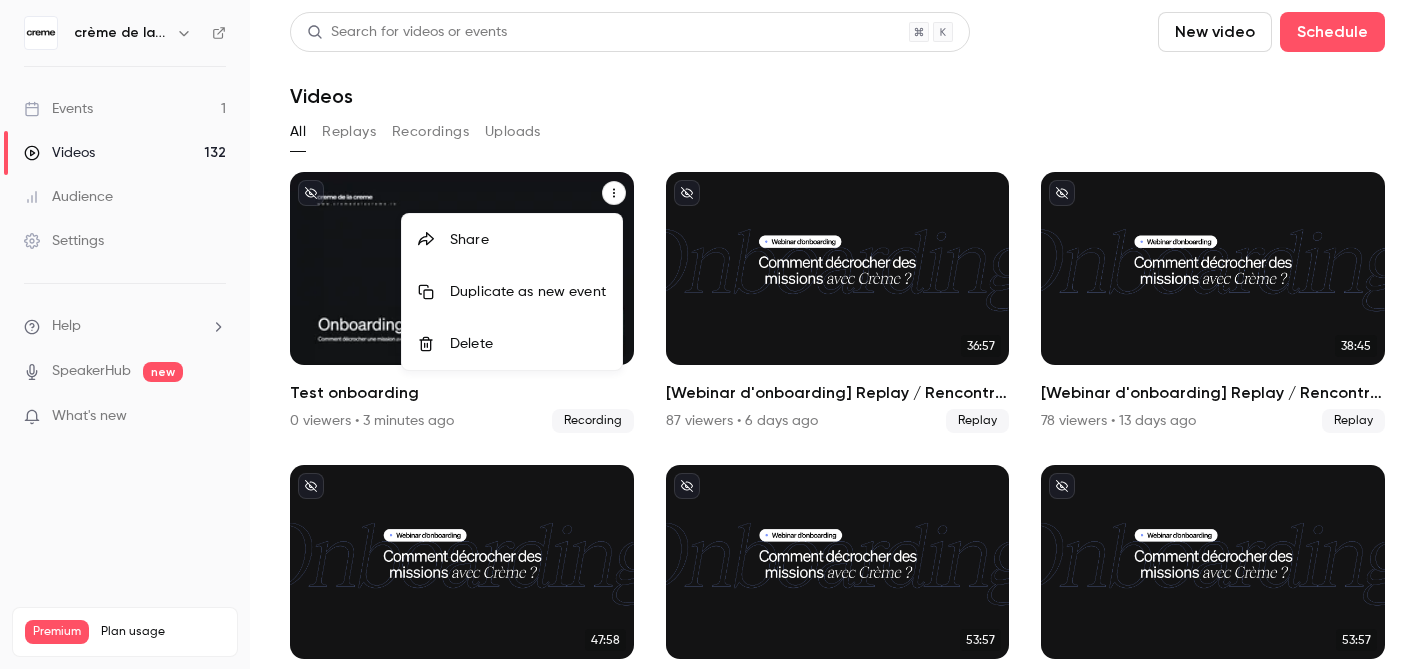 click on "Delete" at bounding box center (528, 344) 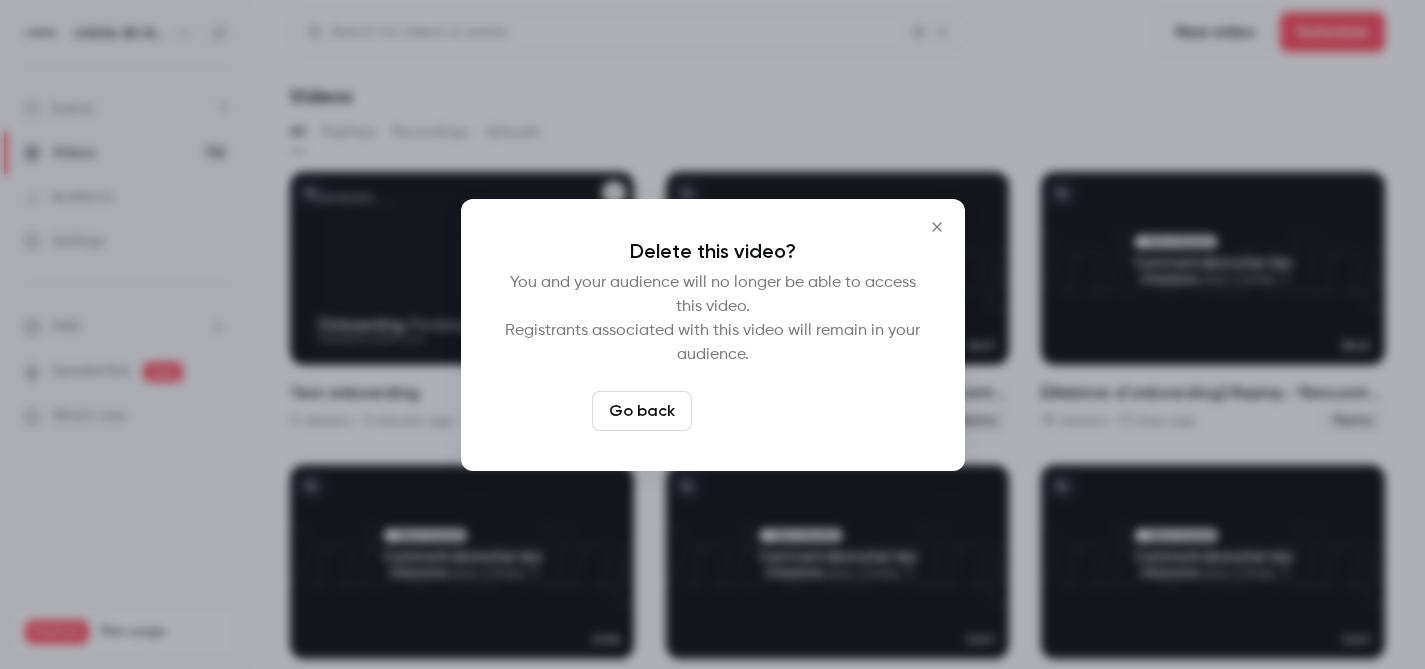click on "Delete video" at bounding box center [766, 411] 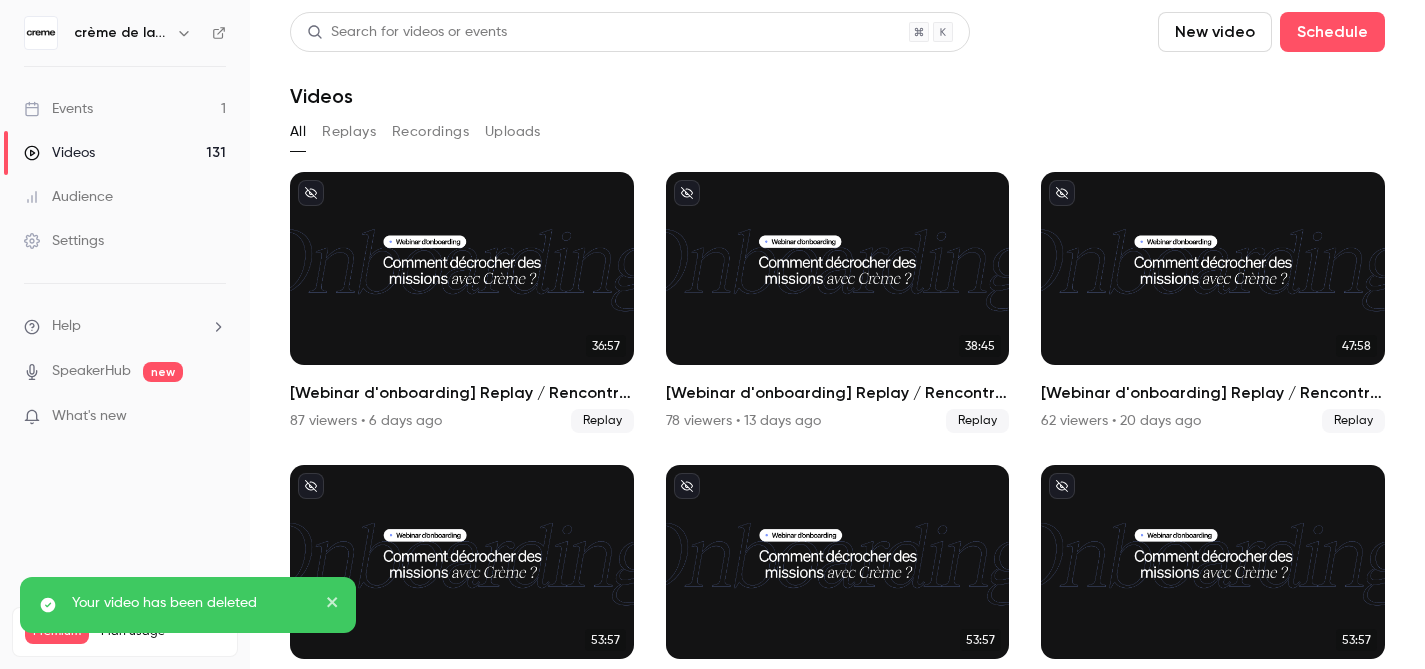 click on "New video" at bounding box center (1215, 32) 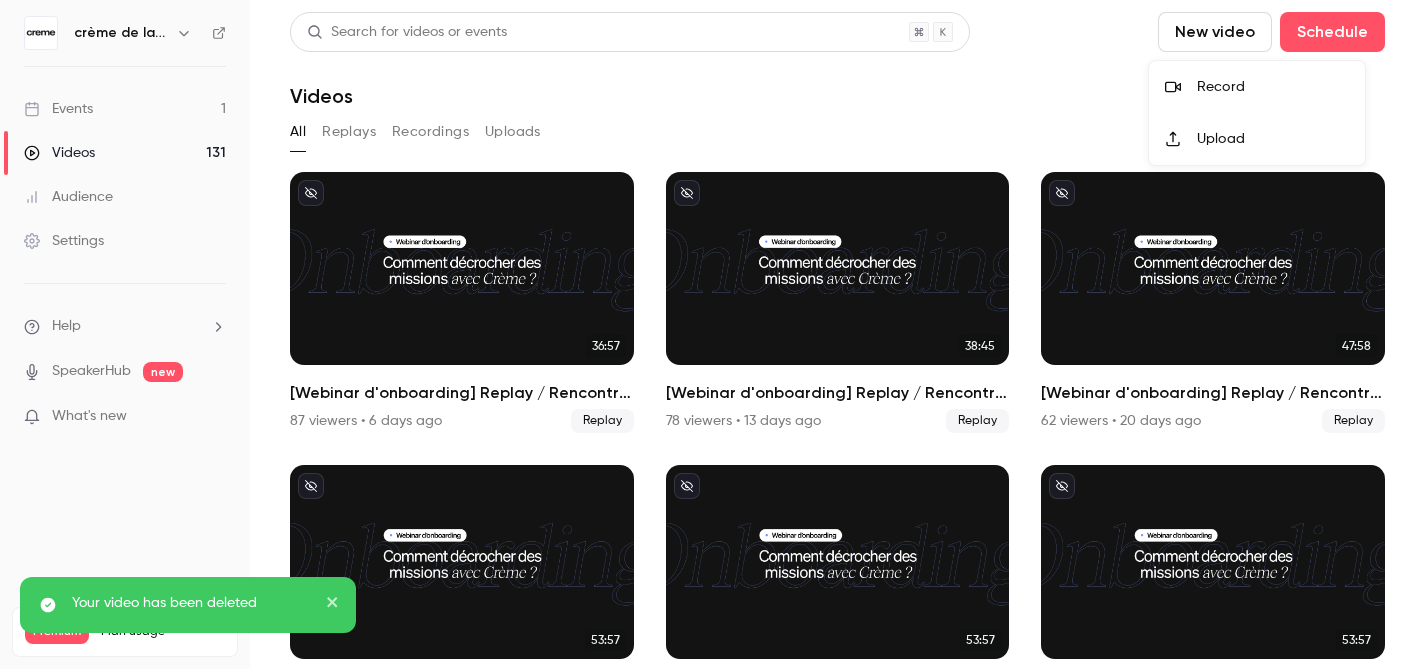 click on "Record" at bounding box center [1273, 87] 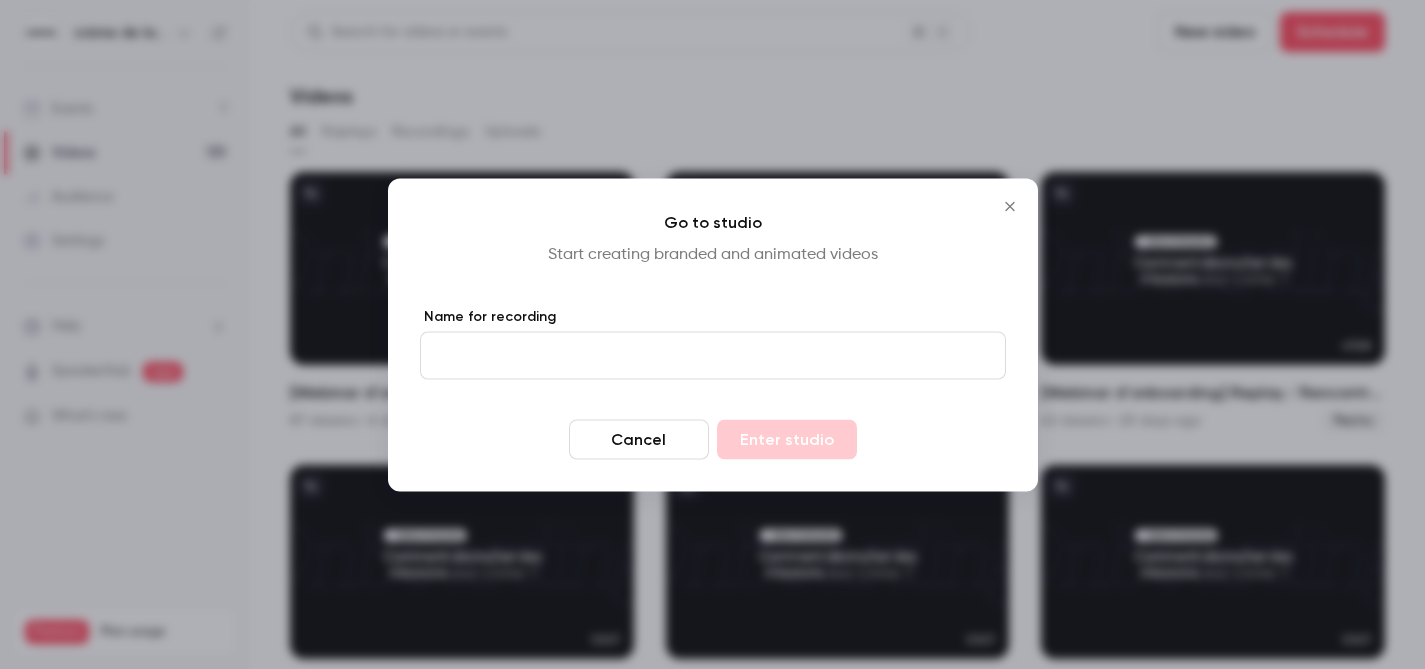 click on "Name for recording" at bounding box center (713, 355) 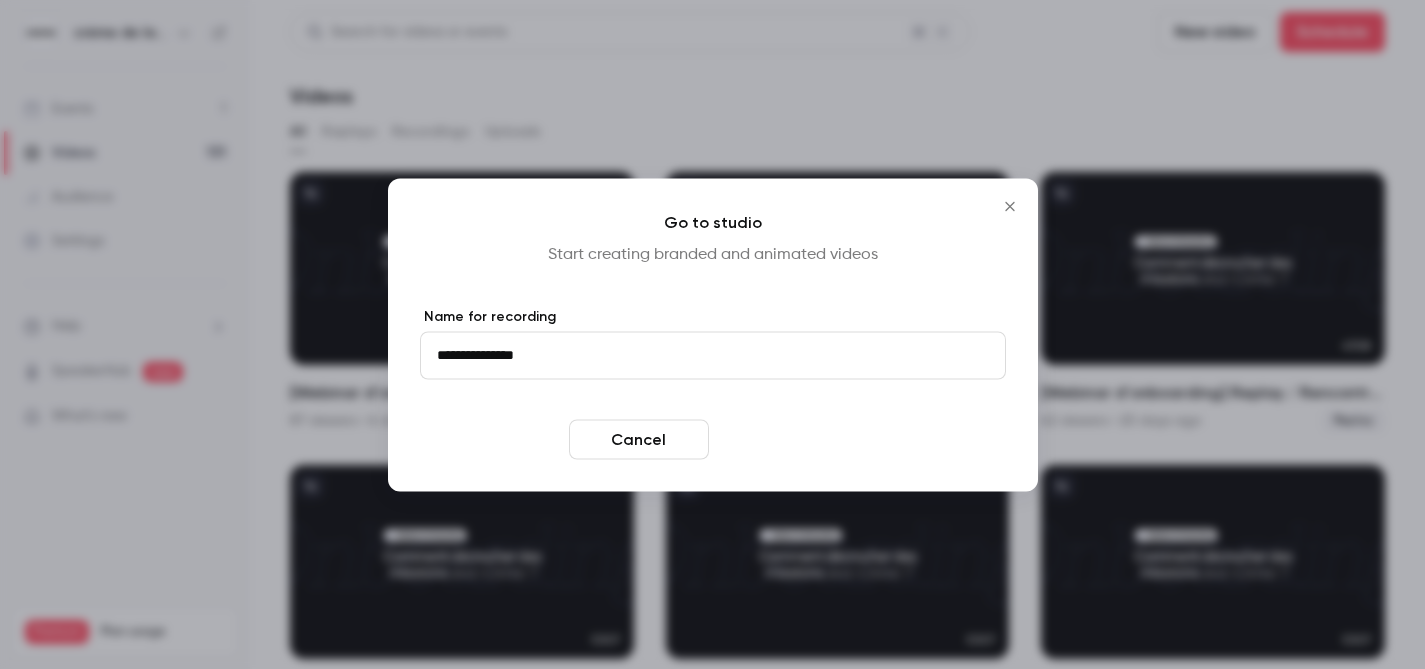 type on "**********" 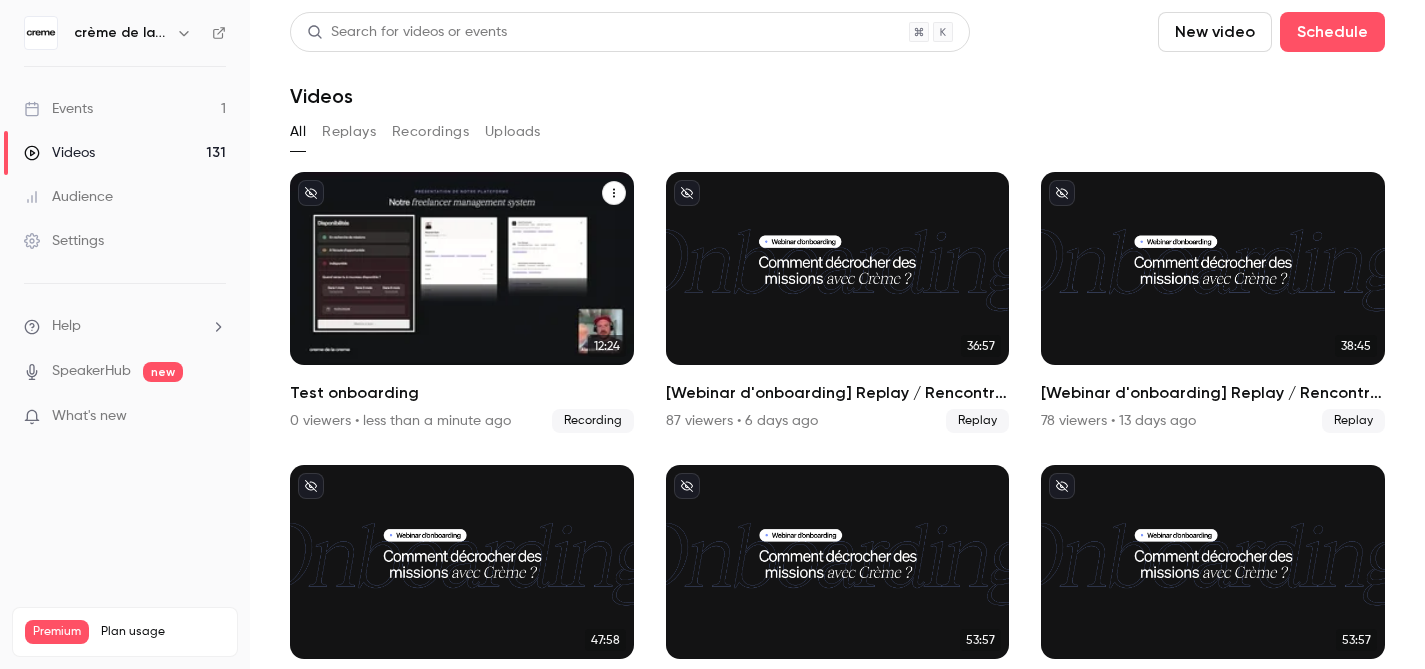 click on "crème de la crème Aug 6 Test onboarding" at bounding box center (462, 268) 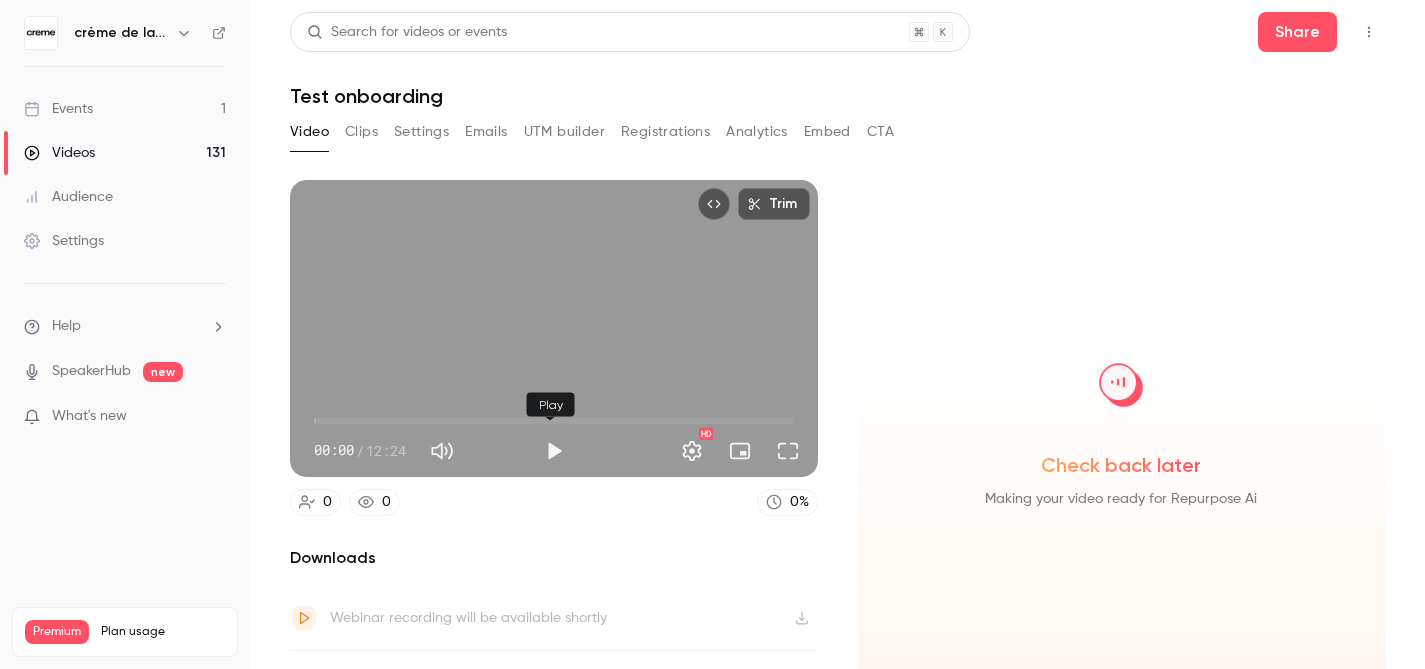 click at bounding box center [554, 451] 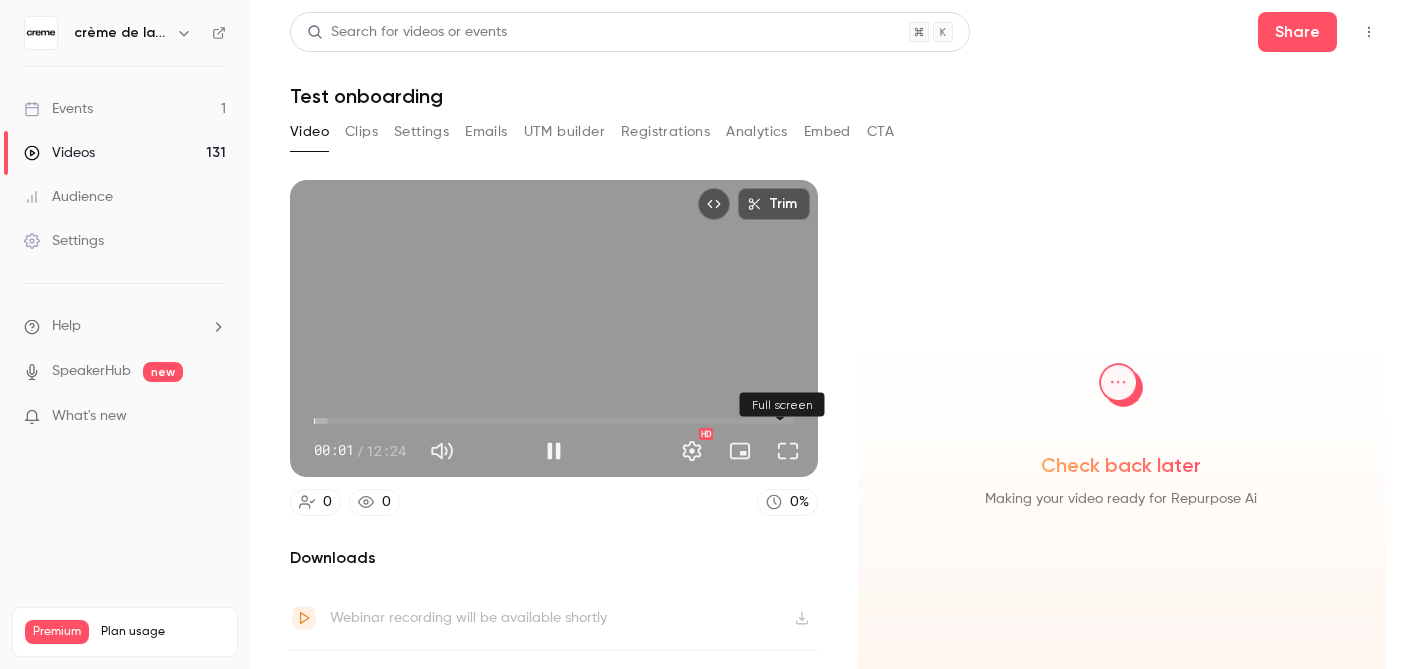 click at bounding box center (788, 451) 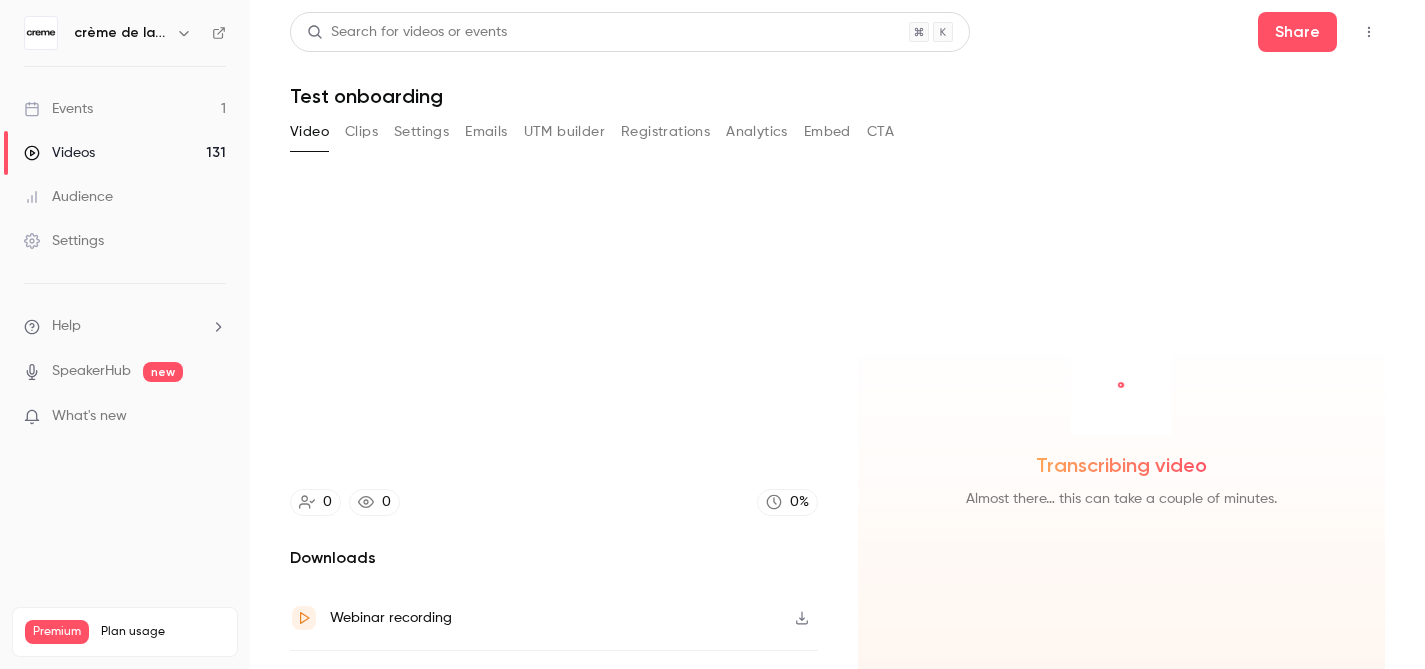type on "**" 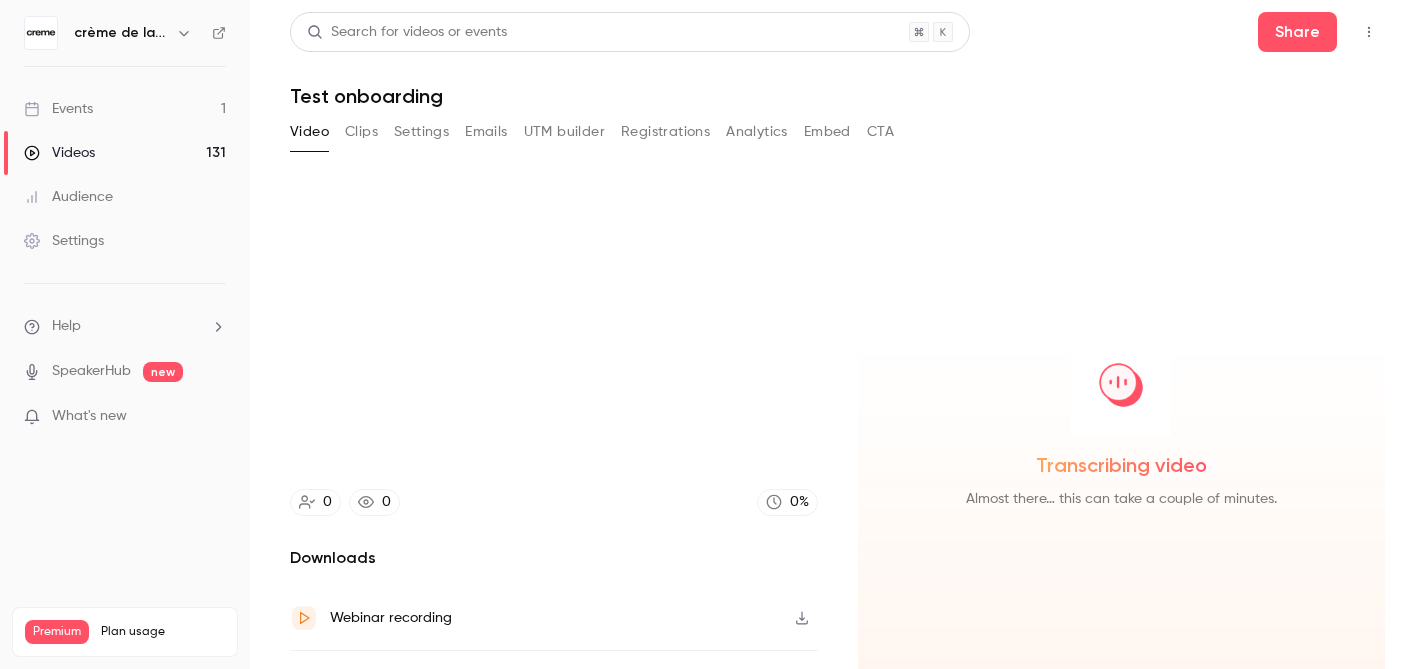 click on "Events 1" at bounding box center (125, 109) 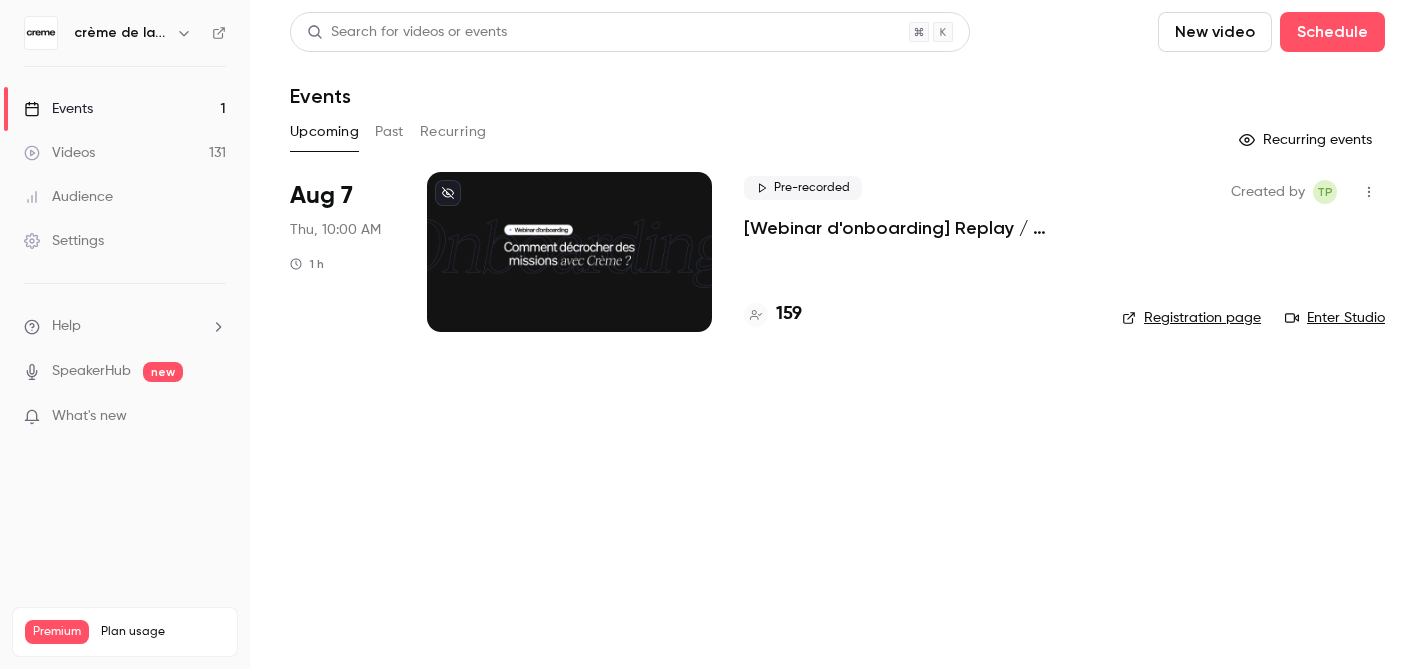 click at bounding box center [569, 252] 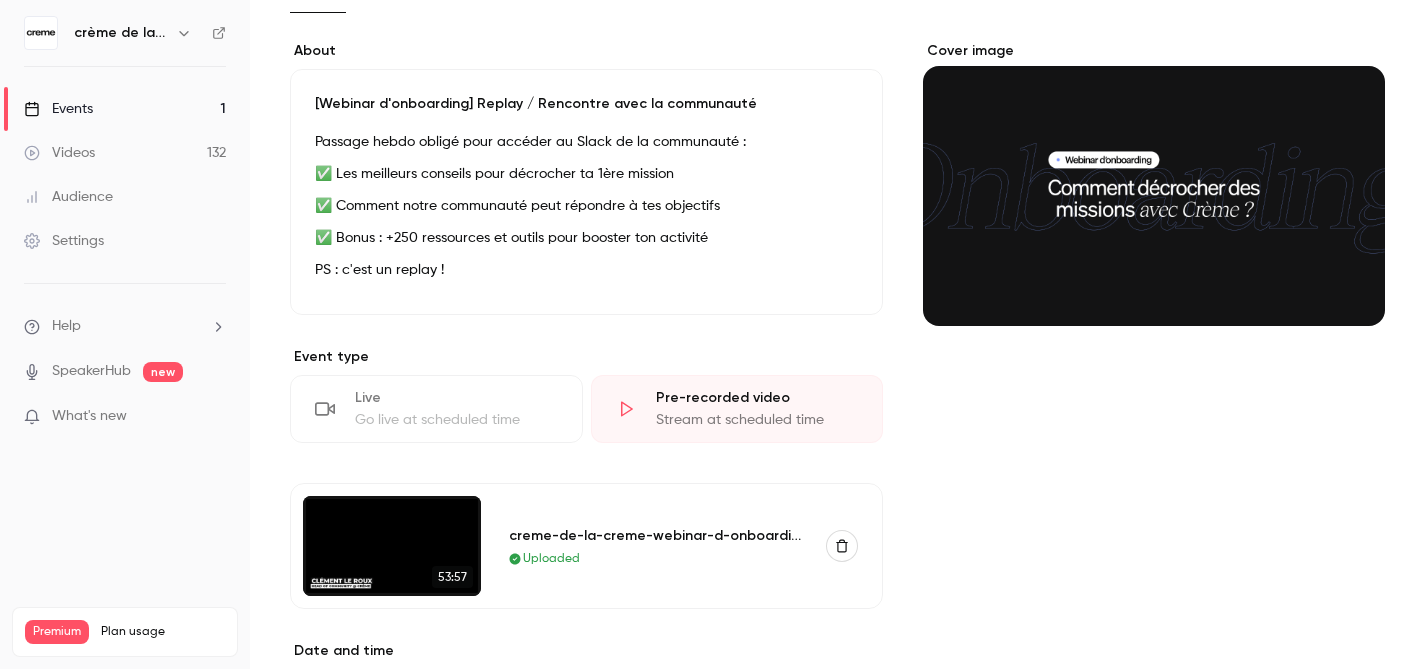scroll, scrollTop: 172, scrollLeft: 0, axis: vertical 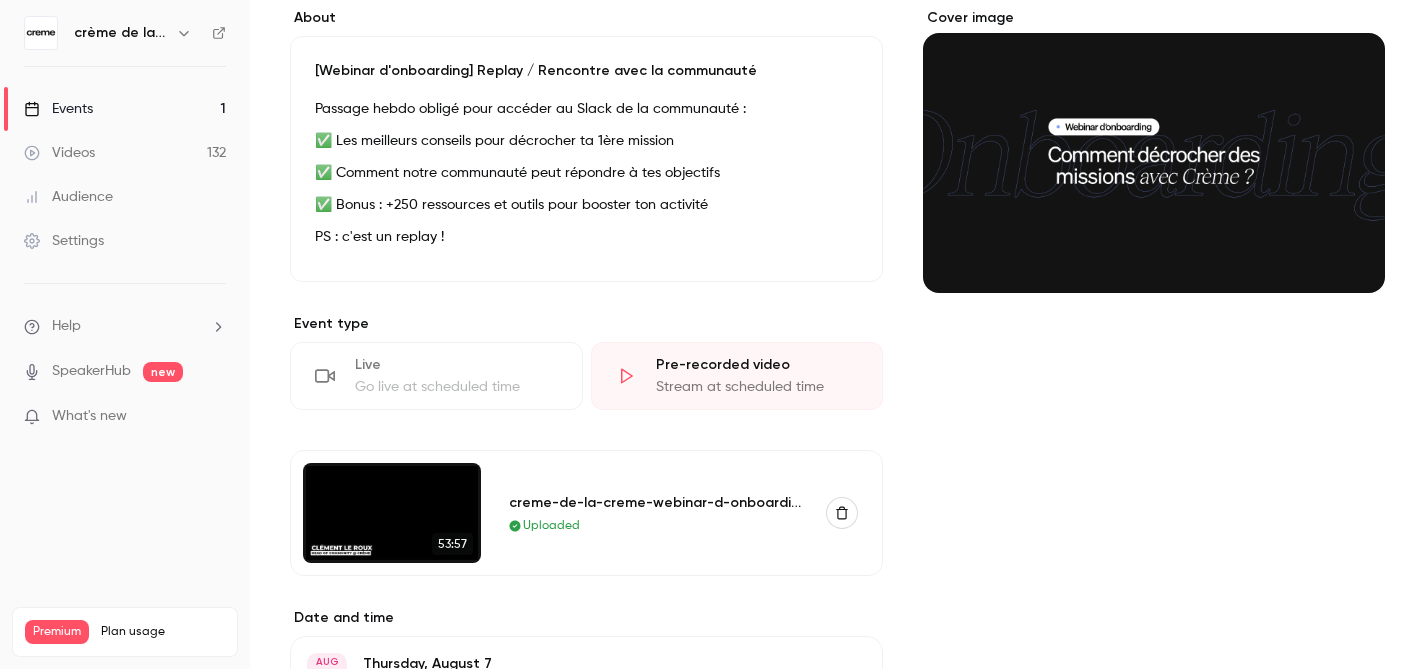 click 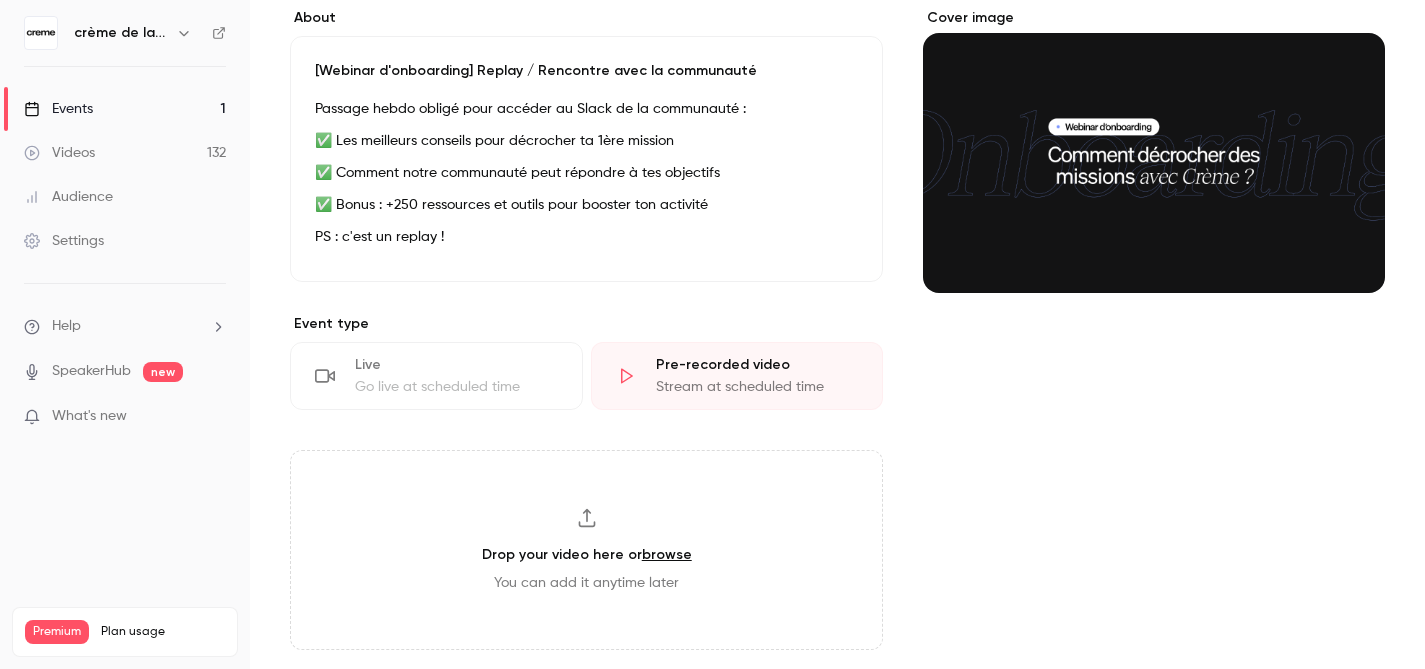 click on "browse" at bounding box center (667, 554) 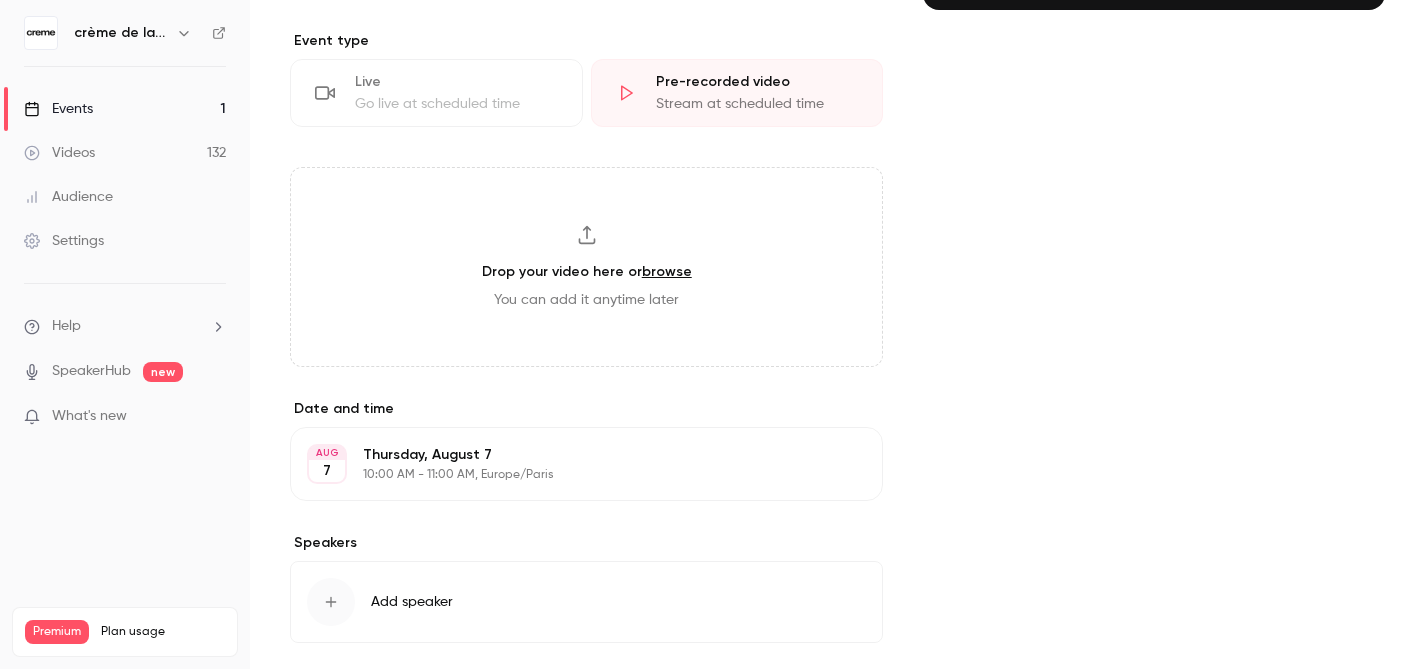 scroll, scrollTop: 459, scrollLeft: 0, axis: vertical 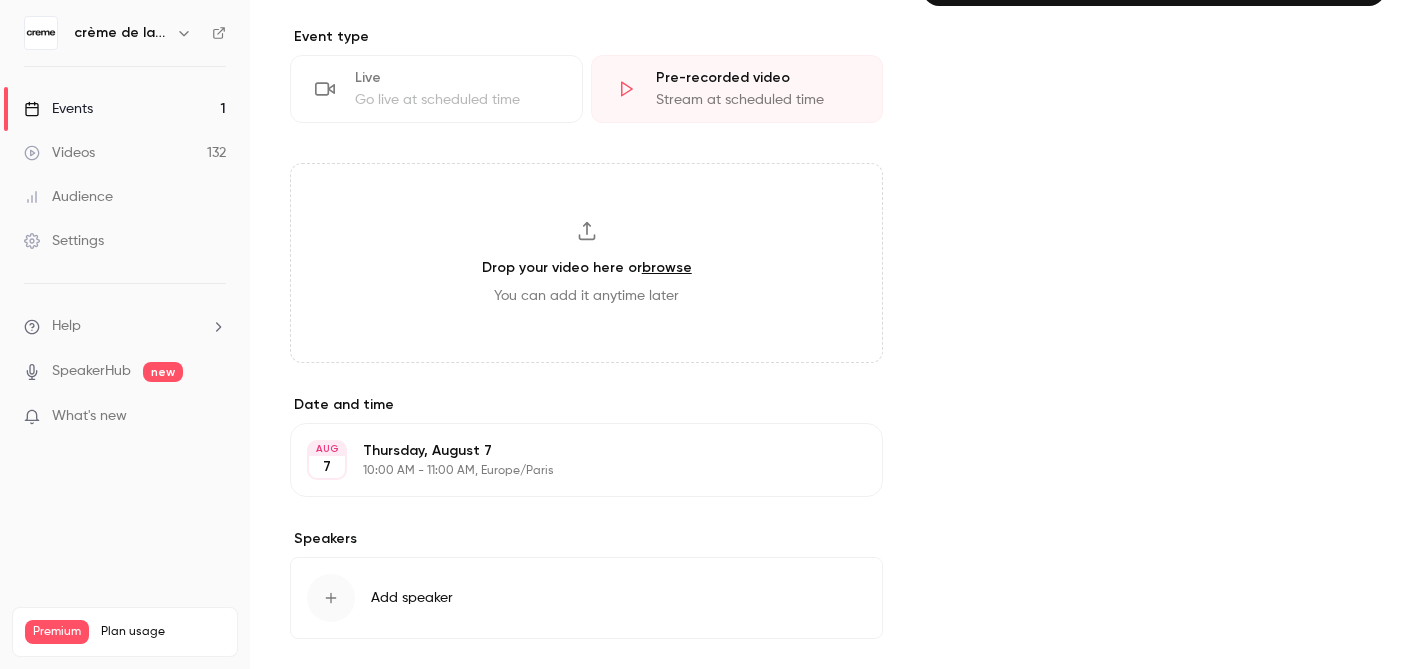 click on "Drop your video here or  browse You can add it anytime later" at bounding box center (586, 263) 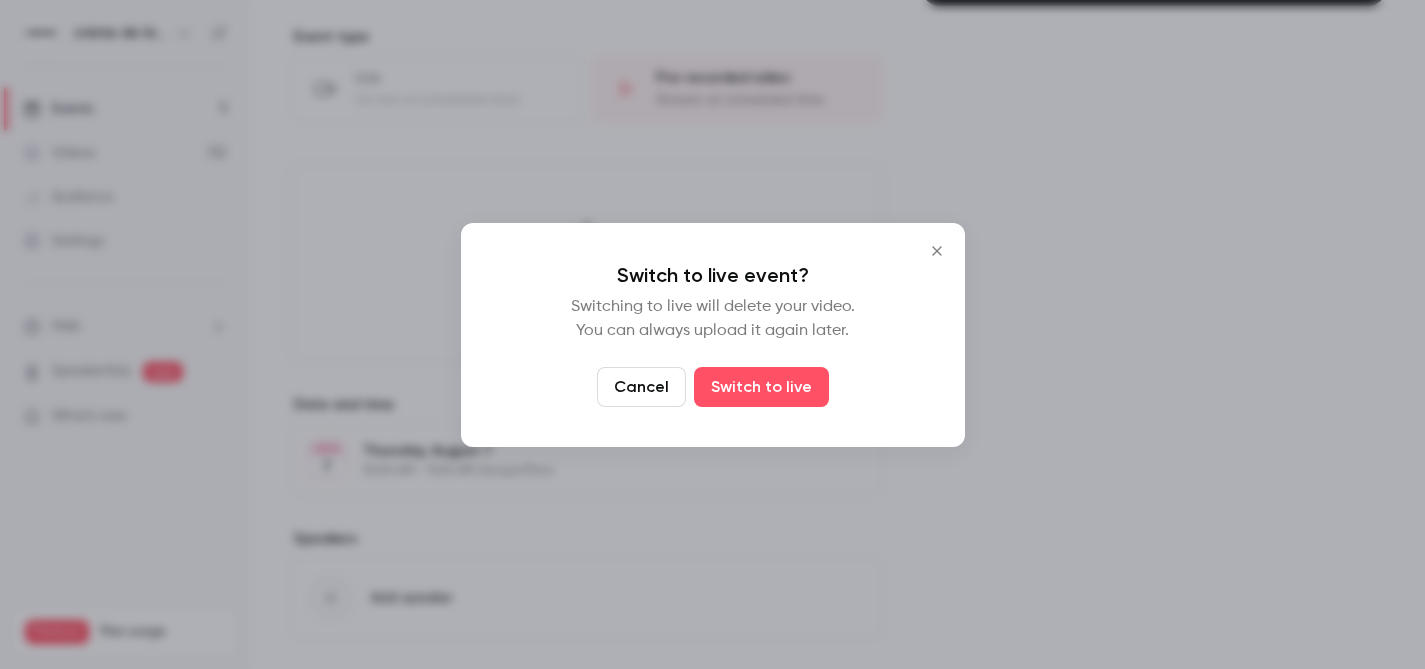 click on "Cancel" at bounding box center (641, 387) 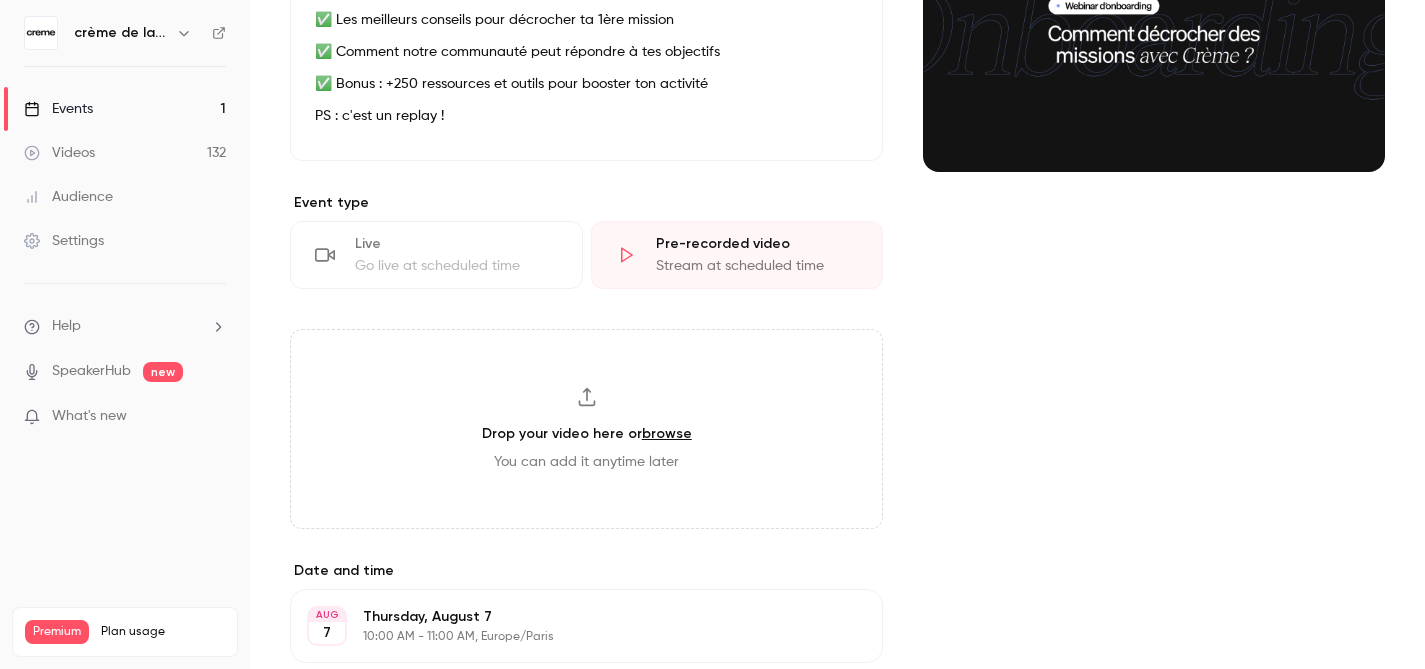 scroll, scrollTop: 281, scrollLeft: 0, axis: vertical 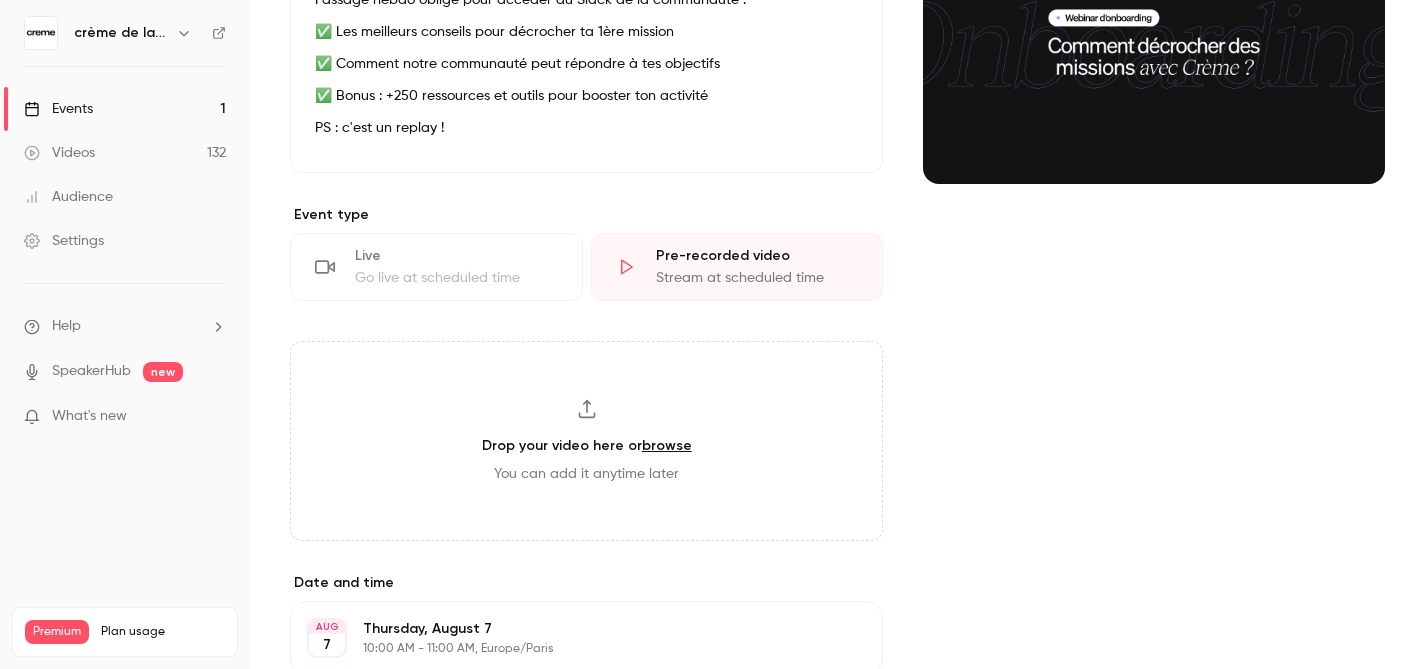 click on "Pre-recorded video Stream at scheduled time" at bounding box center (737, 267) 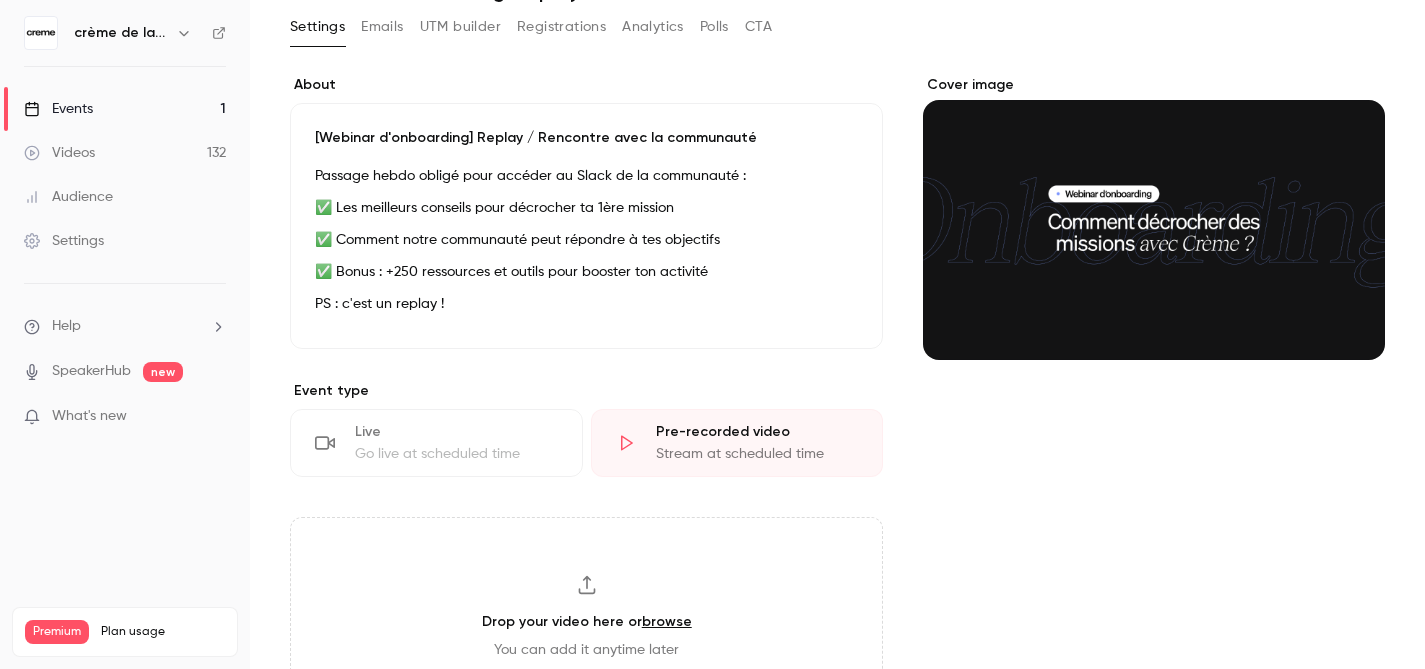 scroll, scrollTop: 0, scrollLeft: 0, axis: both 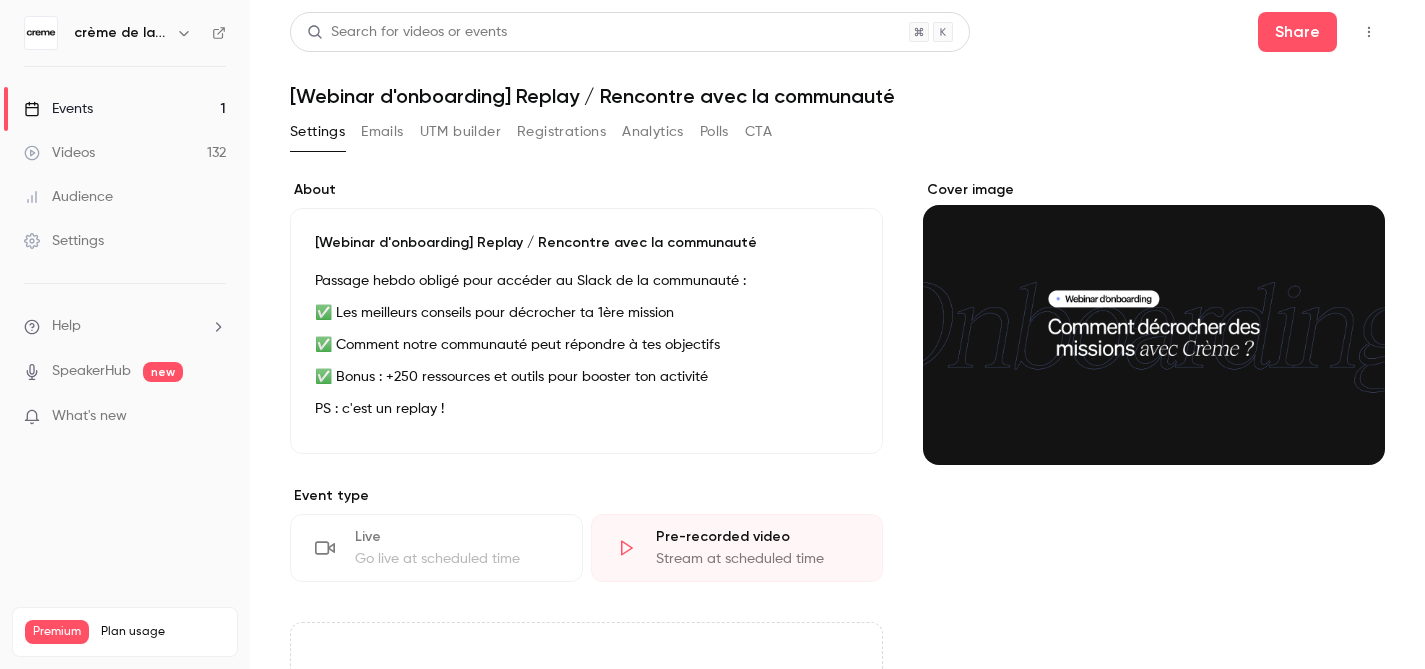 click on "Emails" at bounding box center [382, 132] 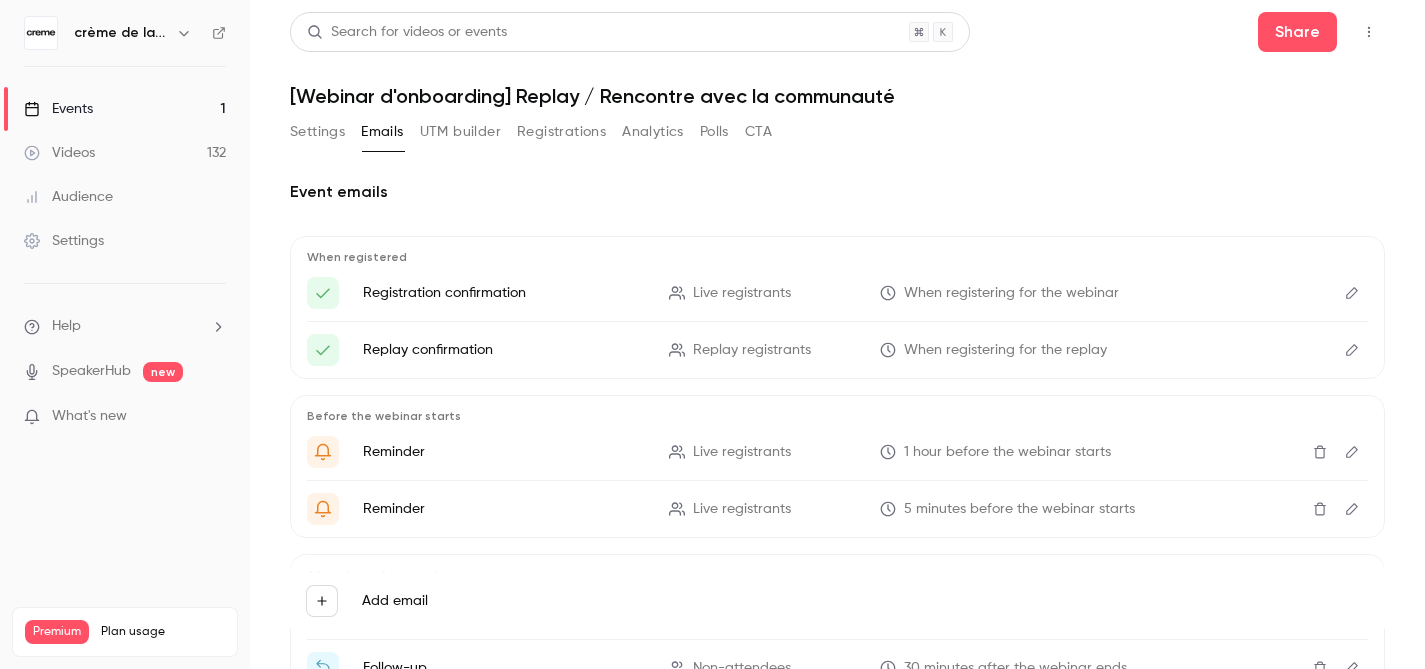 click on "Settings" at bounding box center [317, 132] 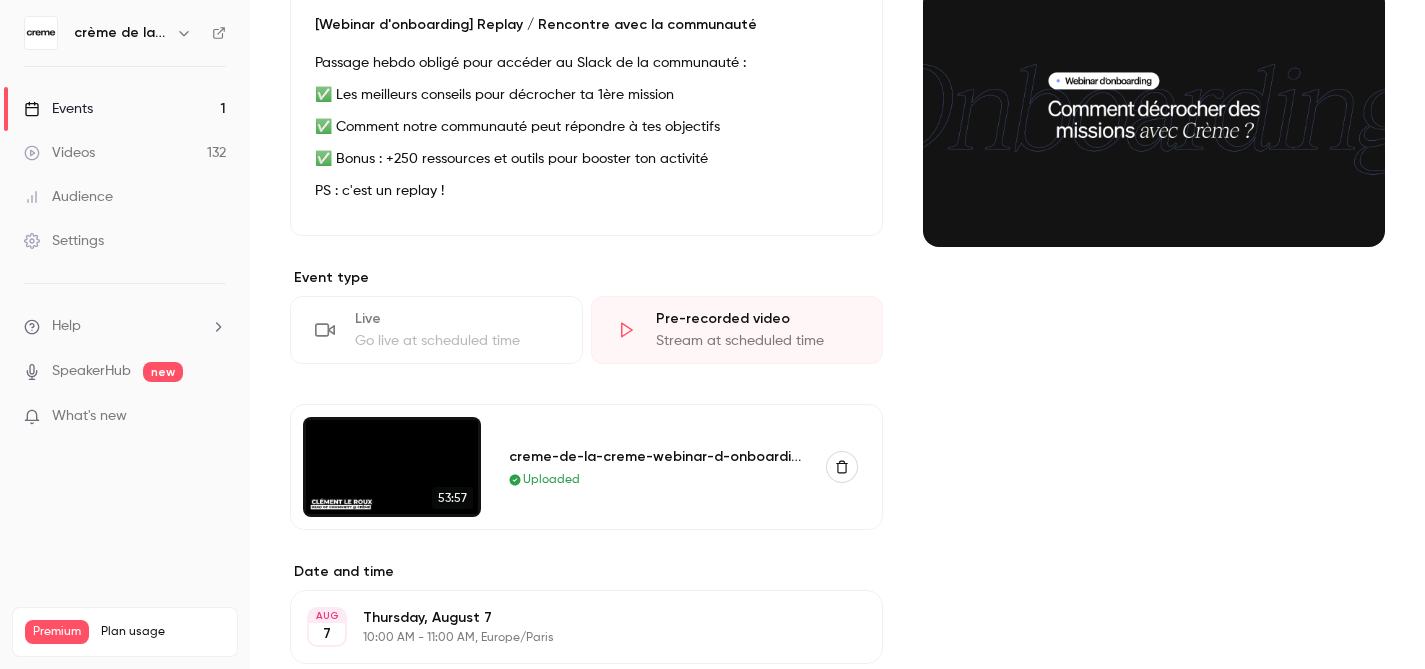 scroll, scrollTop: 219, scrollLeft: 0, axis: vertical 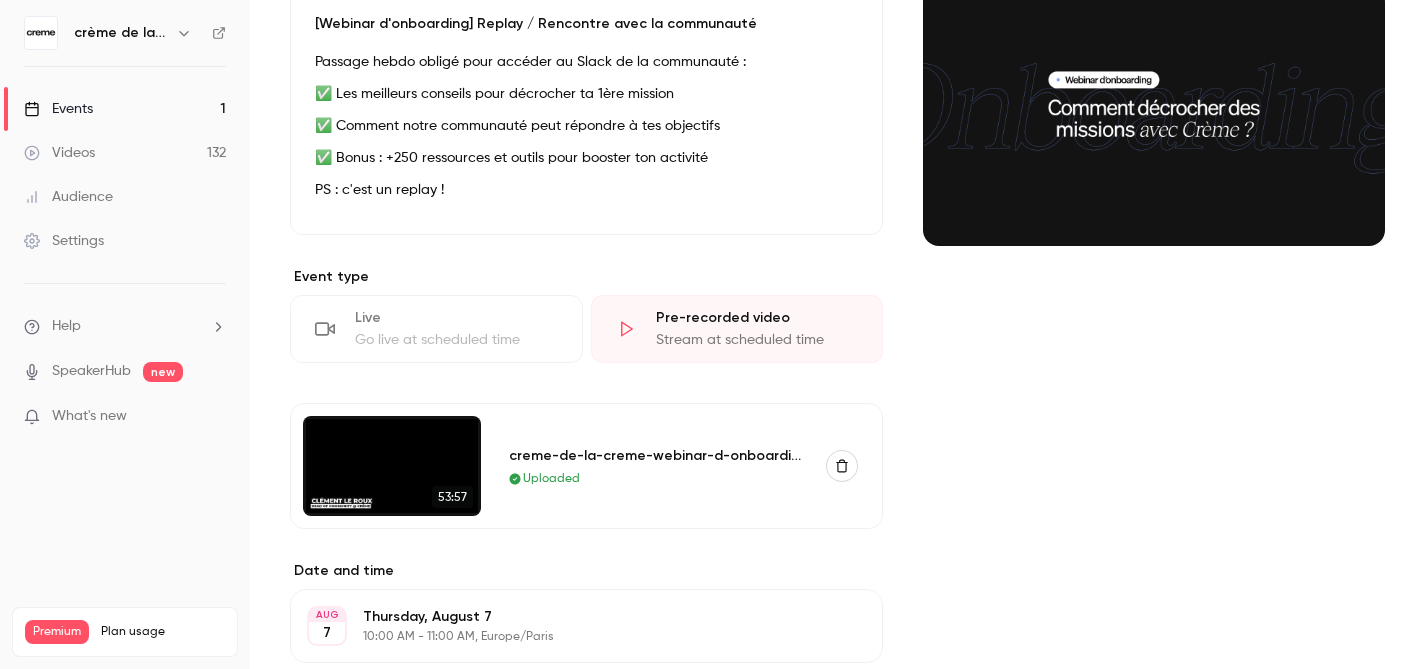 click on "creme-de-la-creme-webinar-d-onboarding-rencontre-avec-la-communaute-74.mp4" at bounding box center [656, 455] 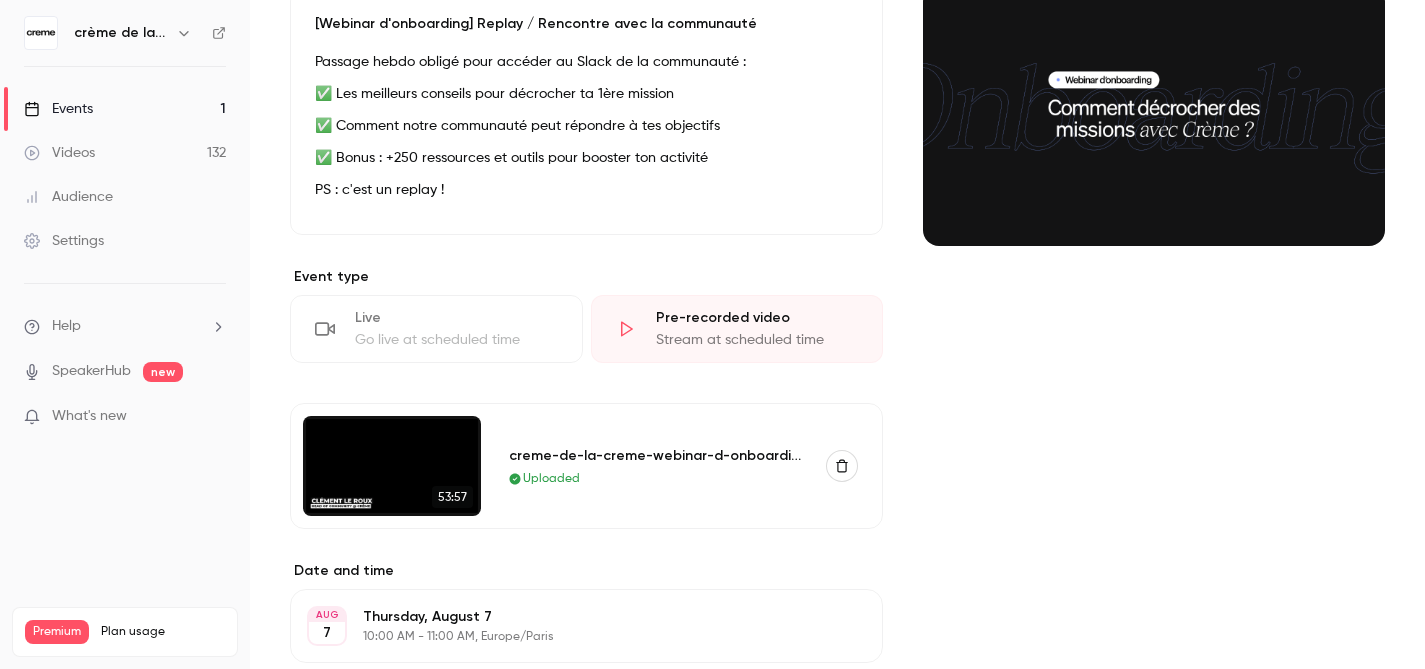 click on "Videos 132" at bounding box center [125, 153] 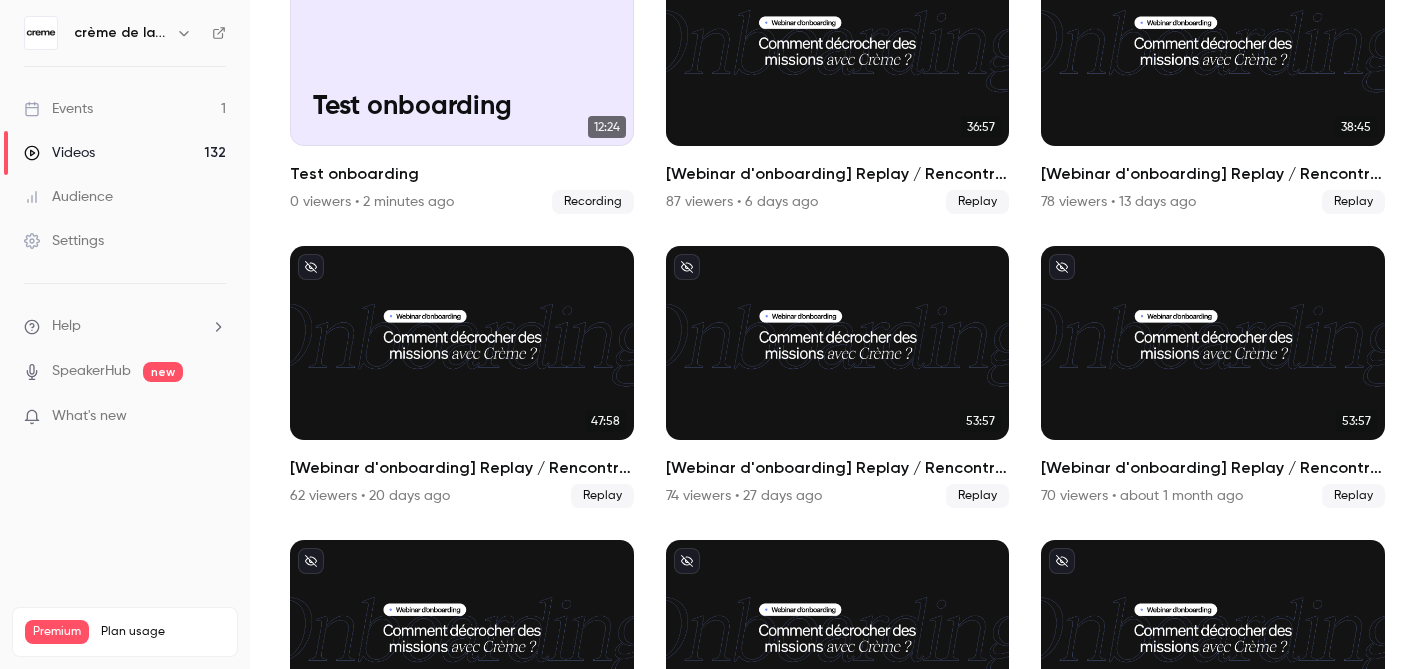 scroll, scrollTop: 0, scrollLeft: 0, axis: both 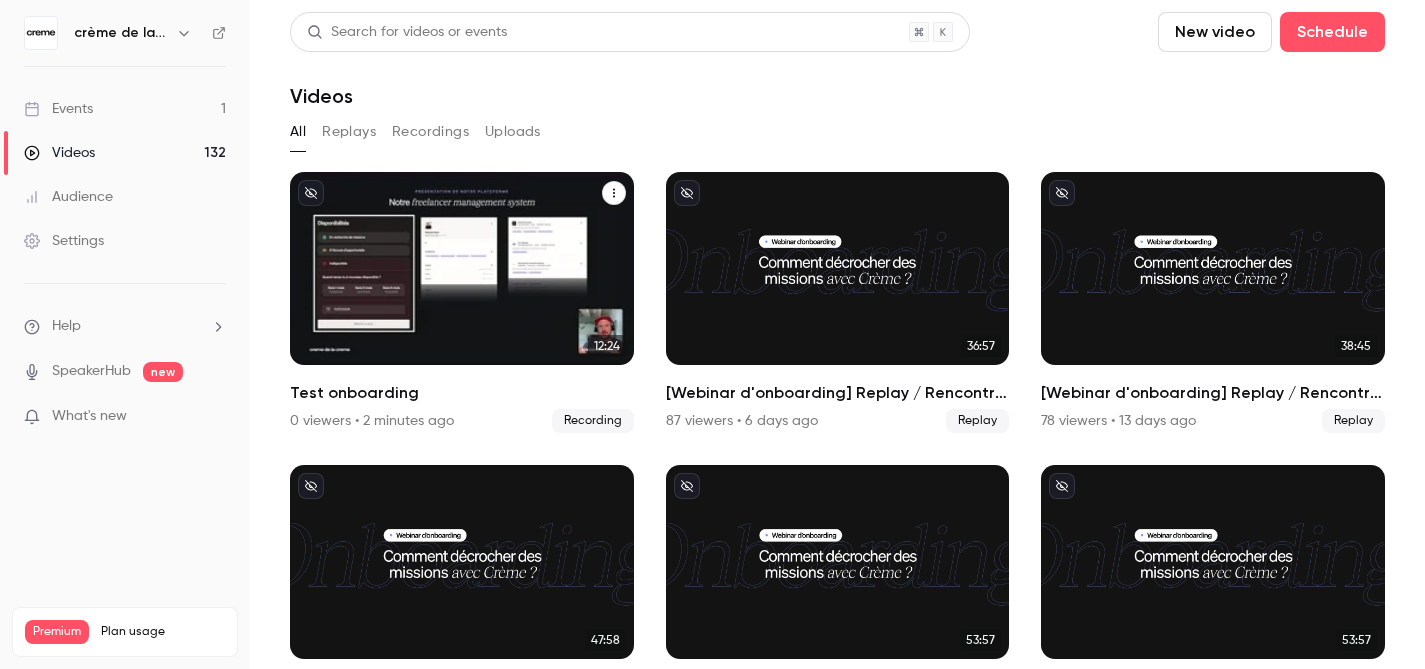 click 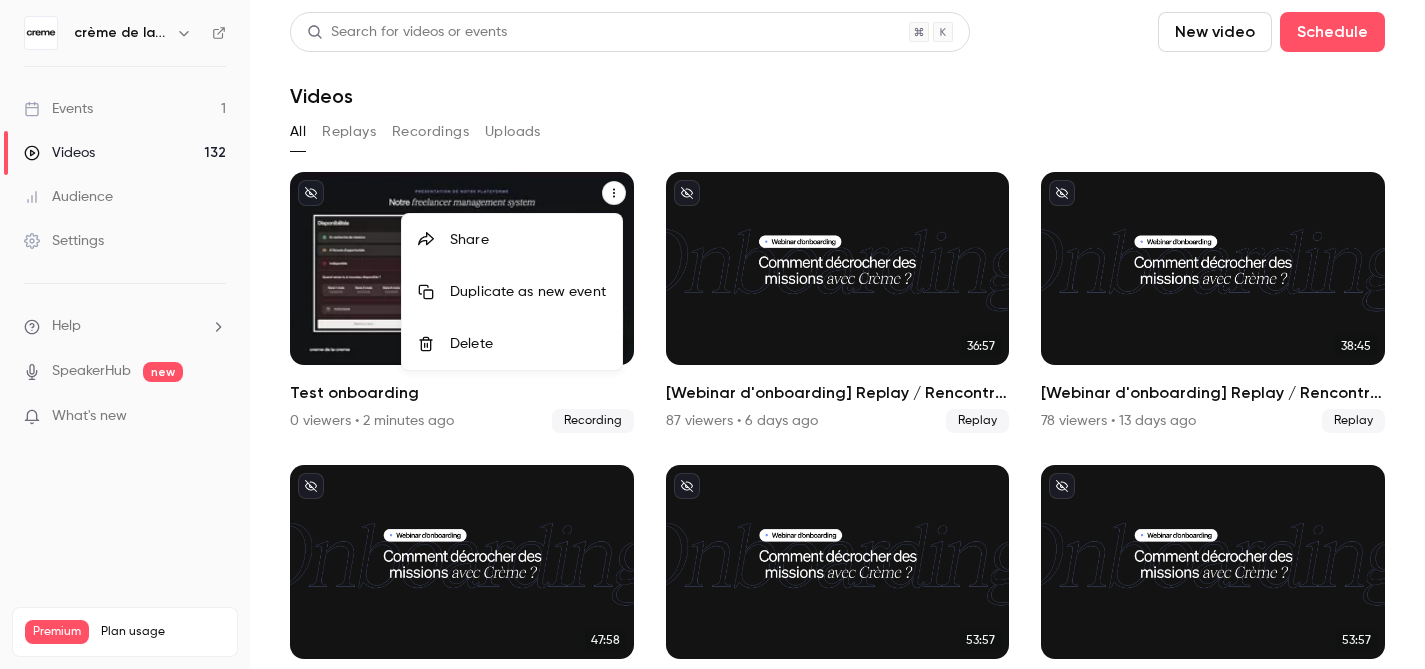 click at bounding box center (712, 334) 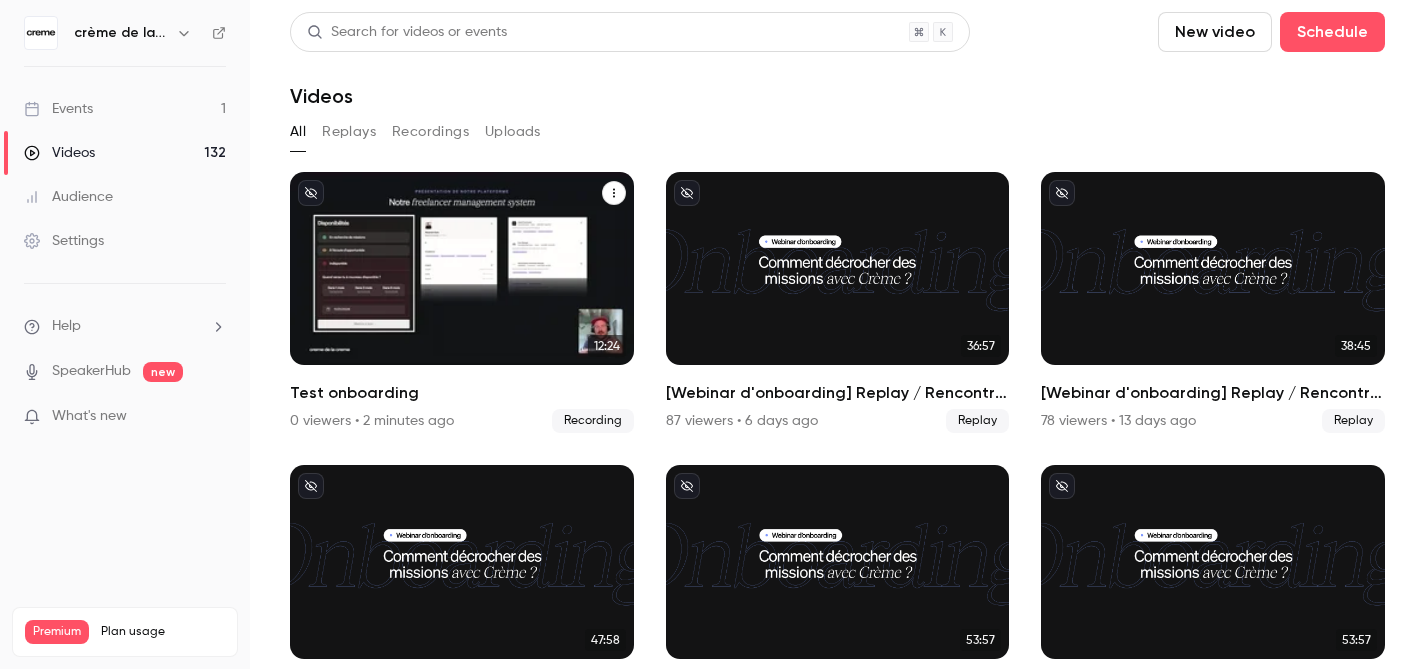 click on "crème de la crème Aug 6 Test onboarding" at bounding box center (462, 268) 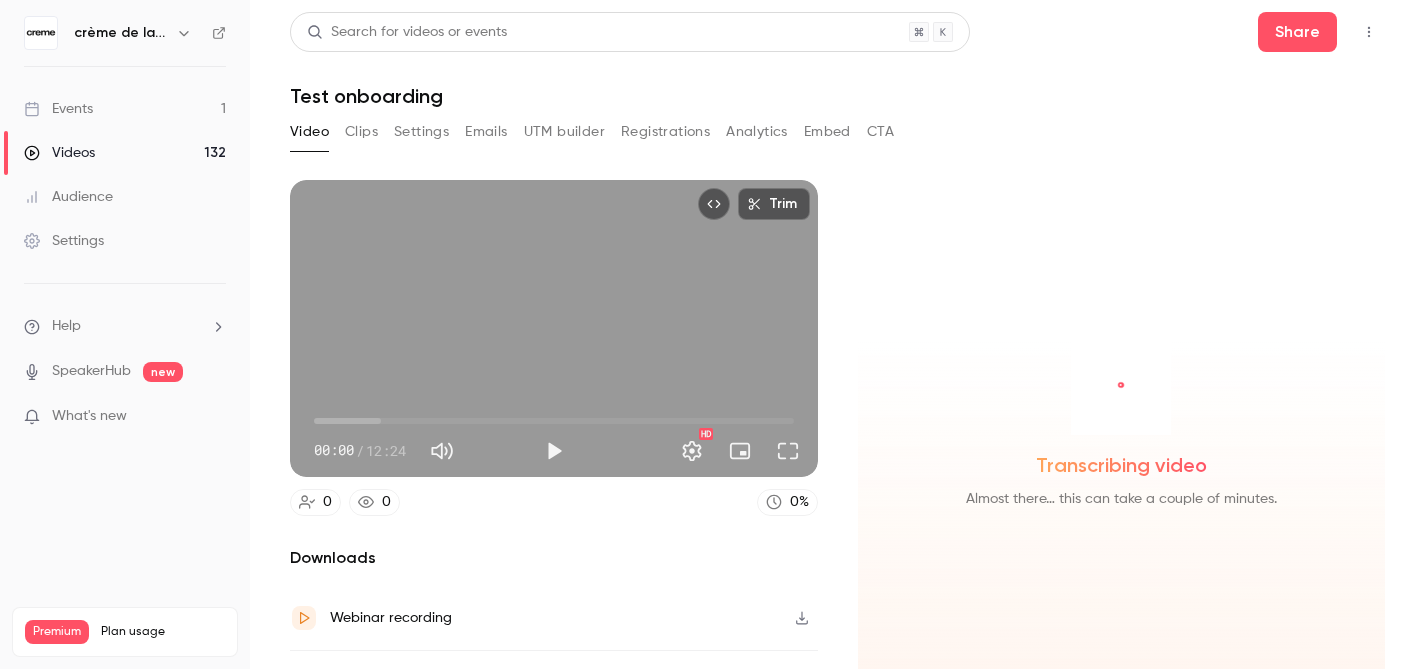 scroll, scrollTop: 41, scrollLeft: 0, axis: vertical 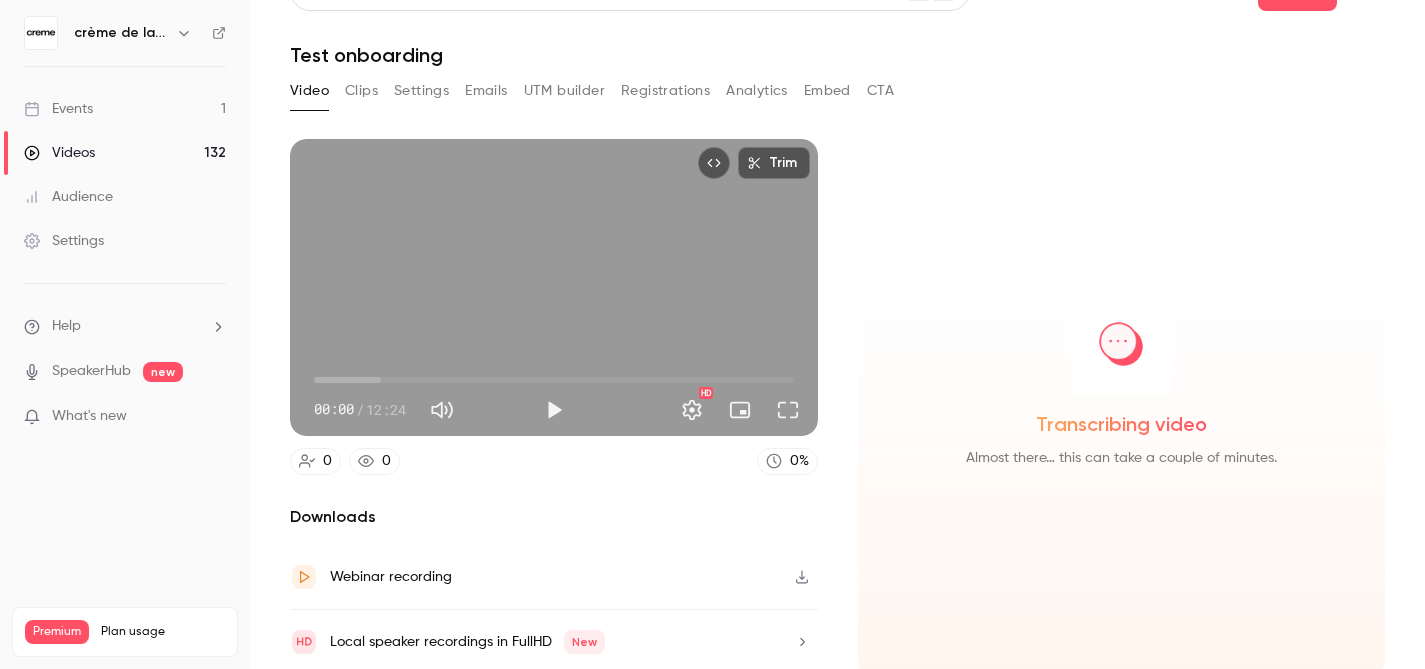 click 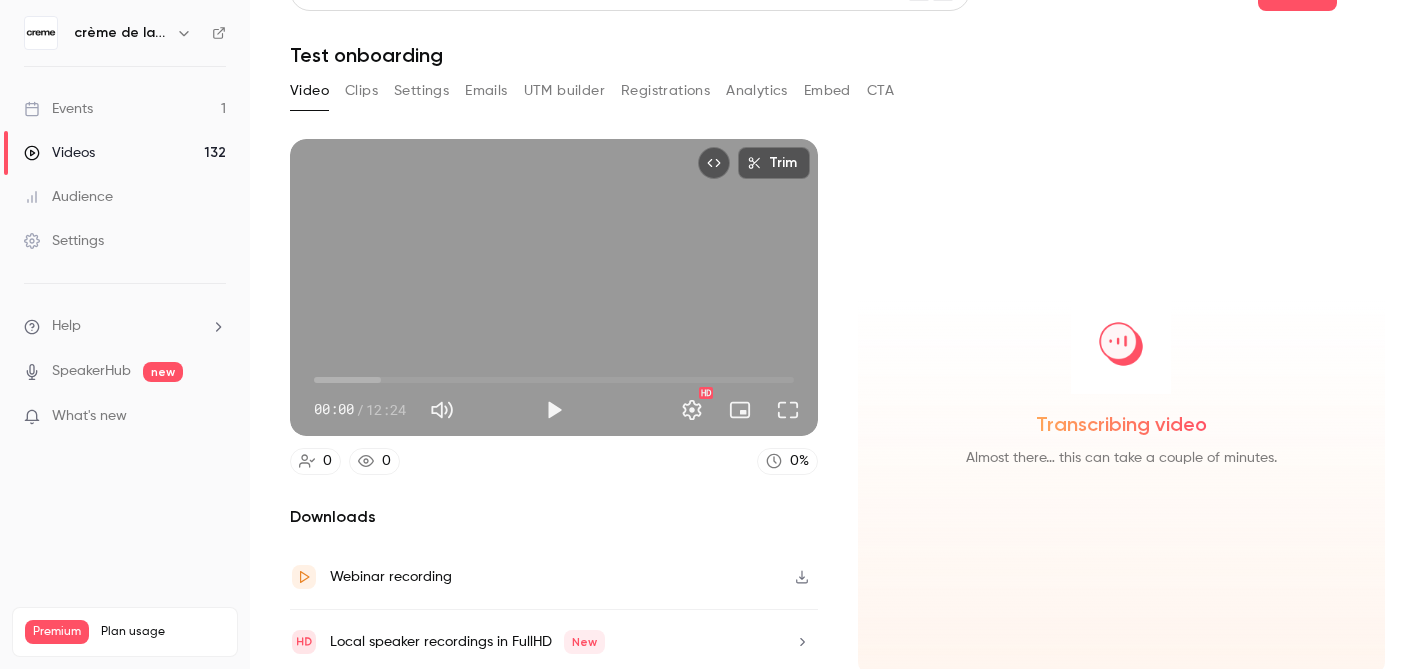 click on "Events" at bounding box center (58, 109) 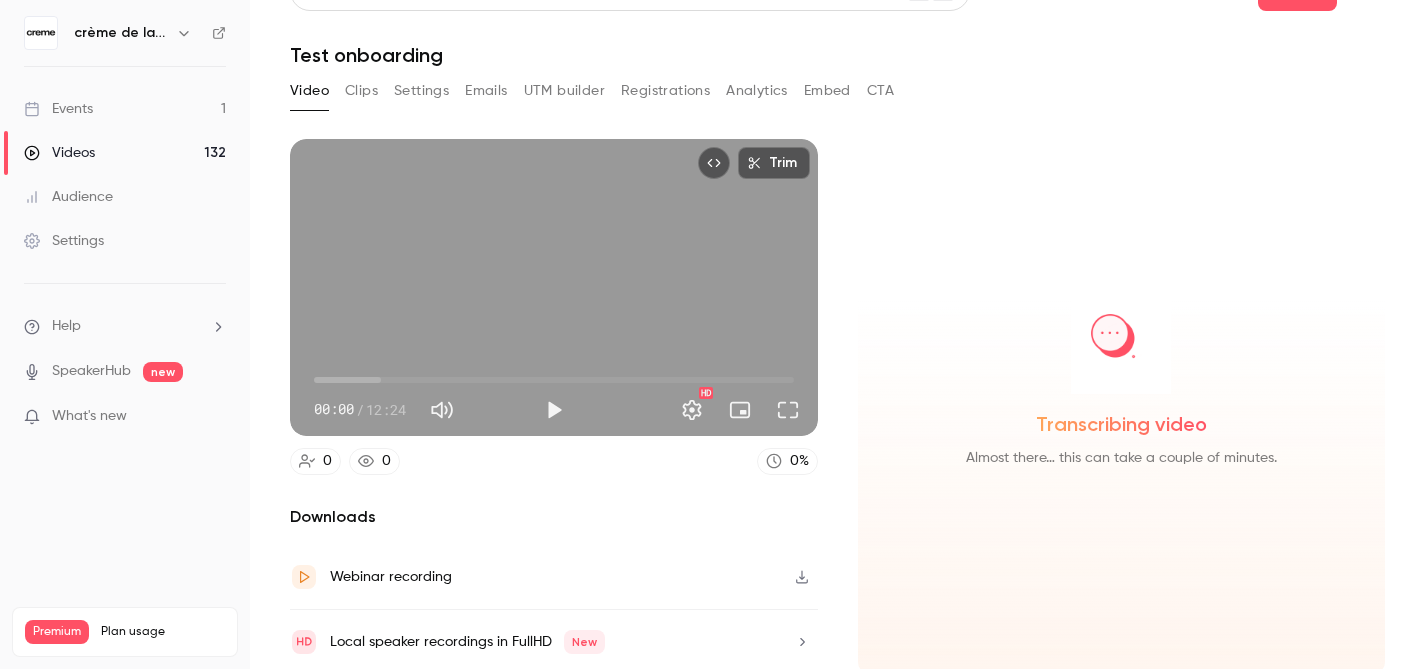 scroll, scrollTop: 0, scrollLeft: 0, axis: both 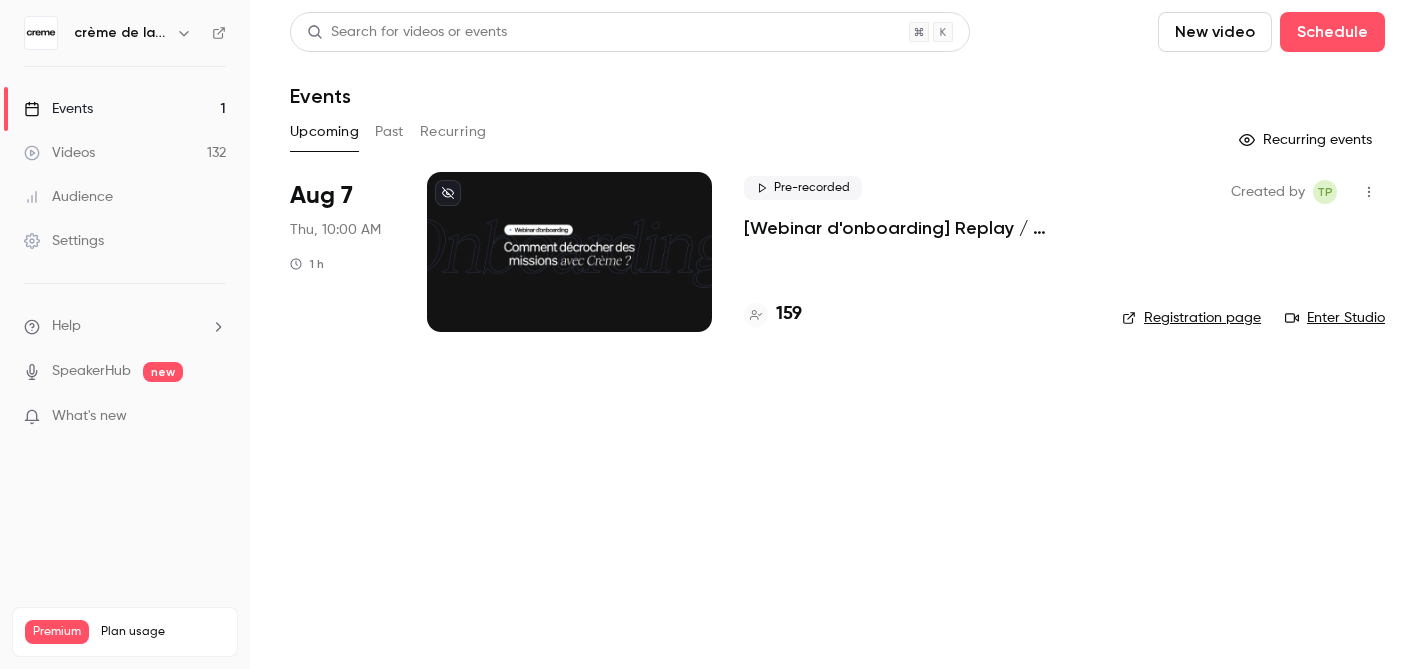 click on "[Webinar d'onboarding] Replay / Rencontre avec la communauté" at bounding box center [917, 228] 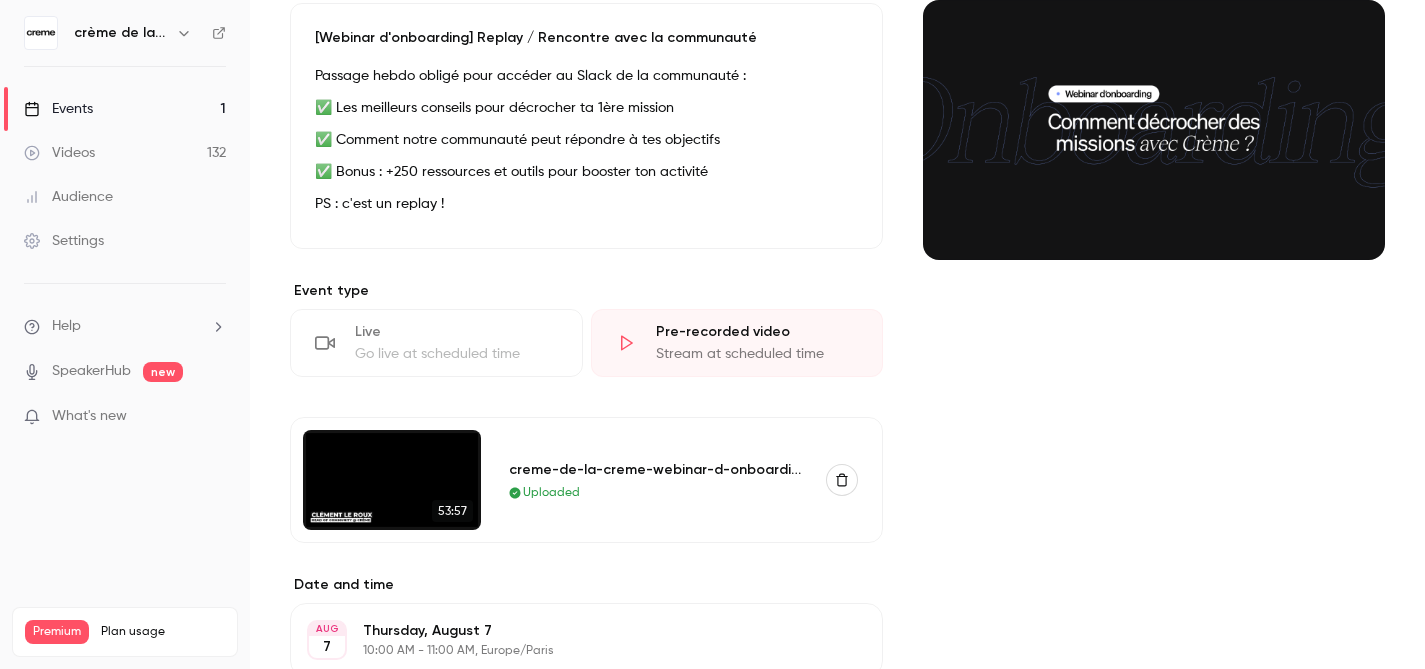 scroll, scrollTop: 206, scrollLeft: 0, axis: vertical 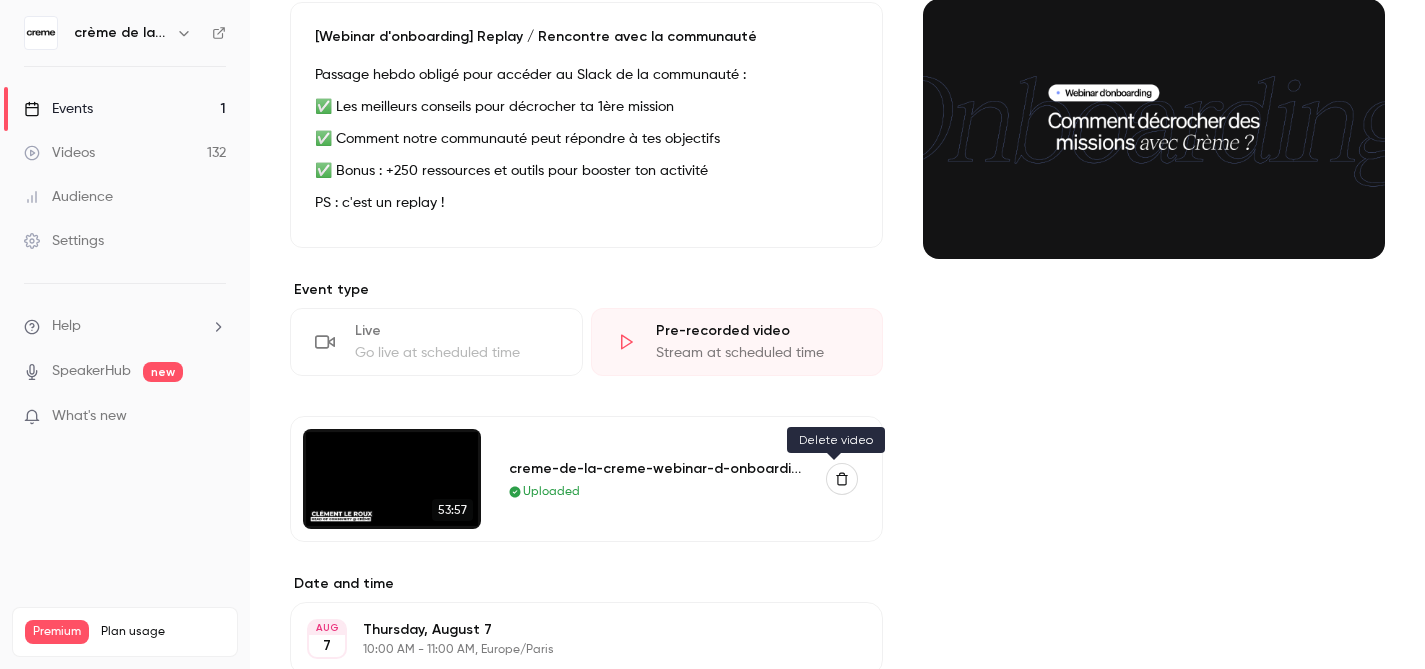 click 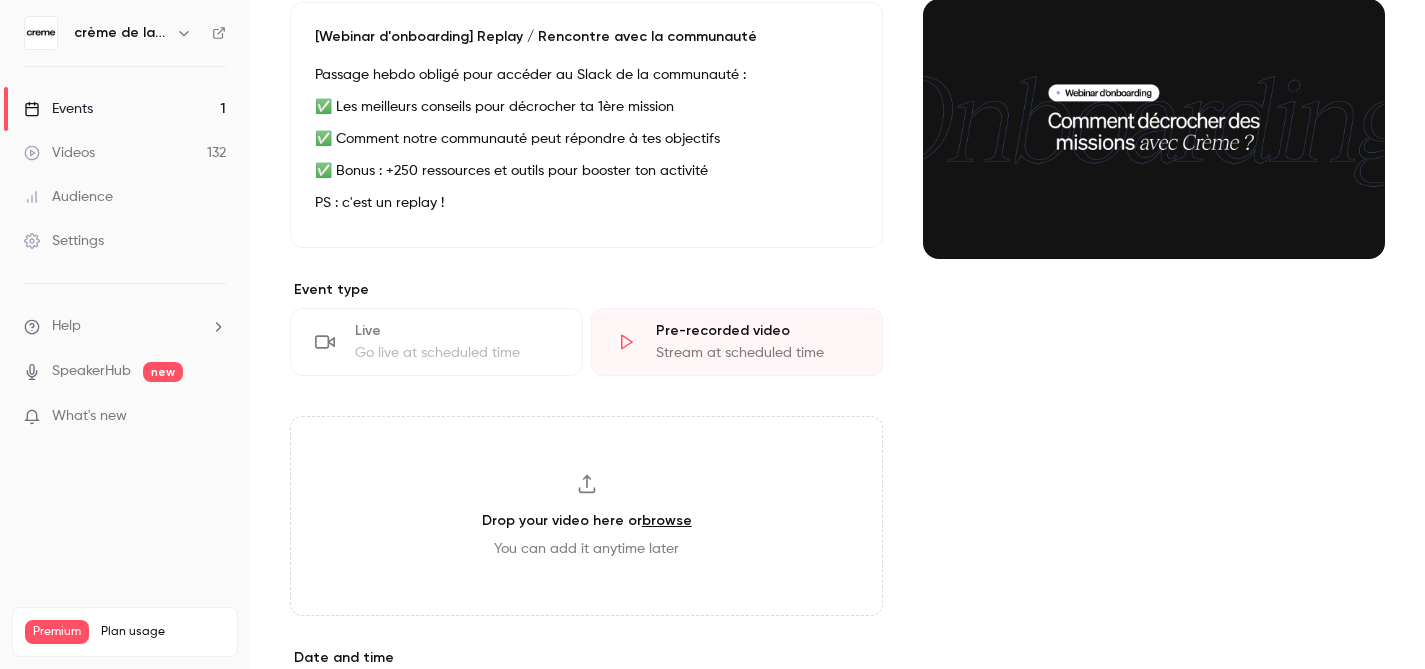 click on "Drop your video here or  browse You can add it anytime later" at bounding box center (586, 516) 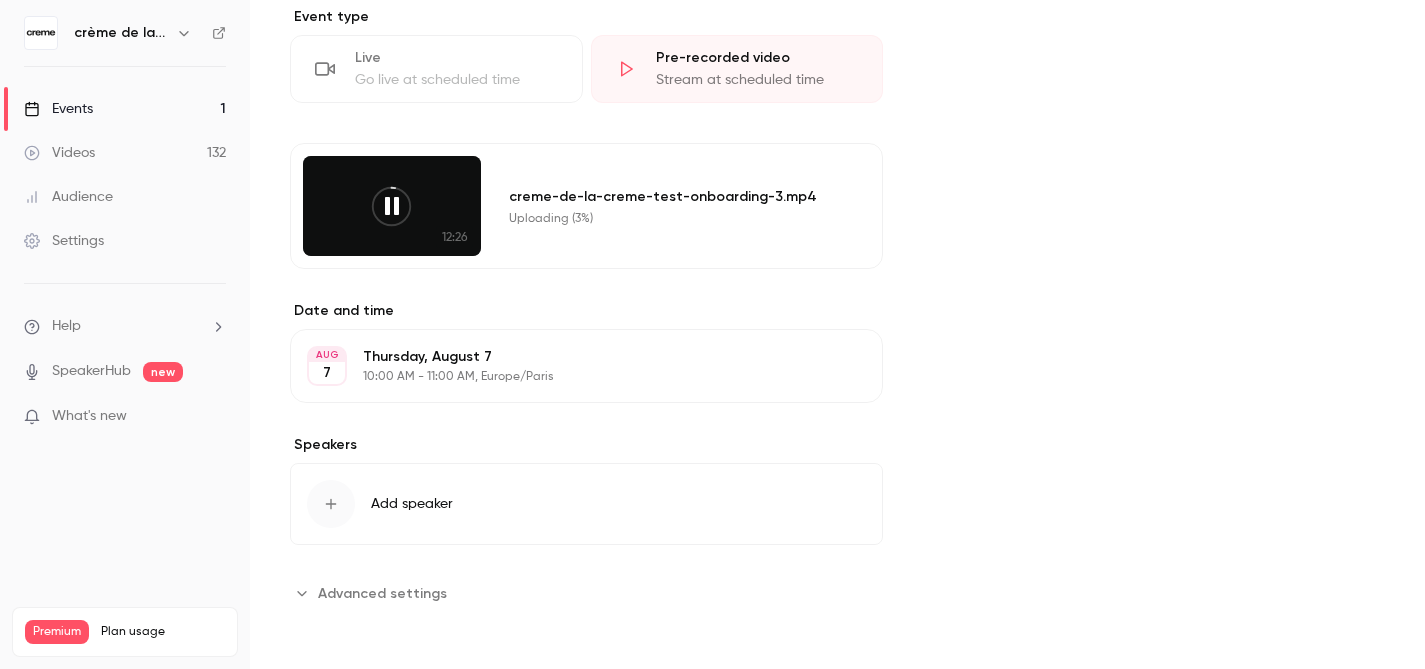 scroll, scrollTop: 458, scrollLeft: 0, axis: vertical 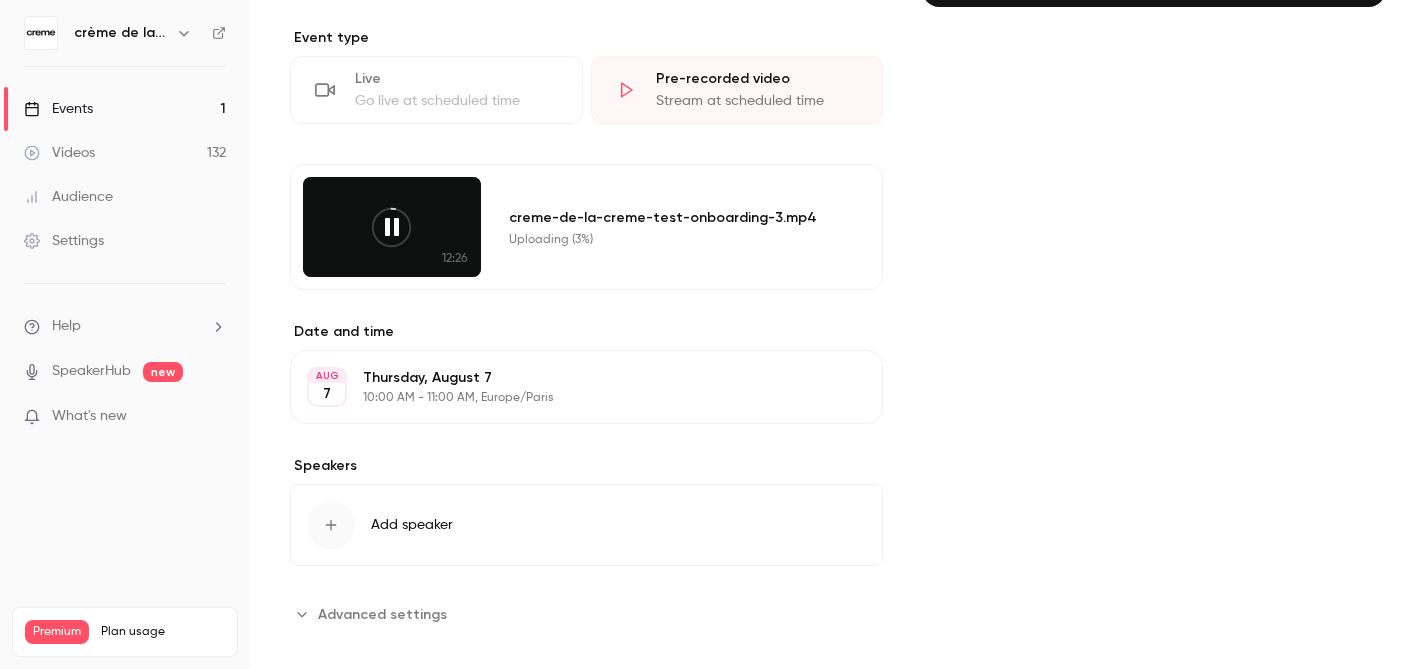 click on "Add speaker" at bounding box center [412, 525] 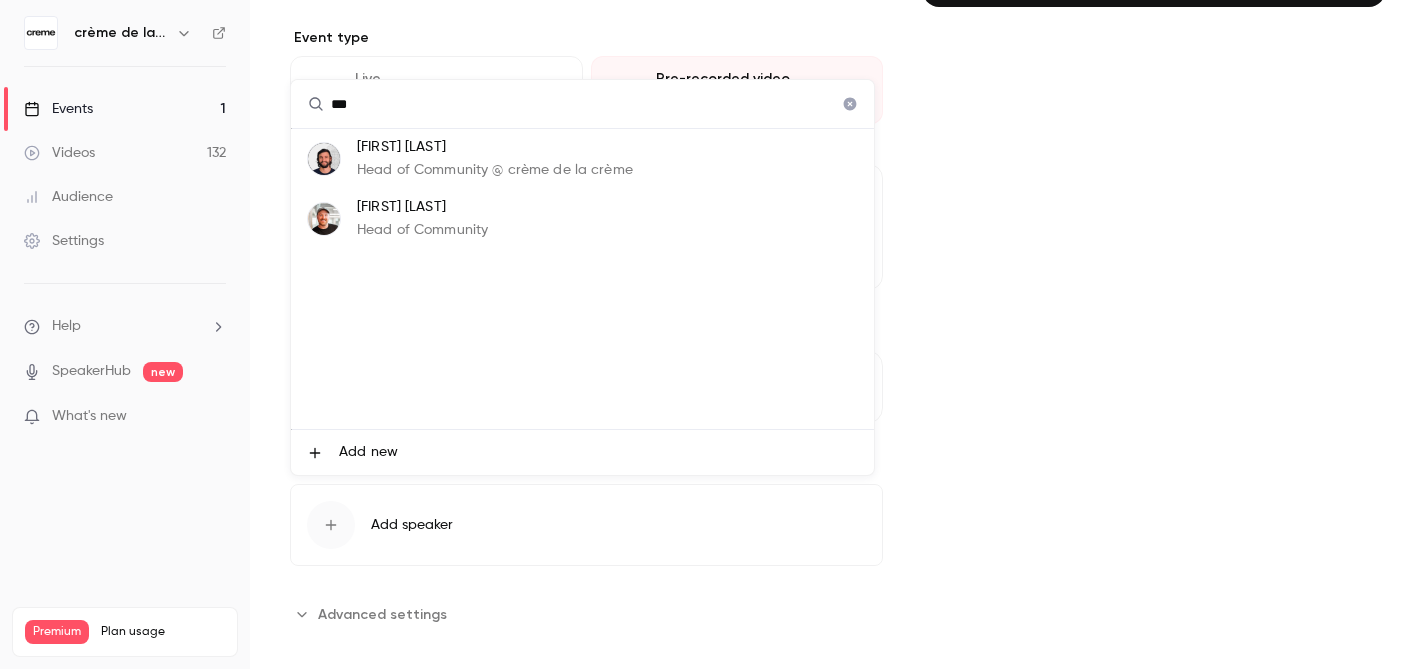 type on "***" 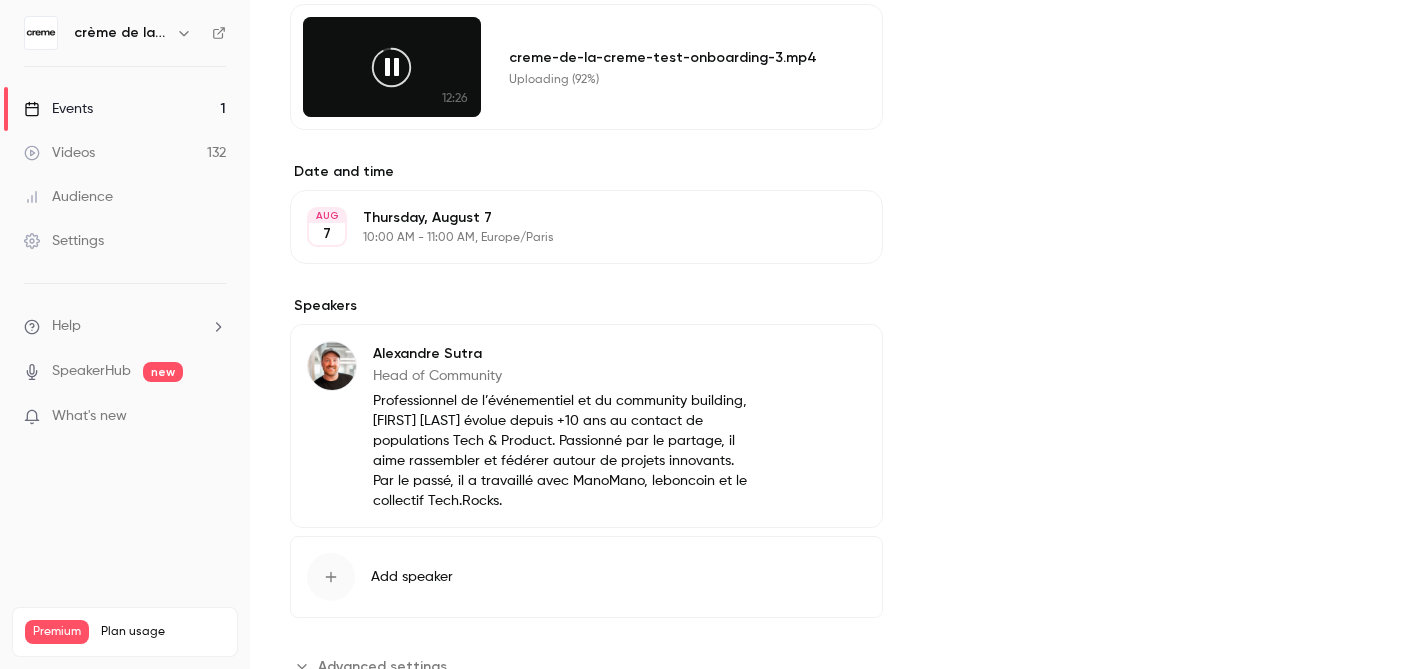 scroll, scrollTop: 568, scrollLeft: 0, axis: vertical 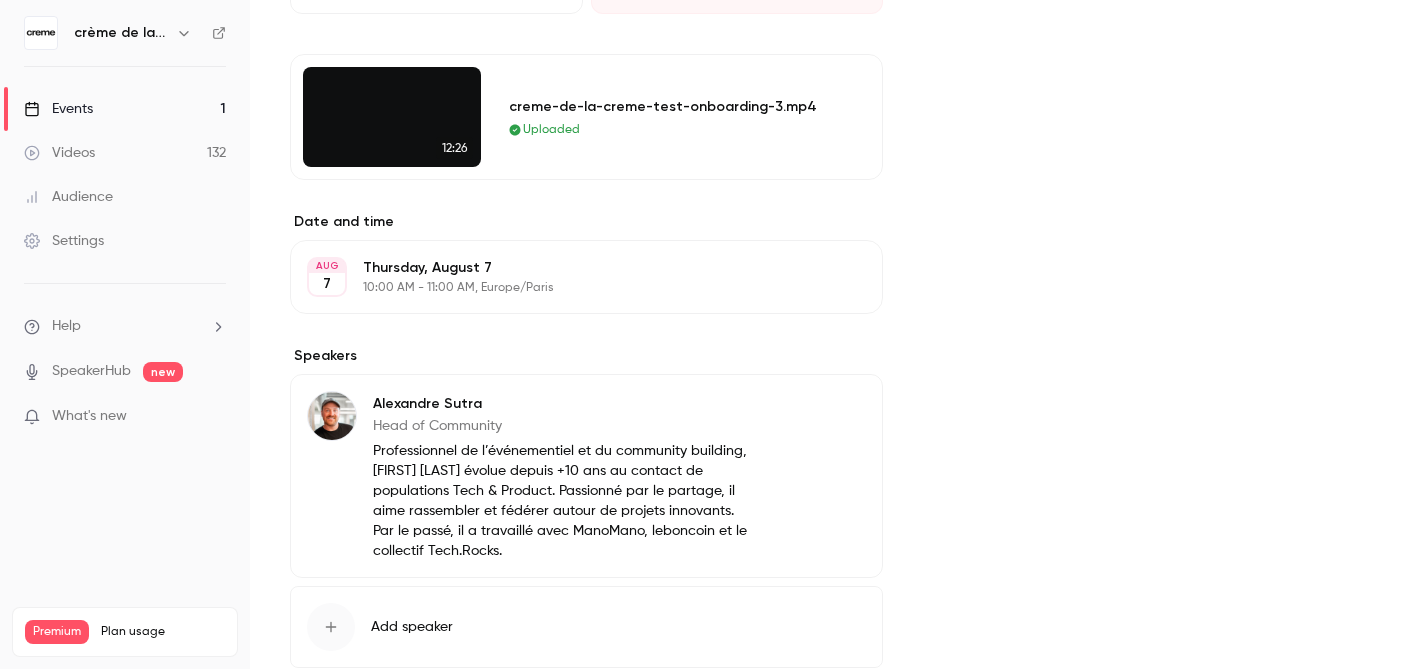 click 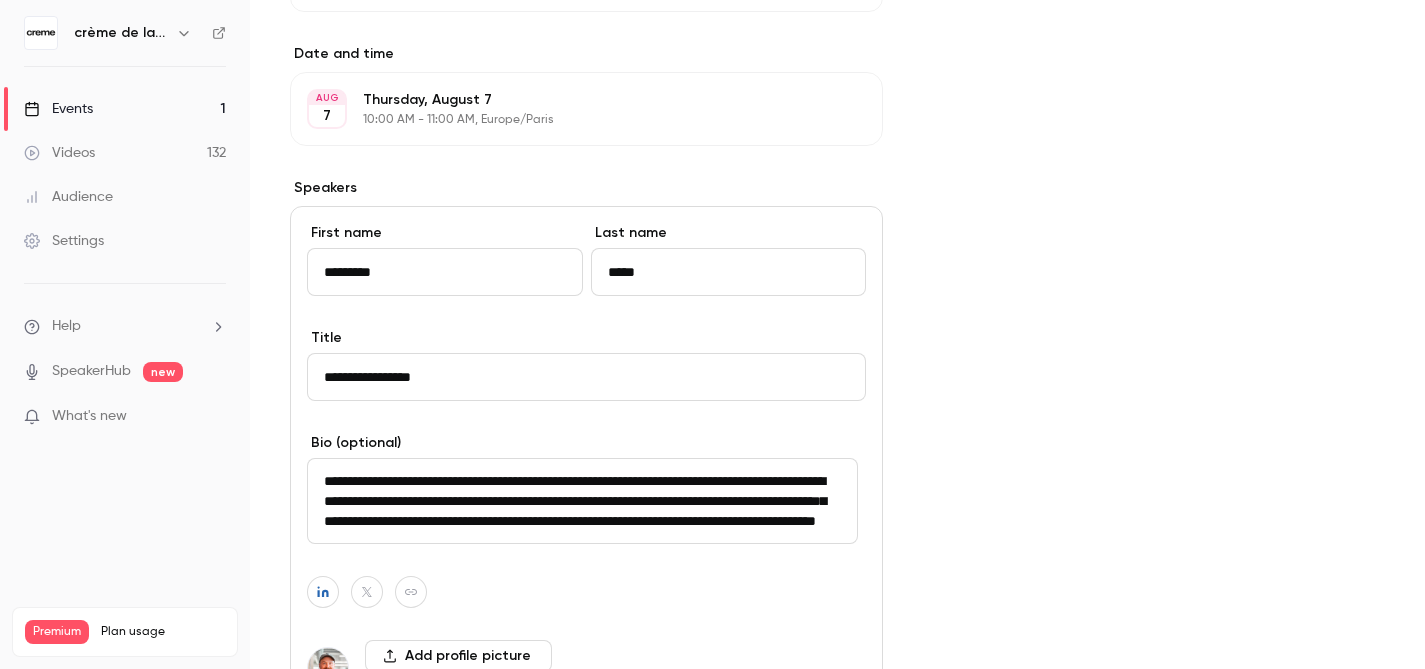 scroll, scrollTop: 737, scrollLeft: 0, axis: vertical 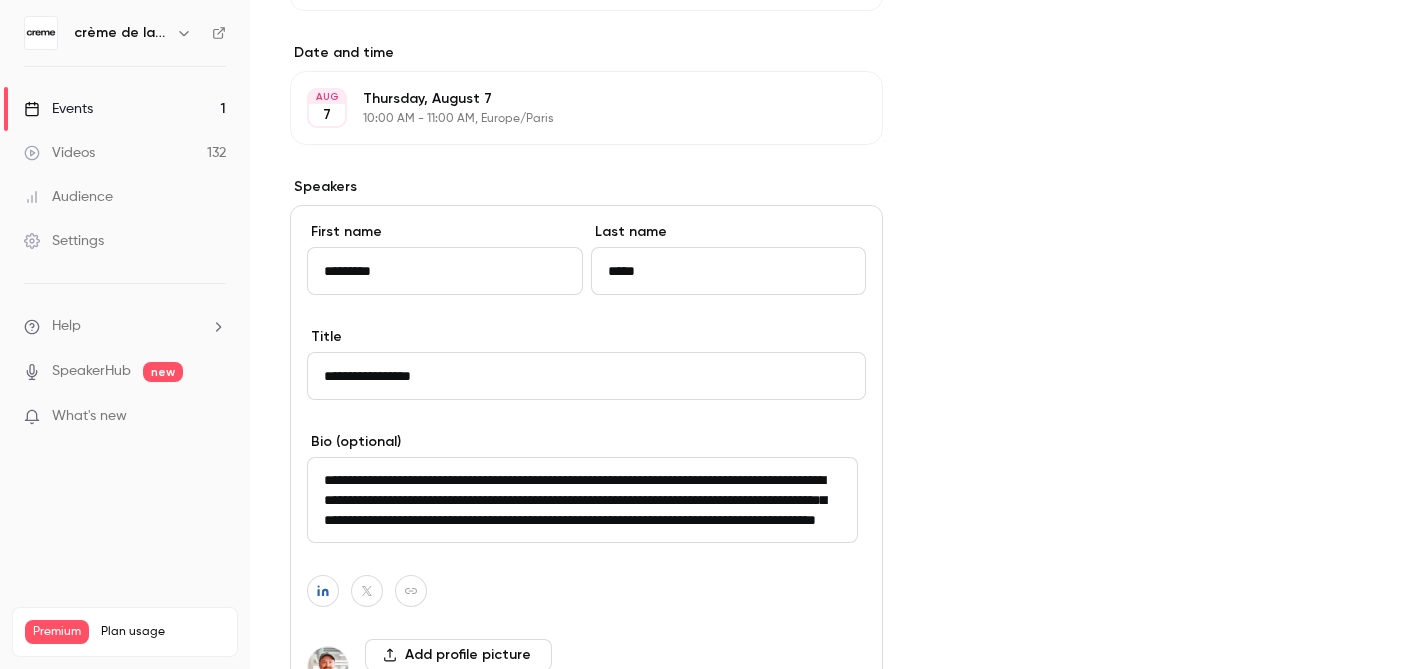click on "**********" at bounding box center [582, 500] 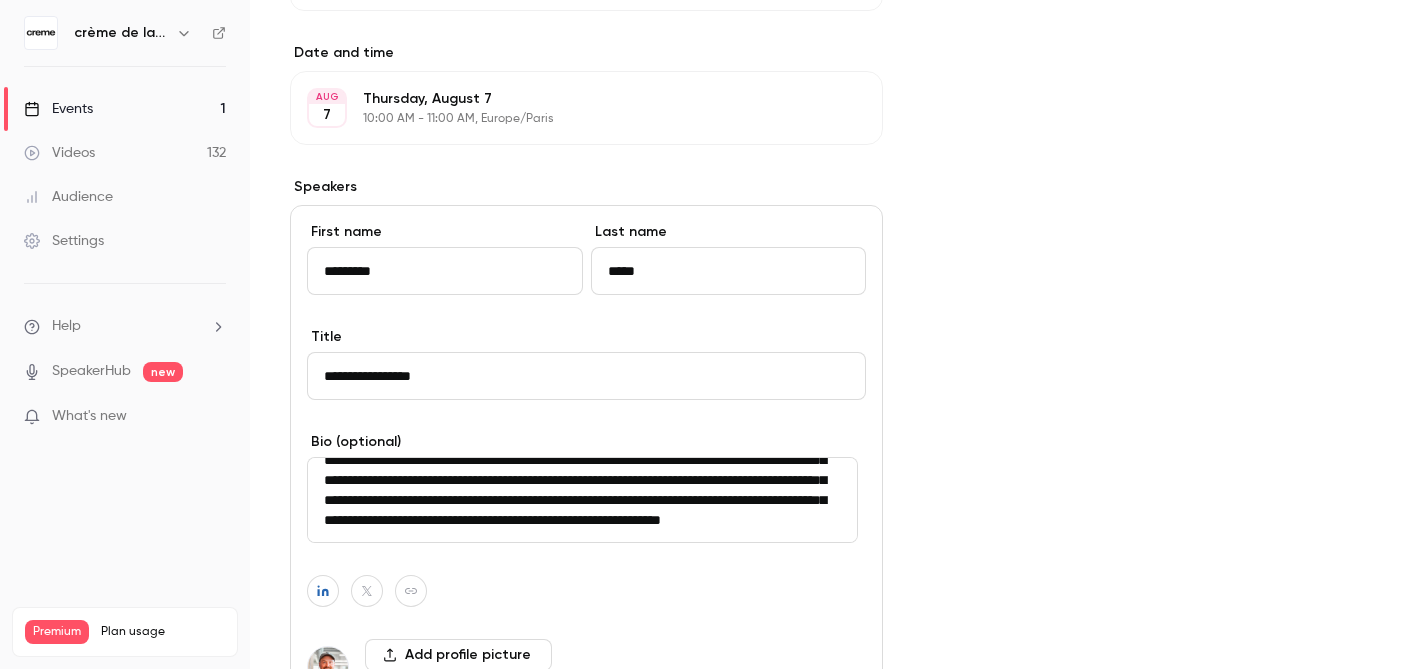 scroll, scrollTop: 80, scrollLeft: 0, axis: vertical 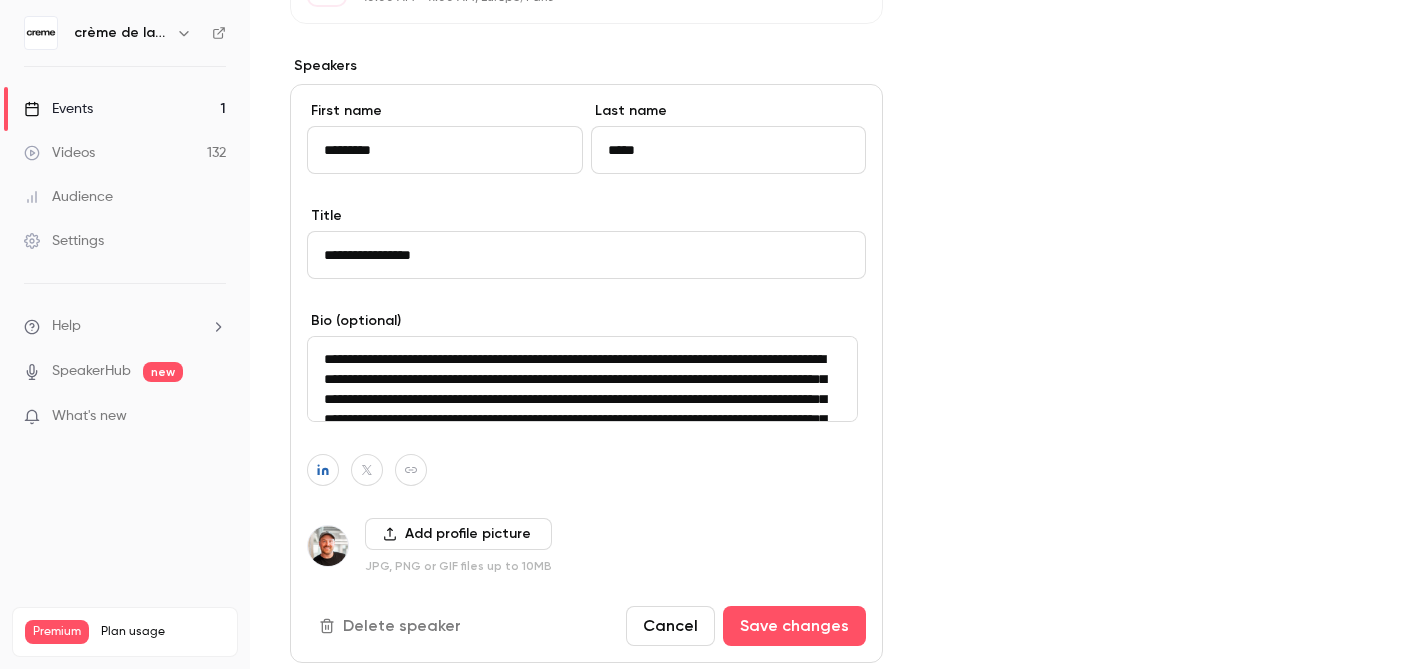 click on "**********" at bounding box center [582, 379] 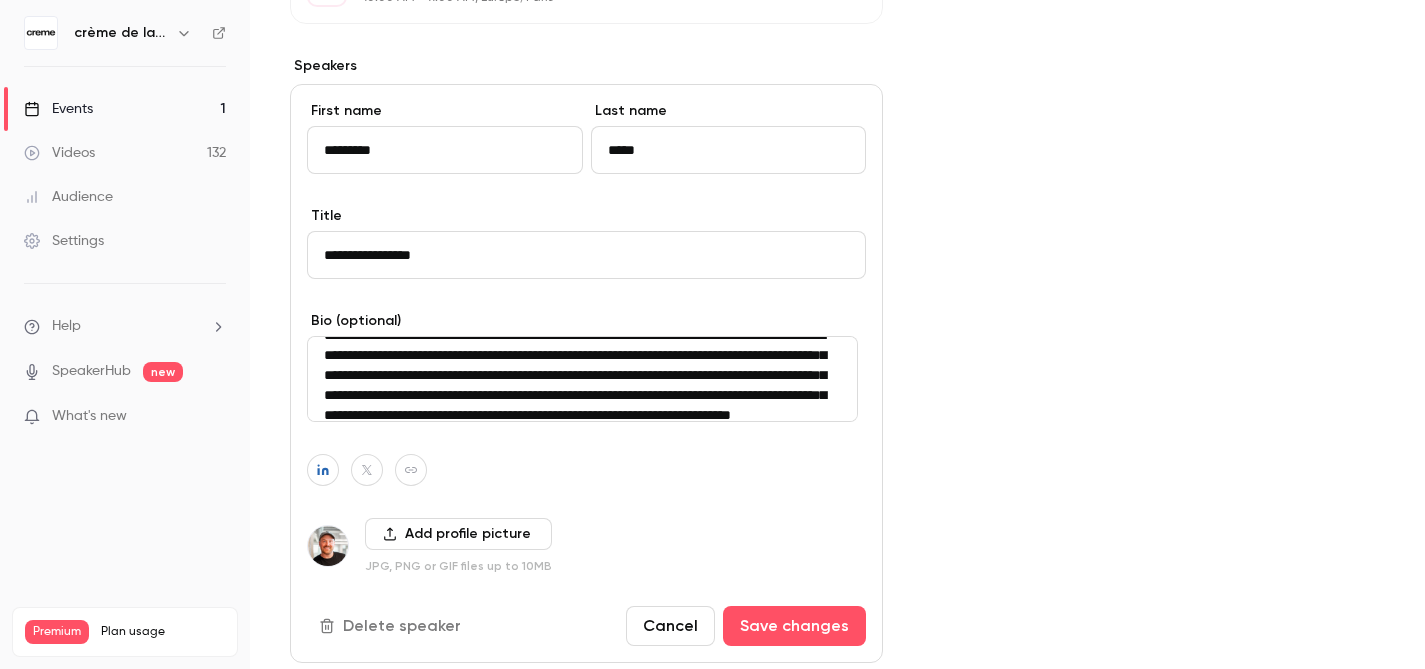 scroll, scrollTop: 26, scrollLeft: 0, axis: vertical 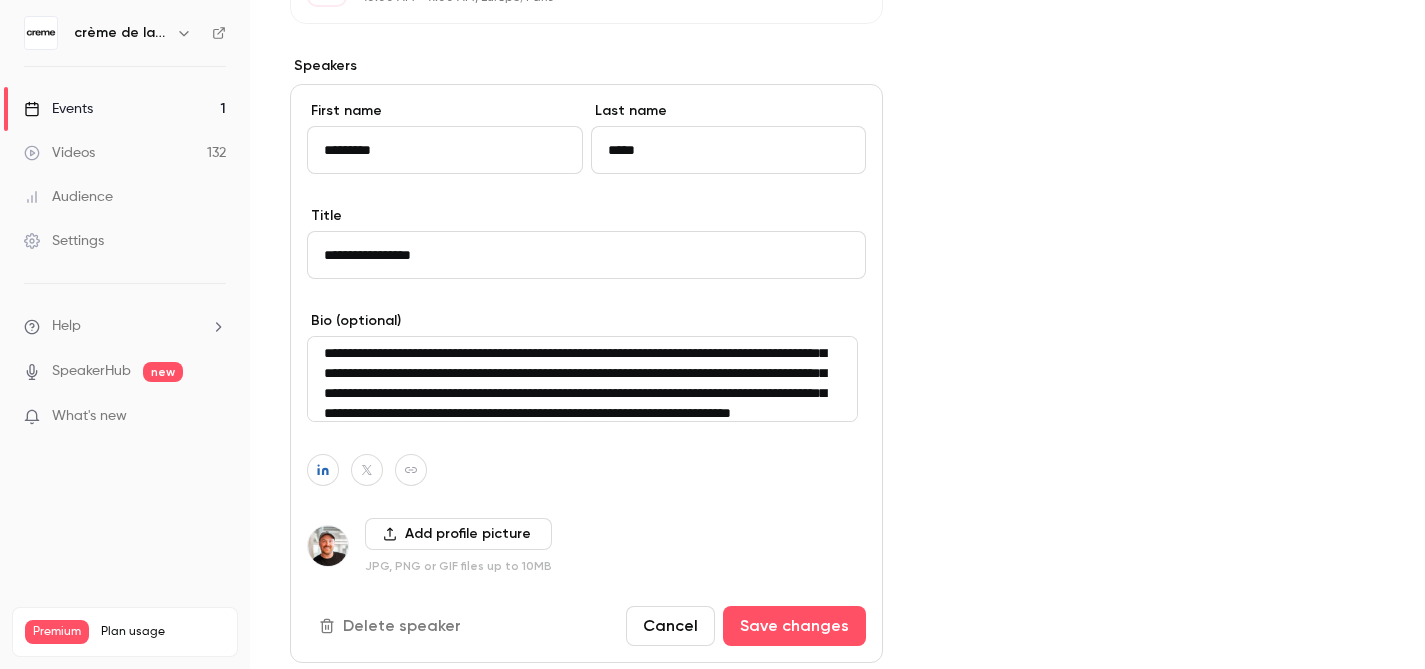 click on "**********" at bounding box center (582, 379) 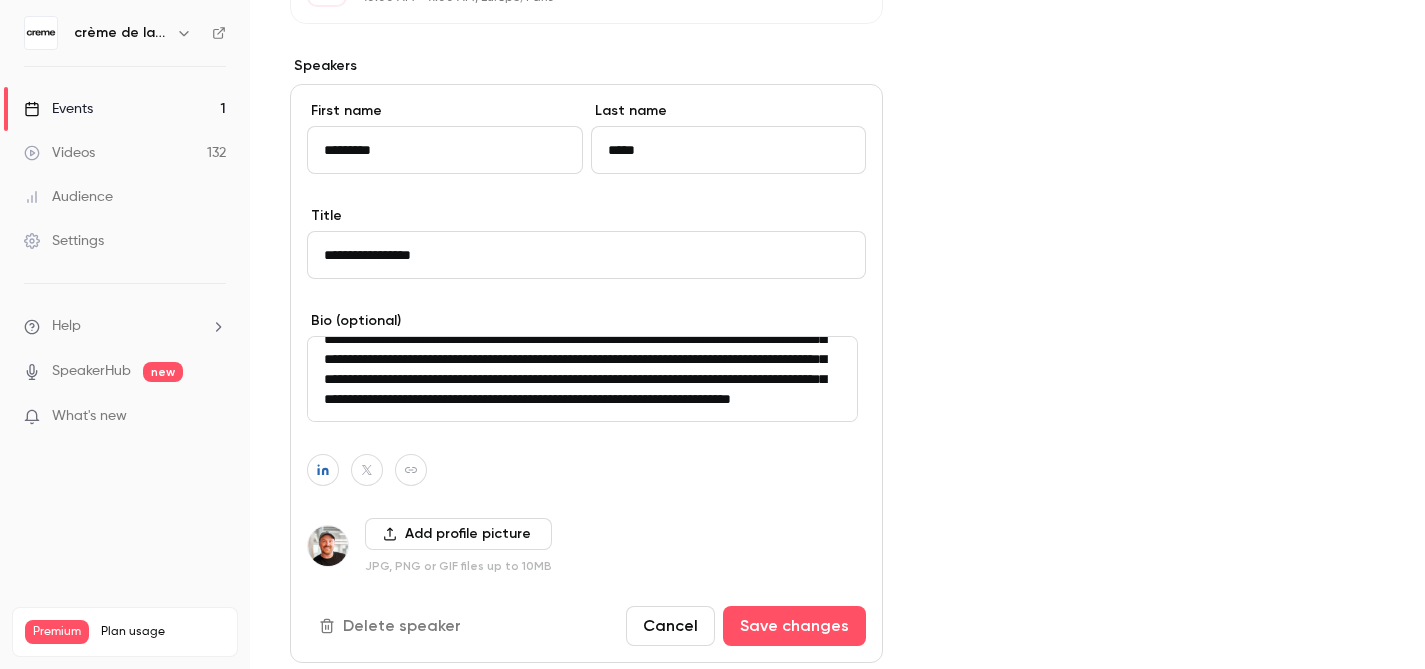 scroll, scrollTop: 70, scrollLeft: 0, axis: vertical 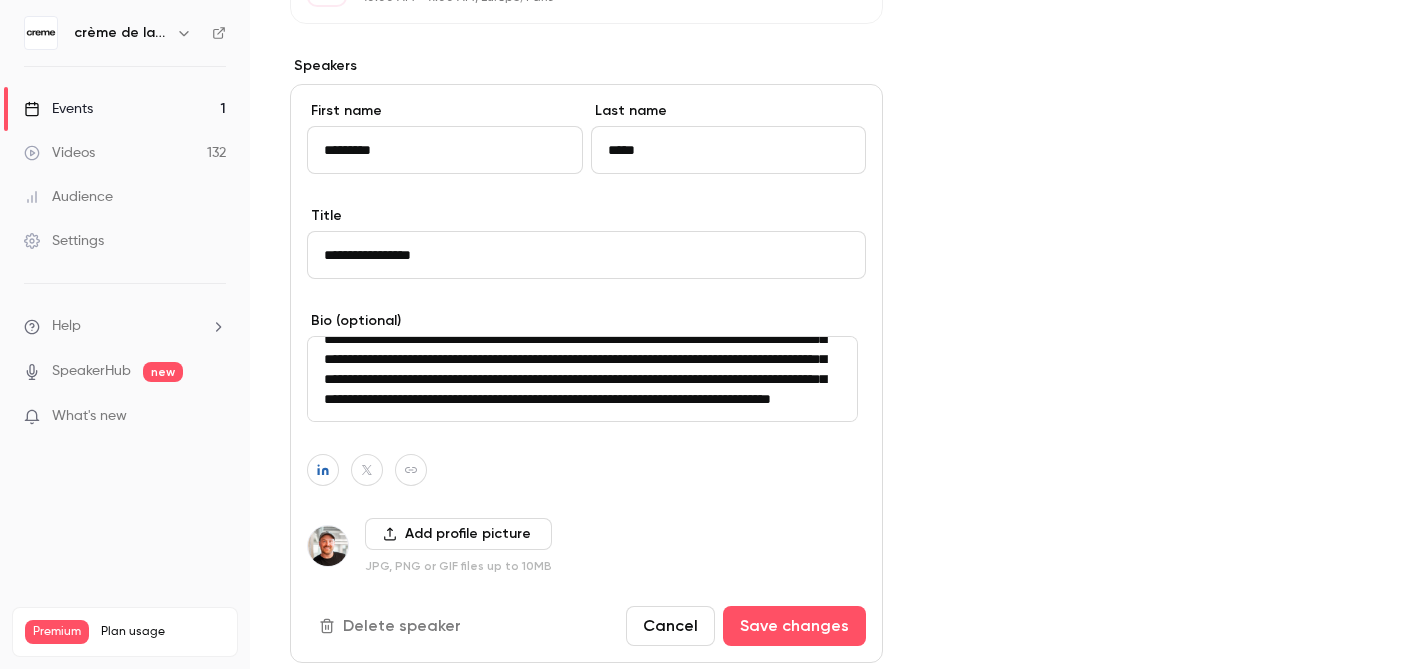 click on "**********" at bounding box center [582, 379] 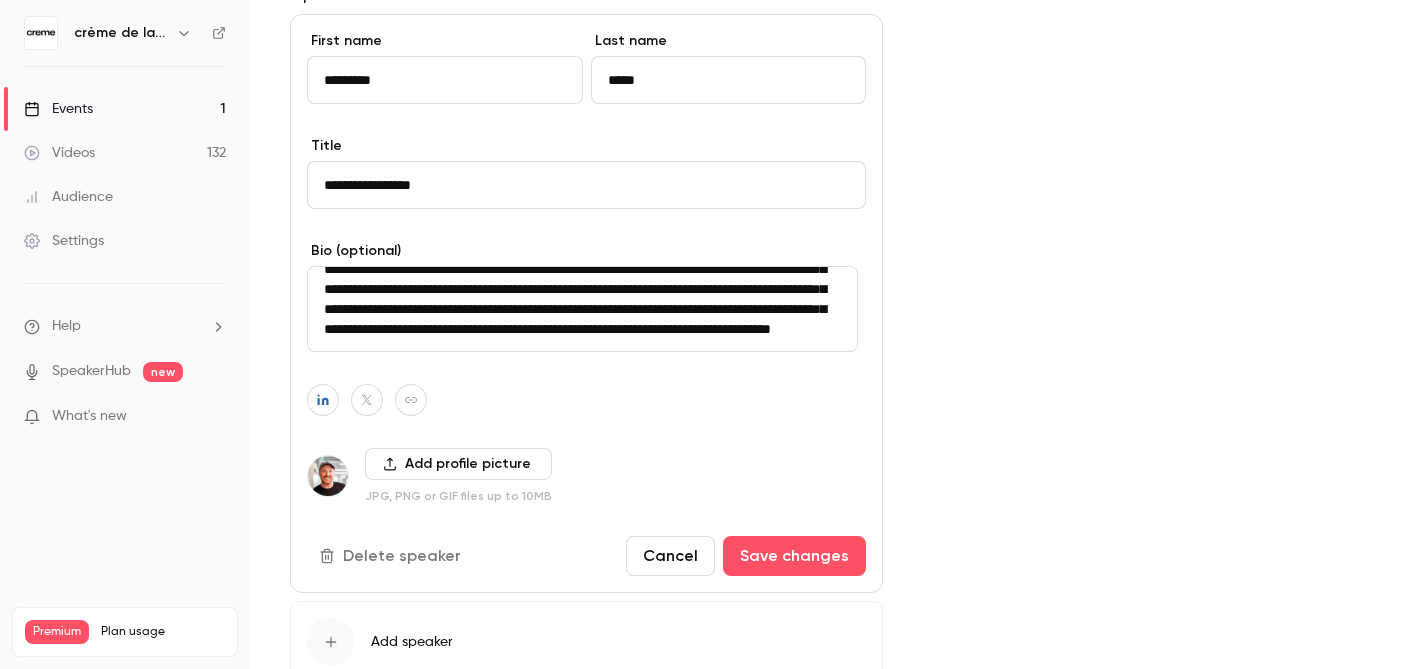 scroll, scrollTop: 929, scrollLeft: 0, axis: vertical 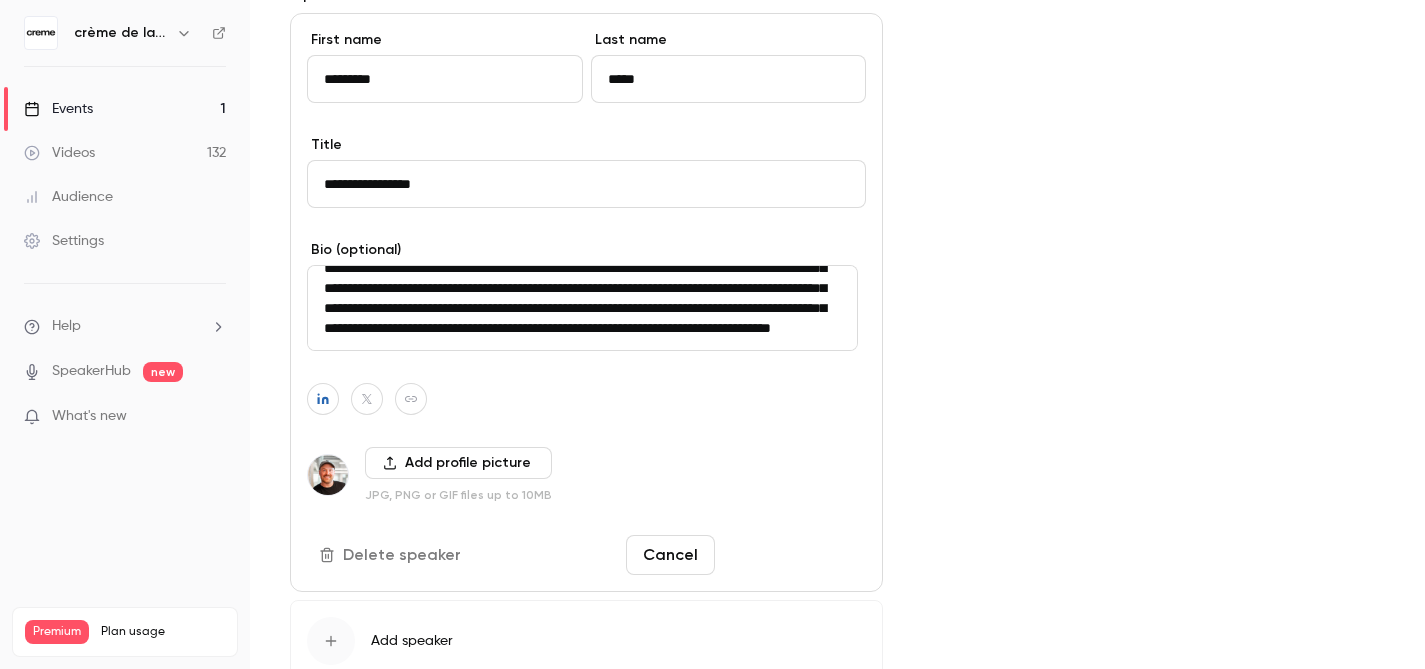 type on "**********" 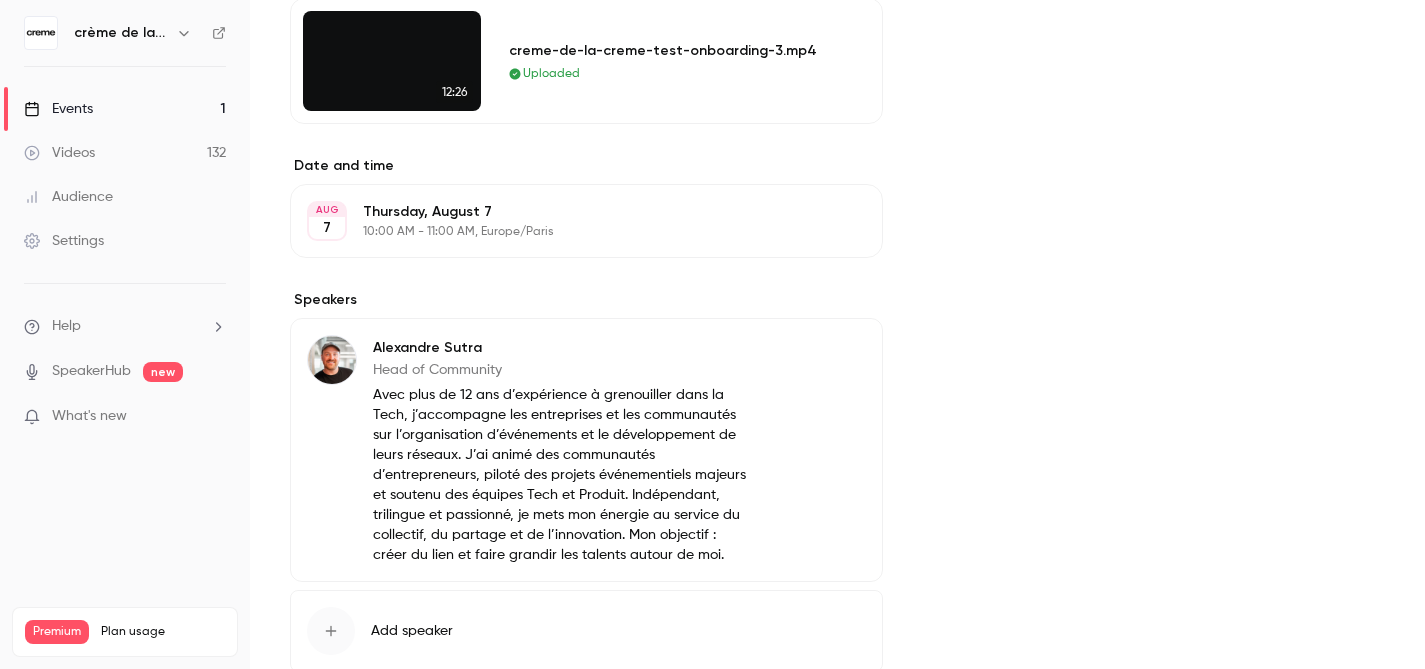 scroll, scrollTop: 711, scrollLeft: 0, axis: vertical 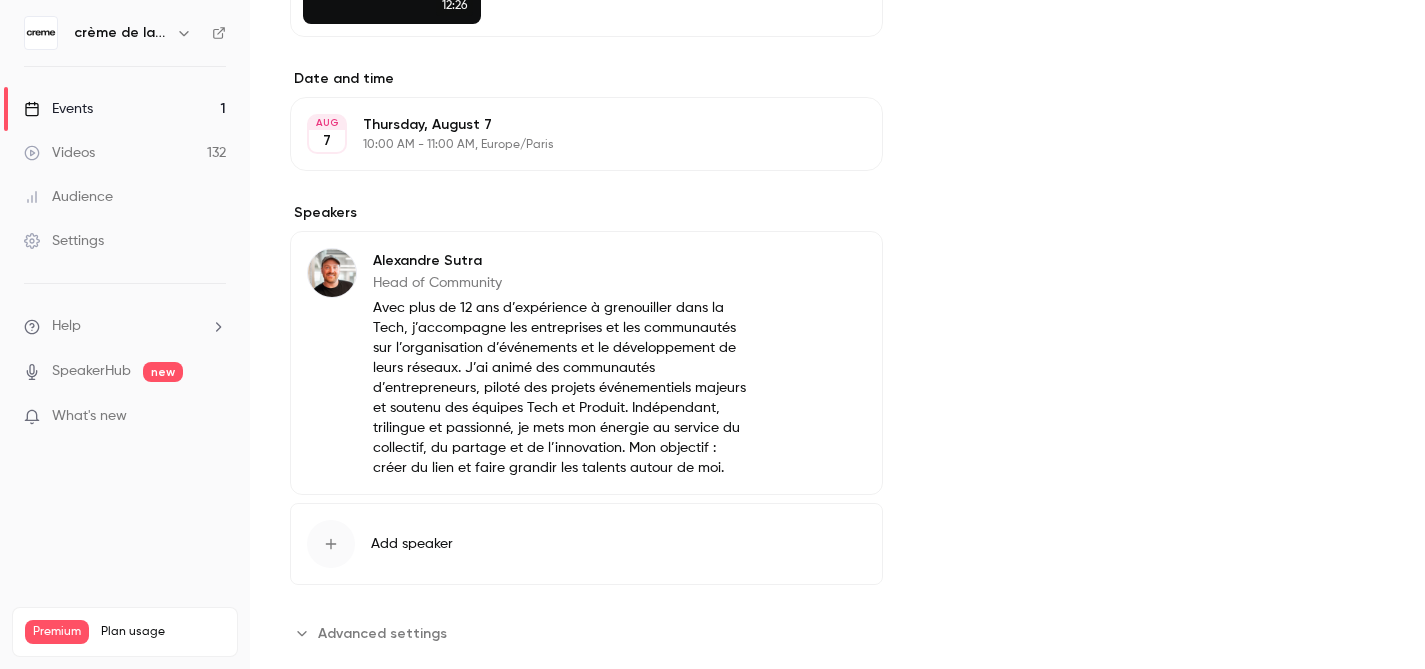 click 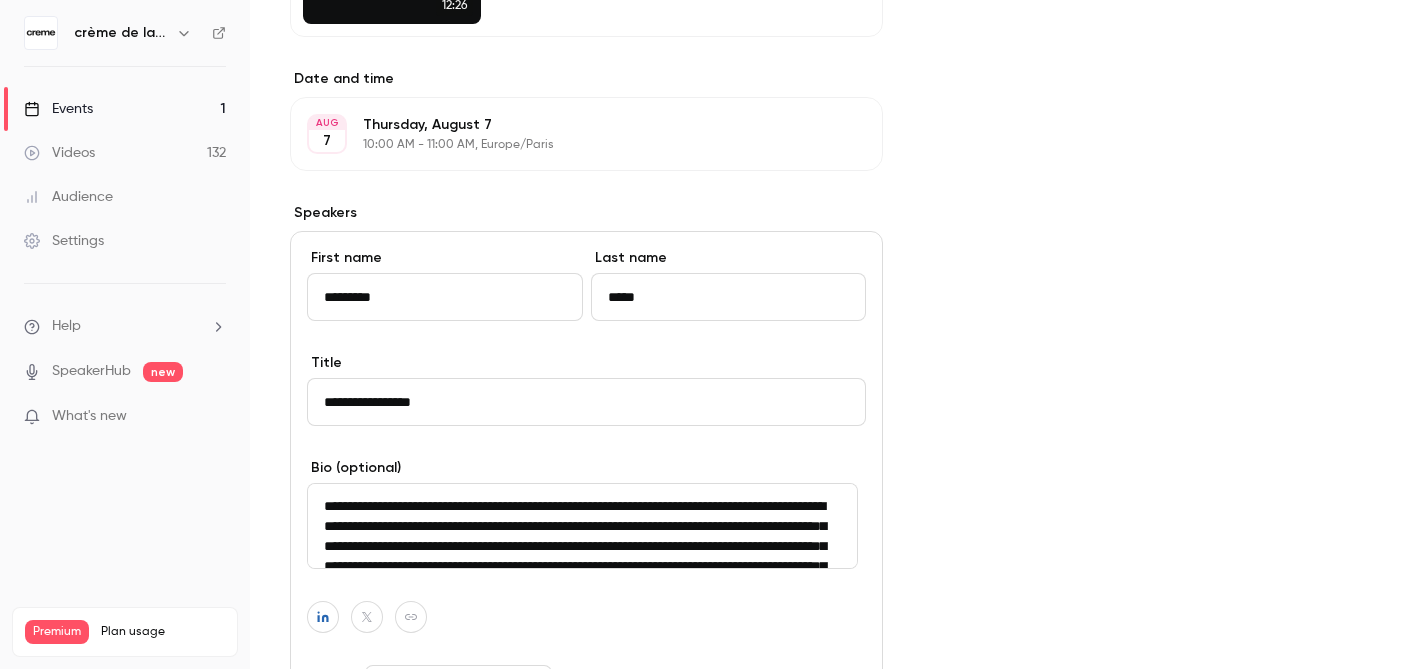 click on "**********" at bounding box center (582, 526) 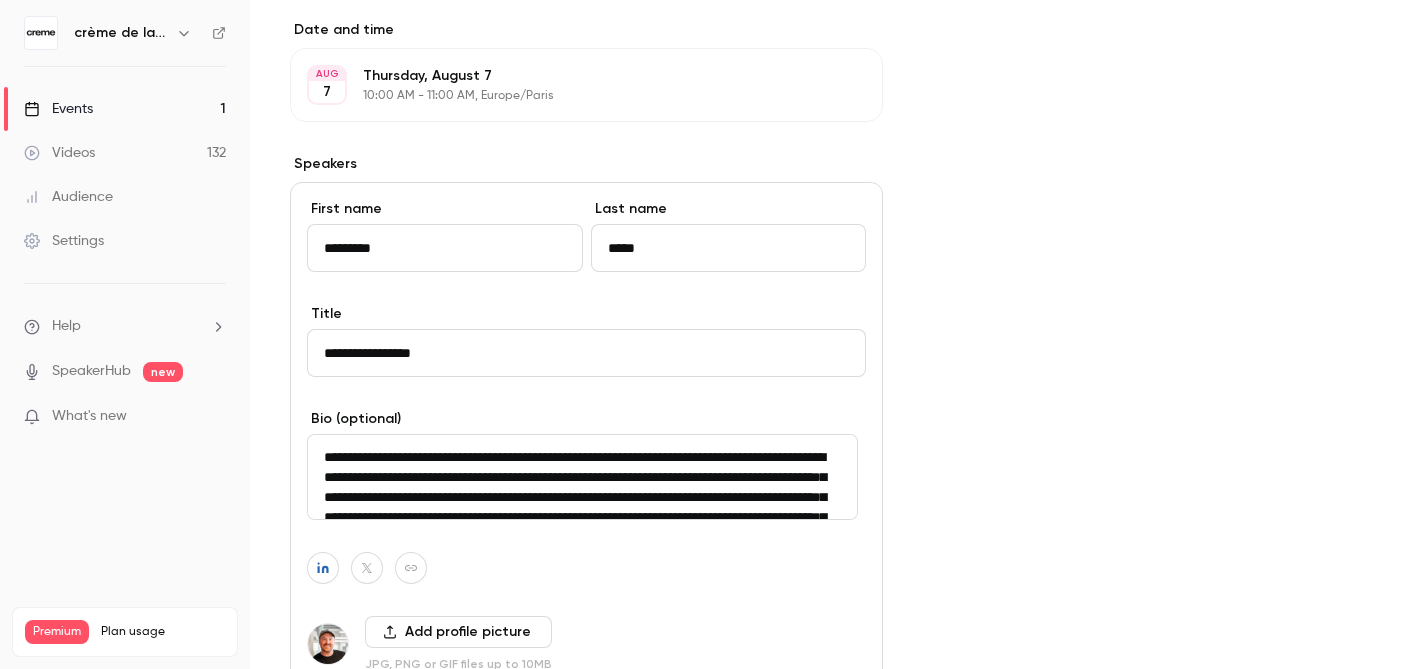 scroll, scrollTop: 773, scrollLeft: 0, axis: vertical 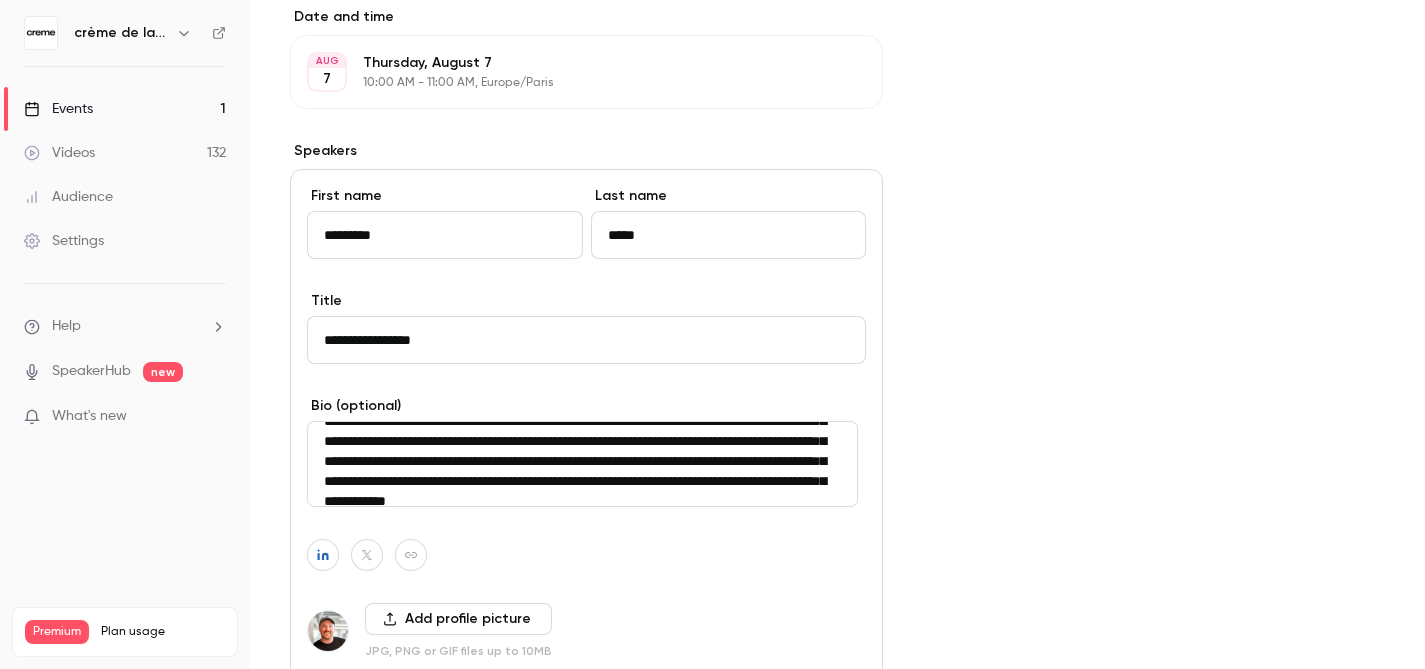 click on "**********" at bounding box center [582, 464] 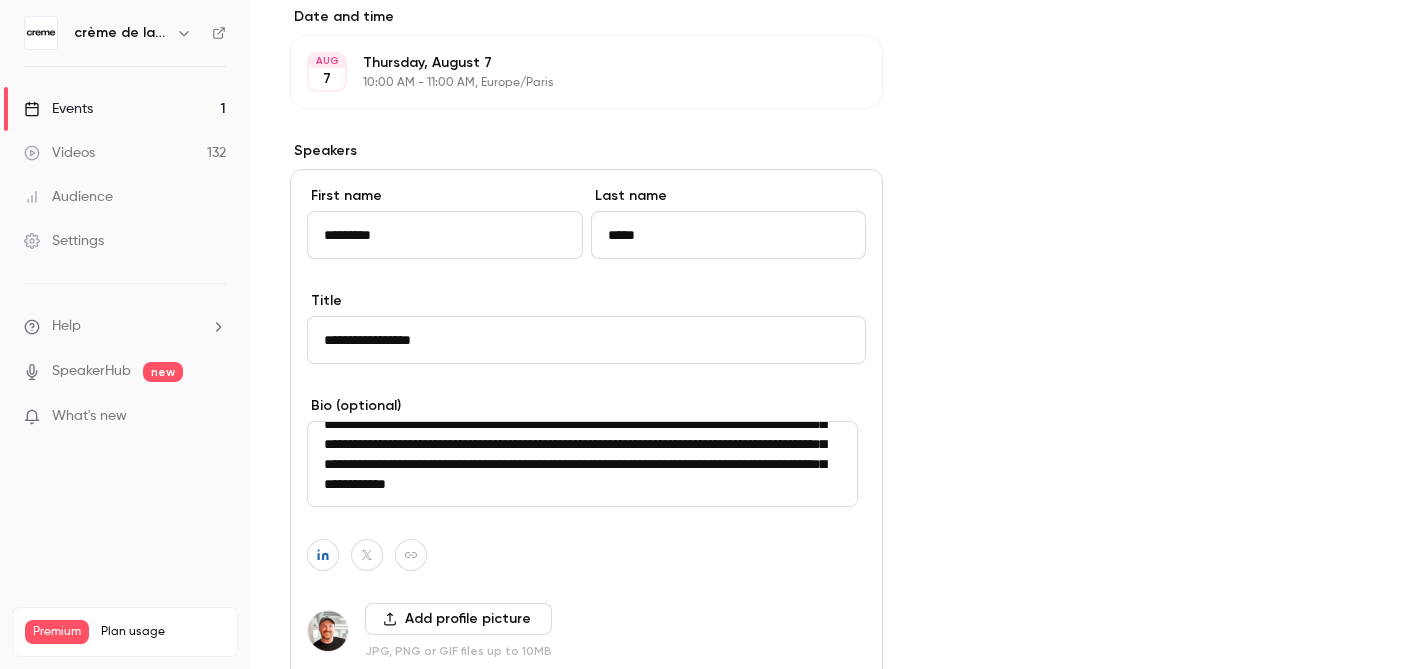 scroll, scrollTop: 61, scrollLeft: 0, axis: vertical 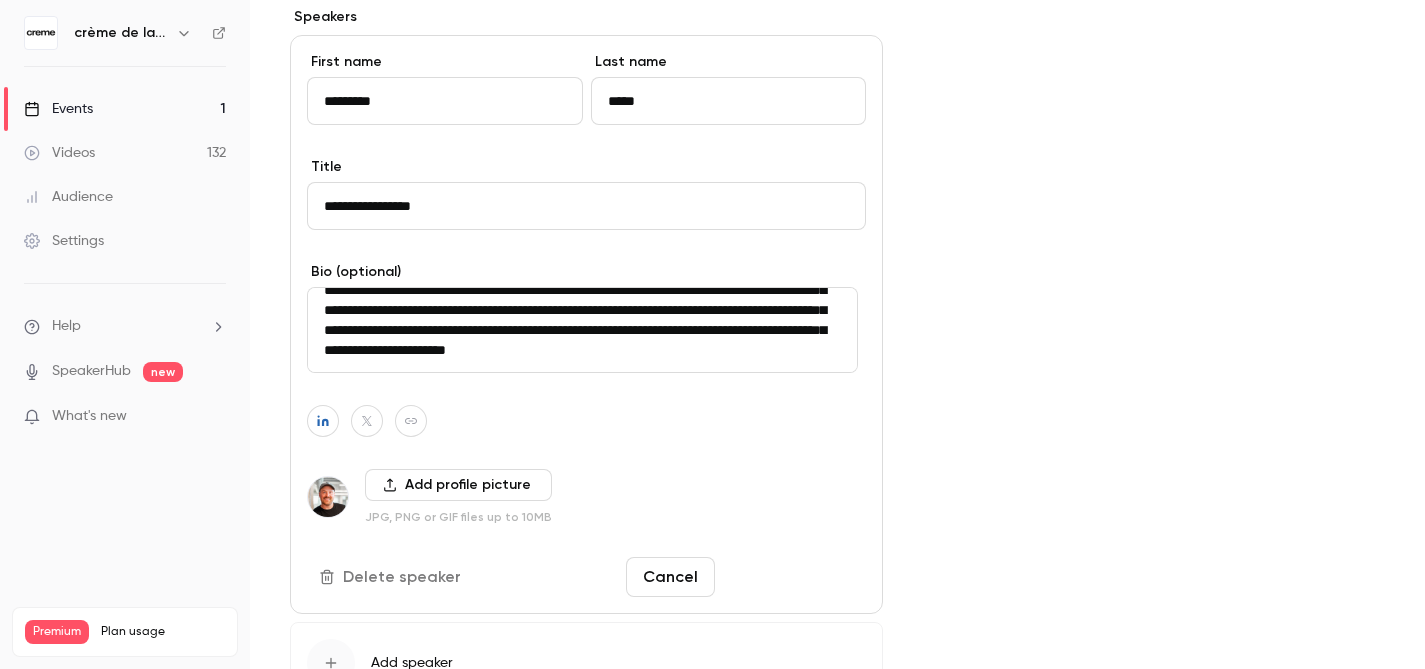 type on "**********" 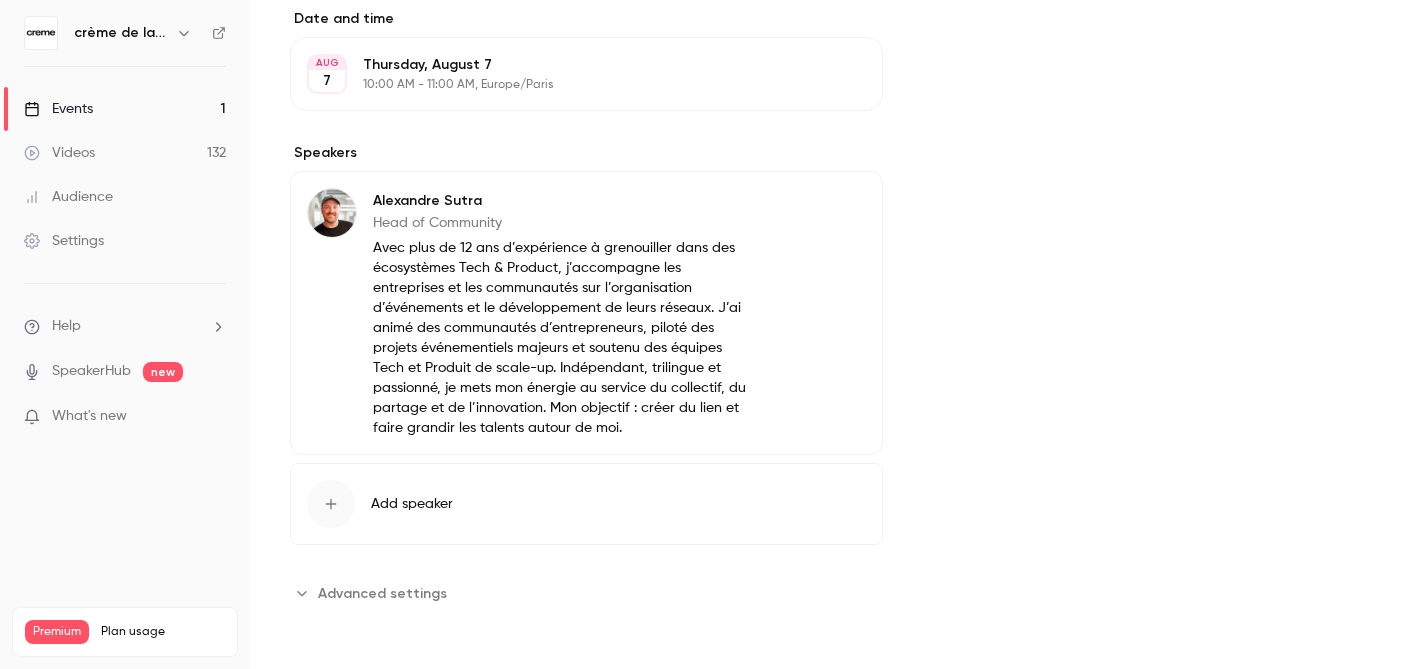 scroll, scrollTop: 0, scrollLeft: 0, axis: both 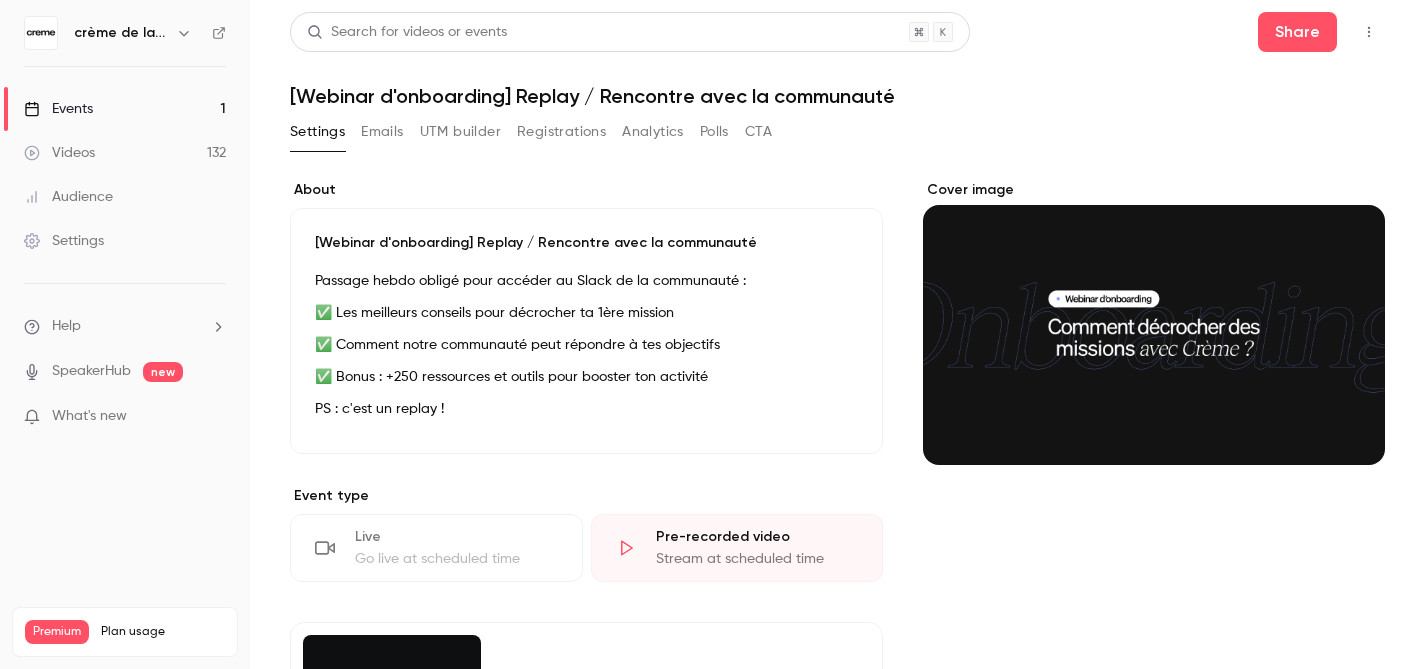 click on "Videos" at bounding box center (59, 153) 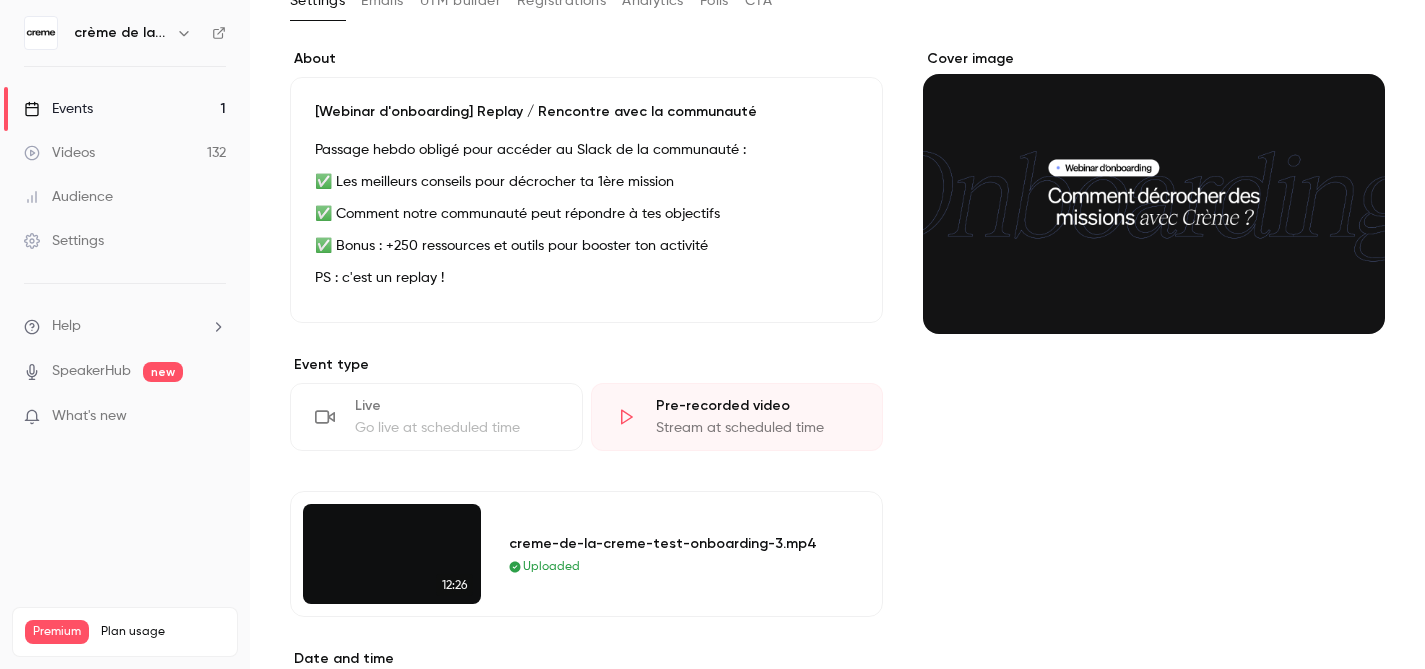 scroll, scrollTop: 0, scrollLeft: 0, axis: both 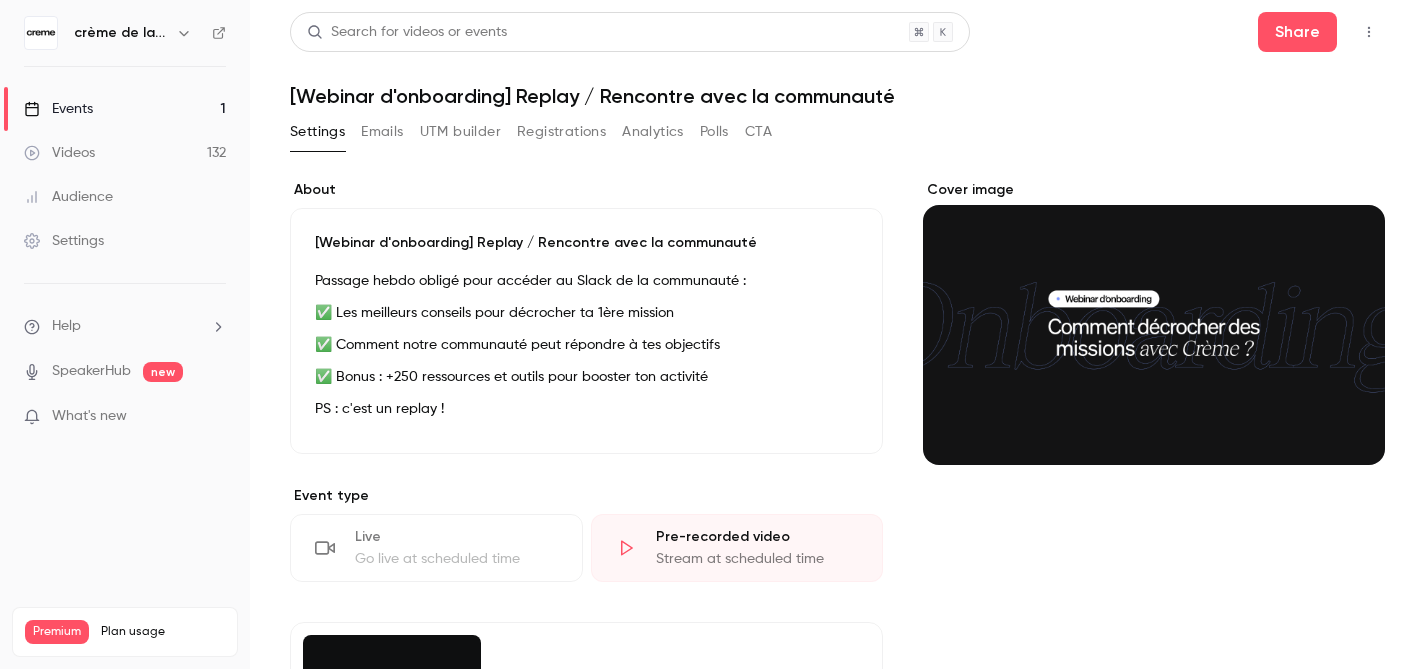 click on "Events" at bounding box center [58, 109] 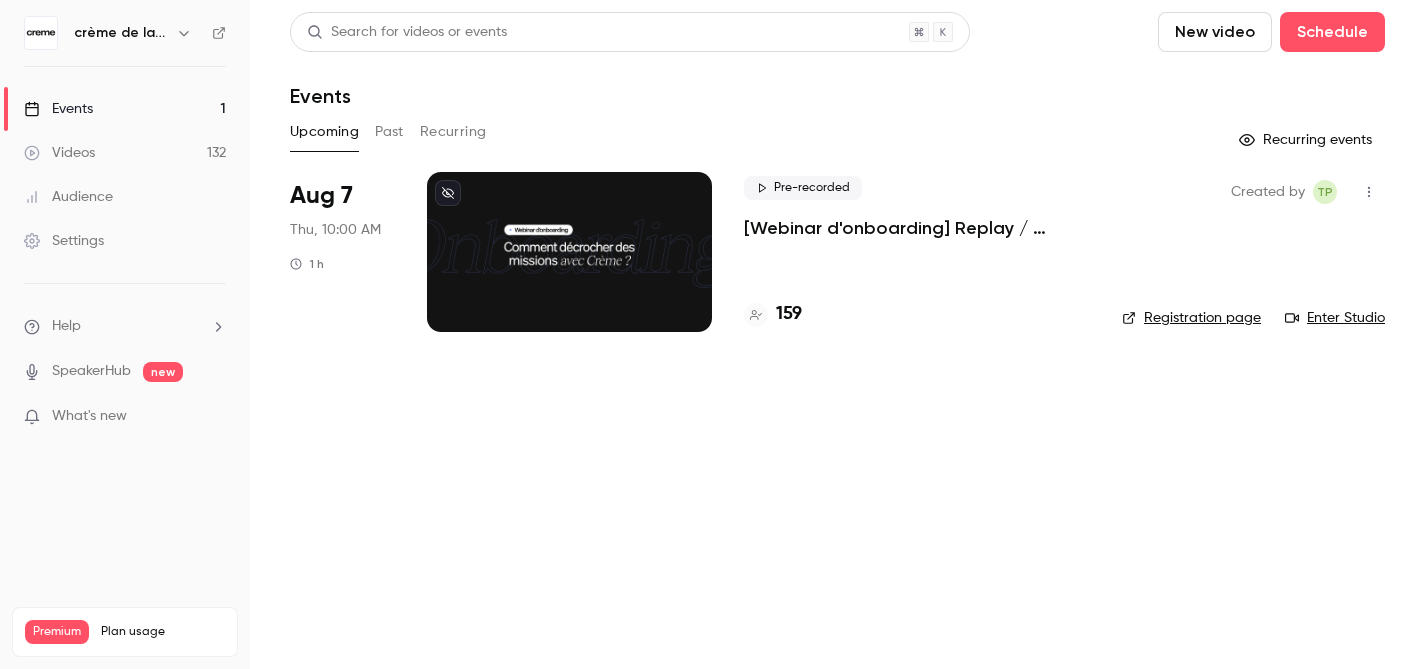 click on "New video" at bounding box center (1215, 32) 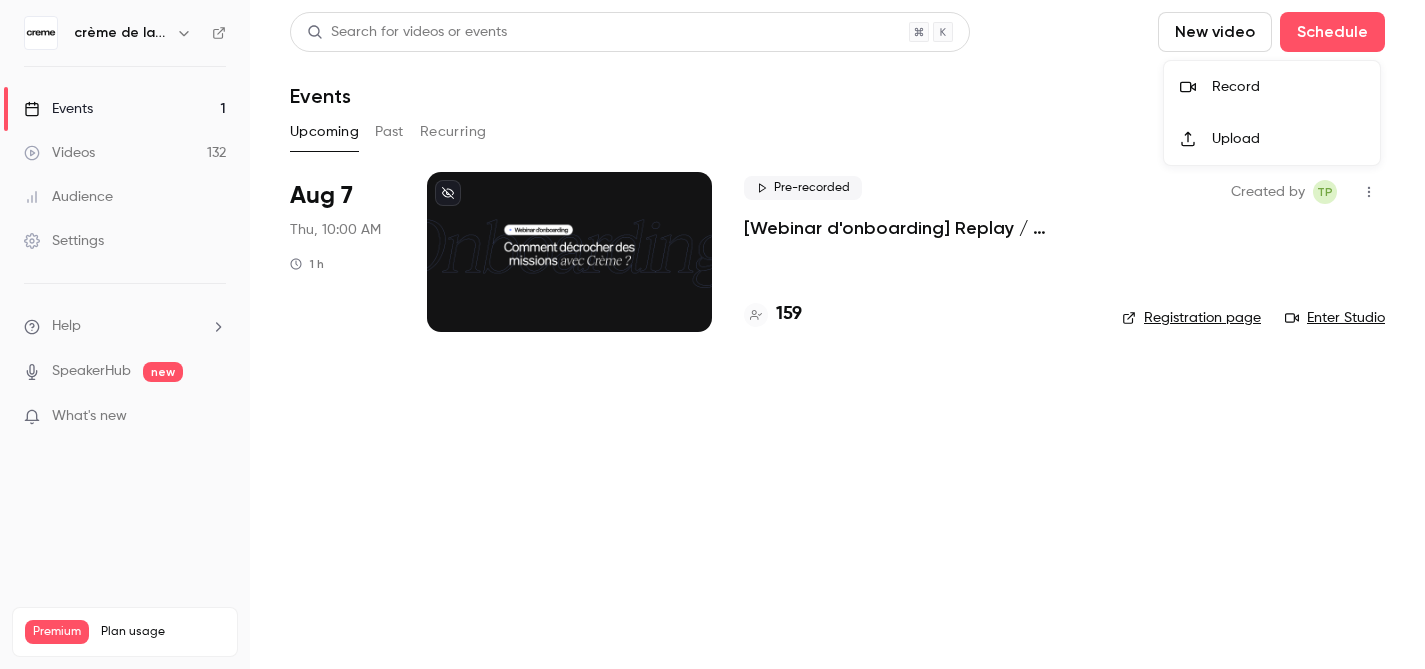 click on "Record" at bounding box center (1288, 87) 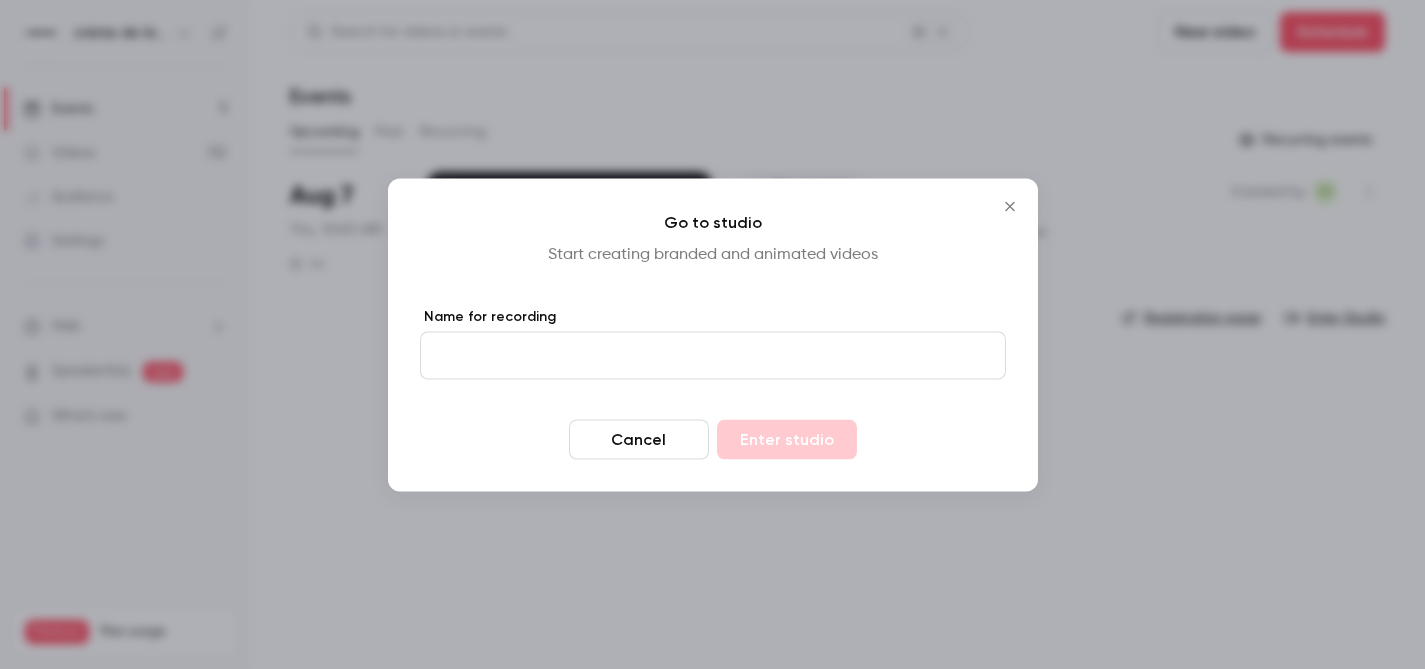 click on "Name for recording" at bounding box center [713, 355] 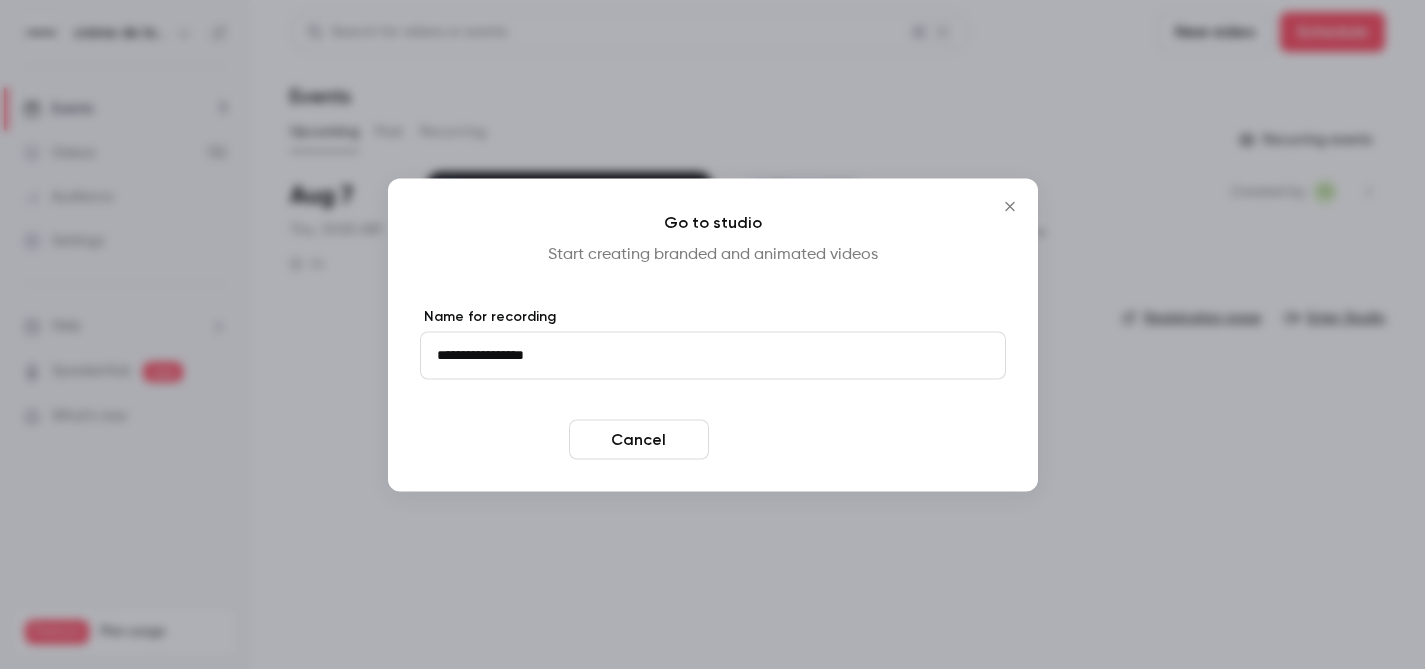 type on "**********" 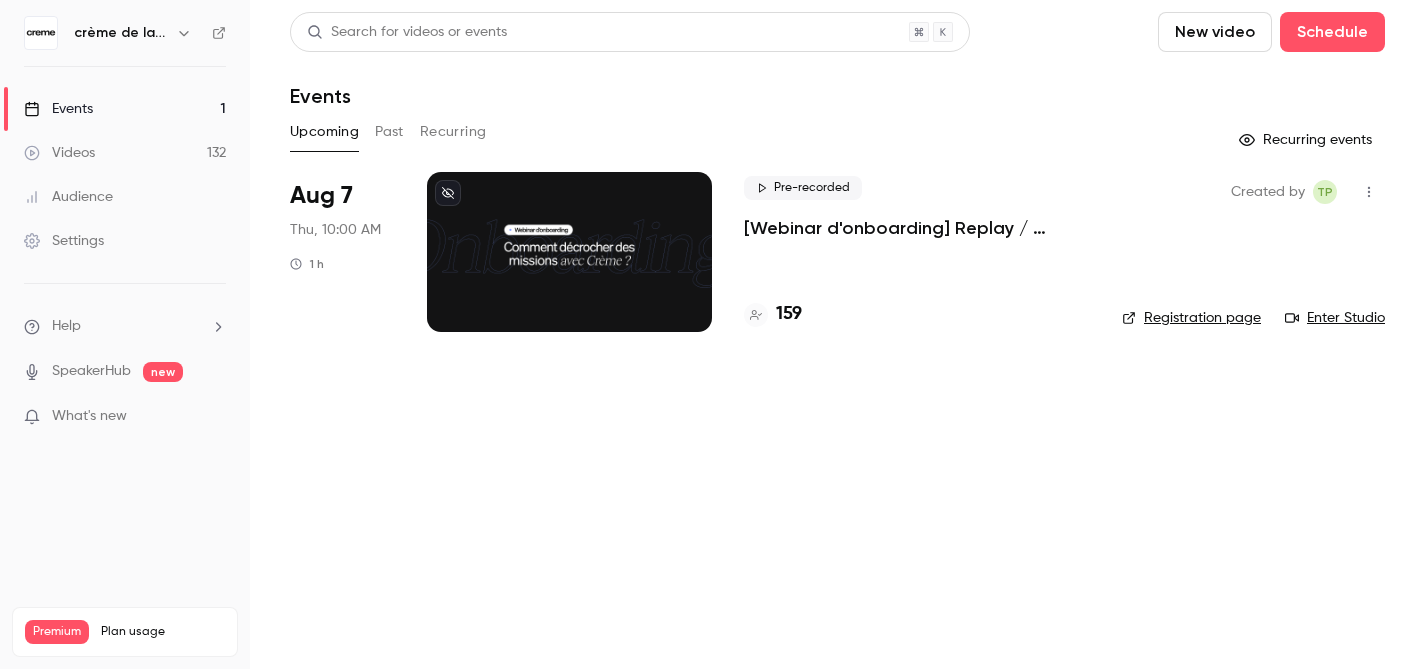 click on "Videos" at bounding box center (59, 153) 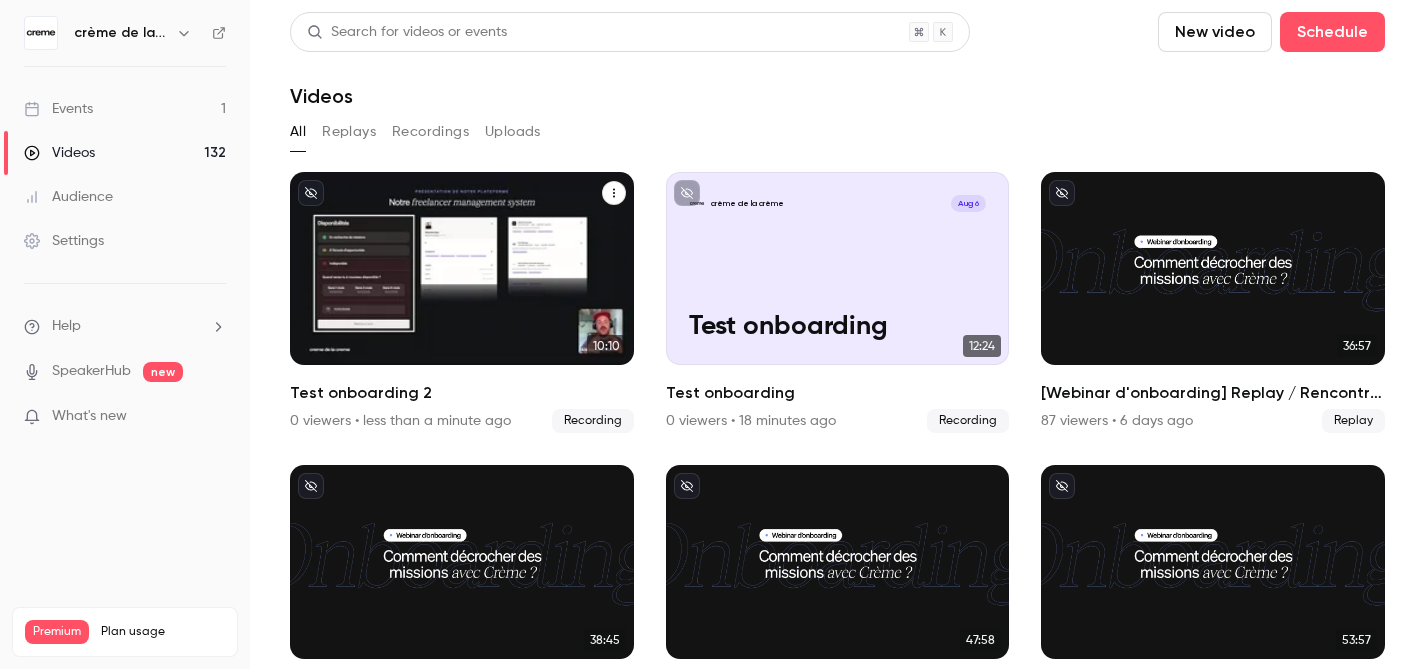 click at bounding box center (614, 193) 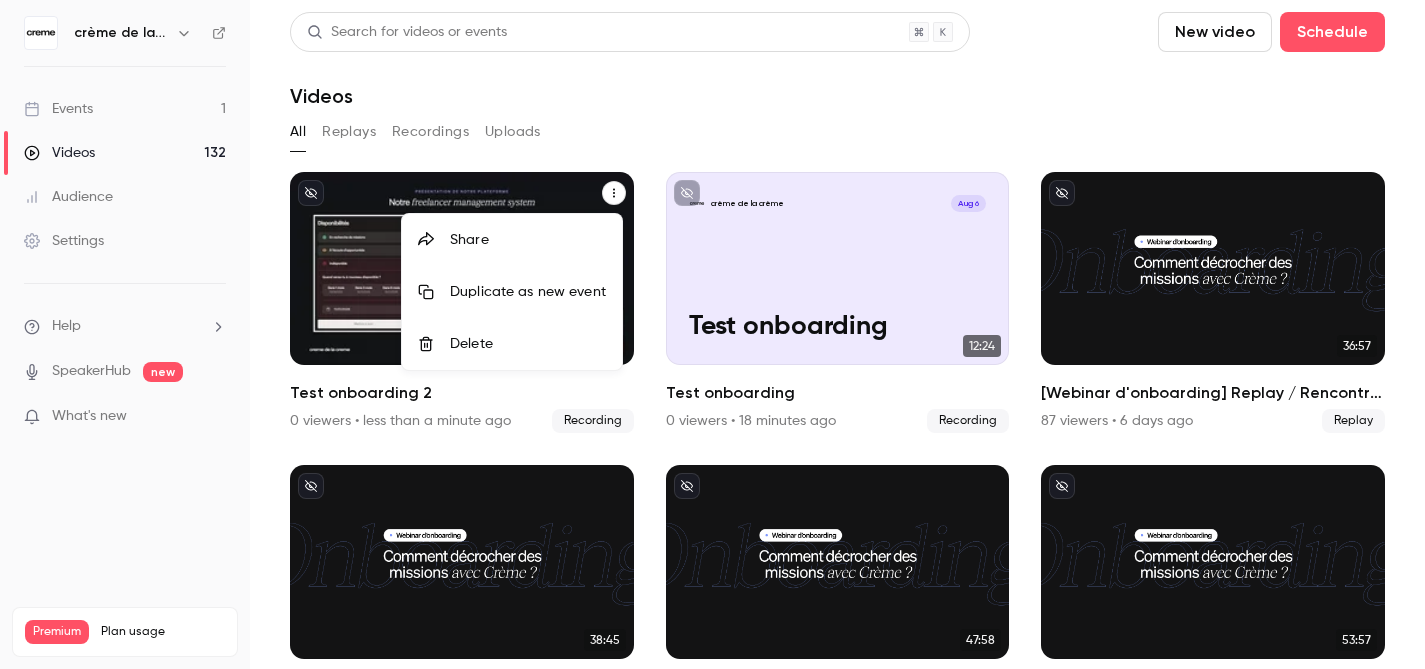 click at bounding box center (712, 334) 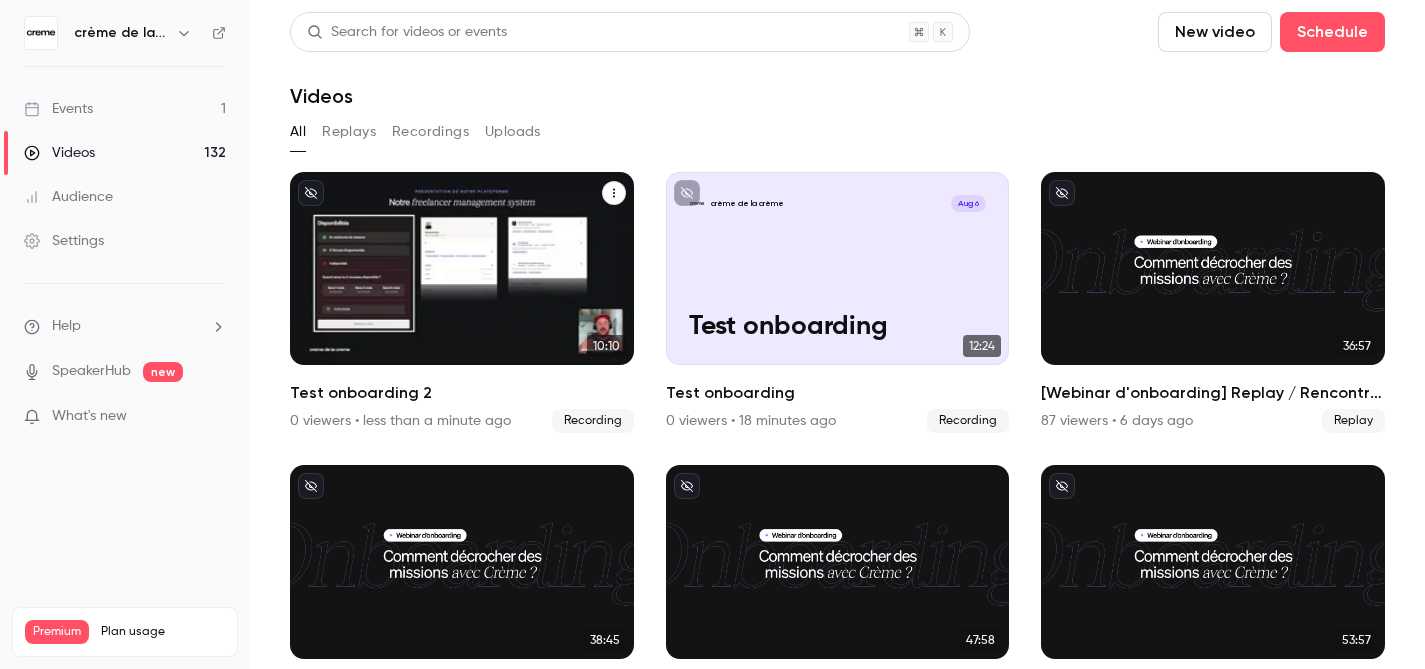 click on "crème de la crème Aug 6" at bounding box center [462, 203] 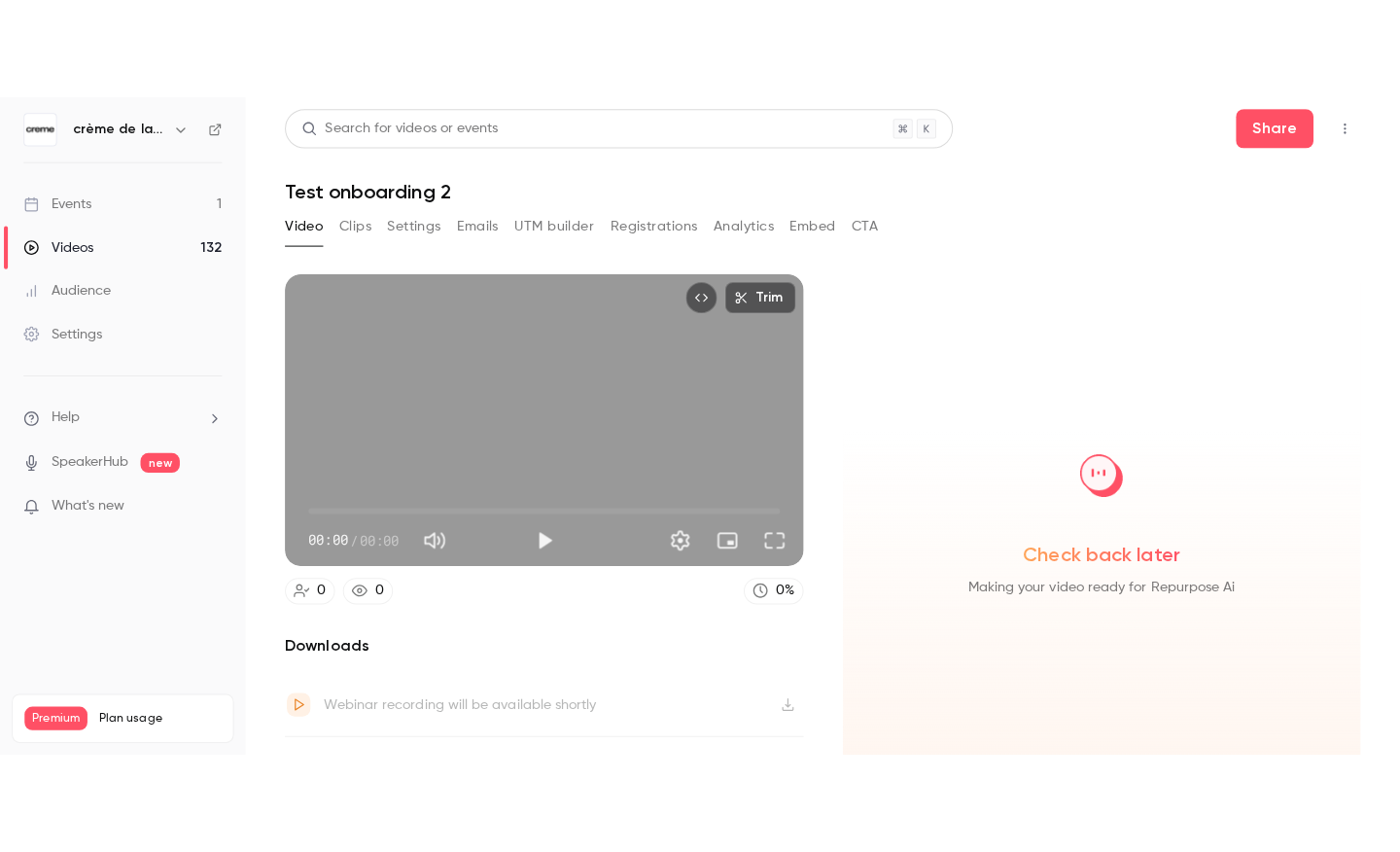 scroll, scrollTop: 40, scrollLeft: 0, axis: vertical 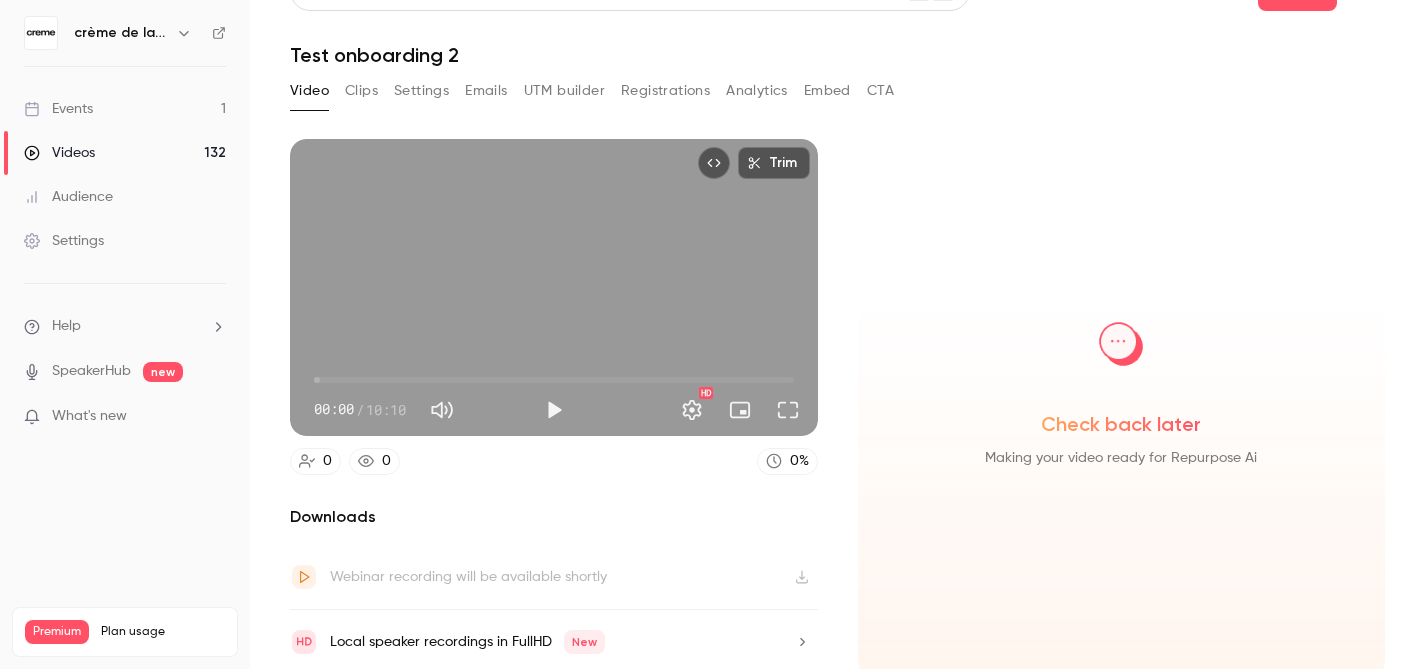 click on "Webinar recording will be available shortly" at bounding box center [554, 577] 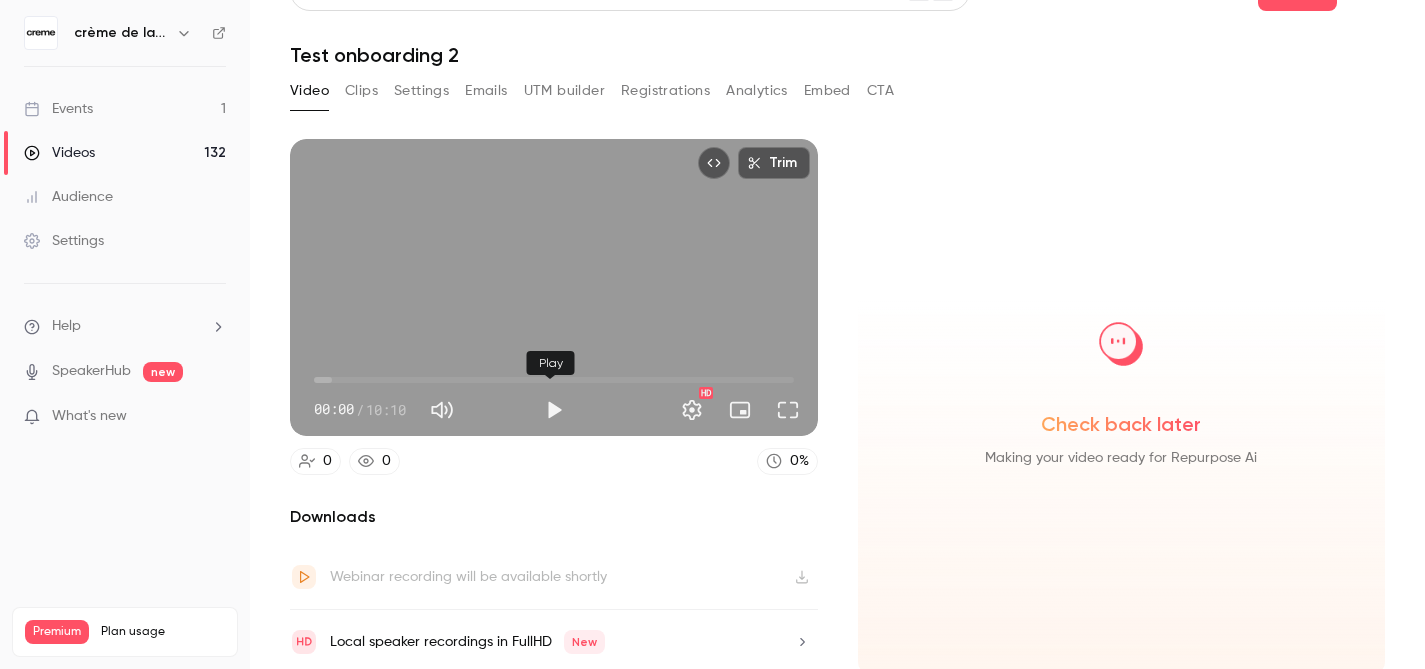 click at bounding box center [554, 410] 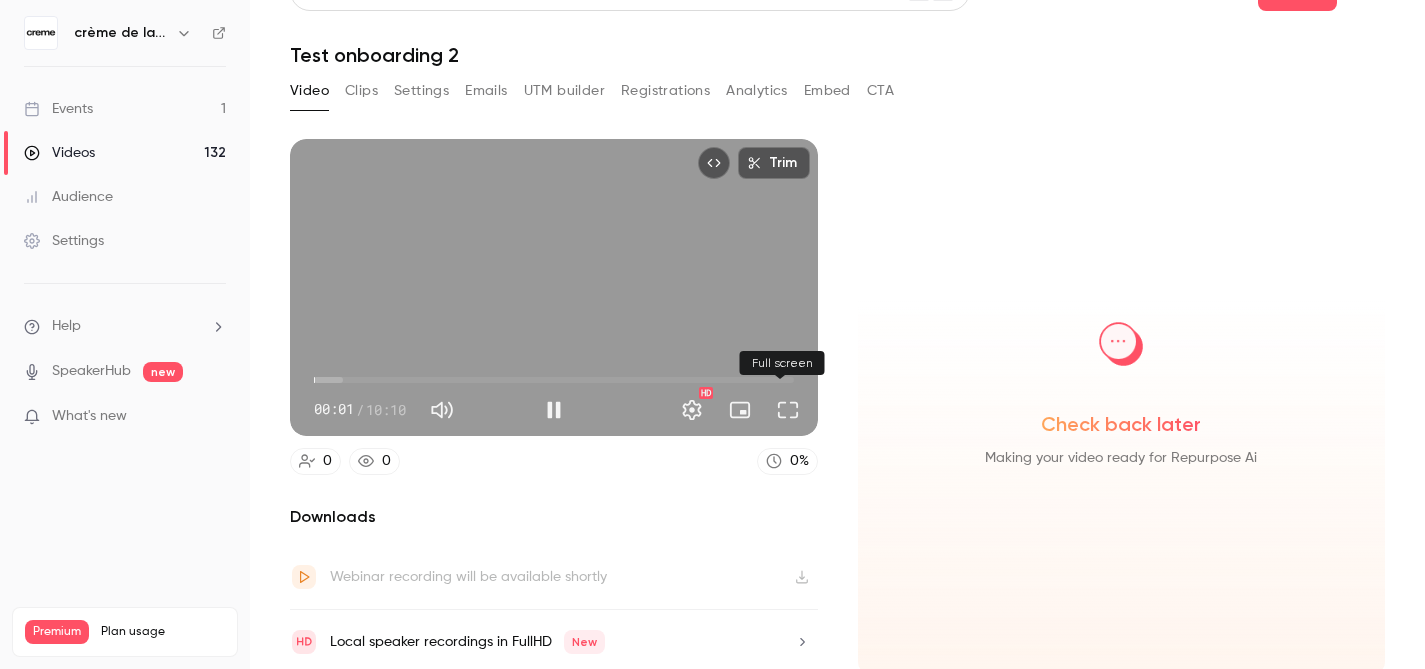 click at bounding box center [788, 410] 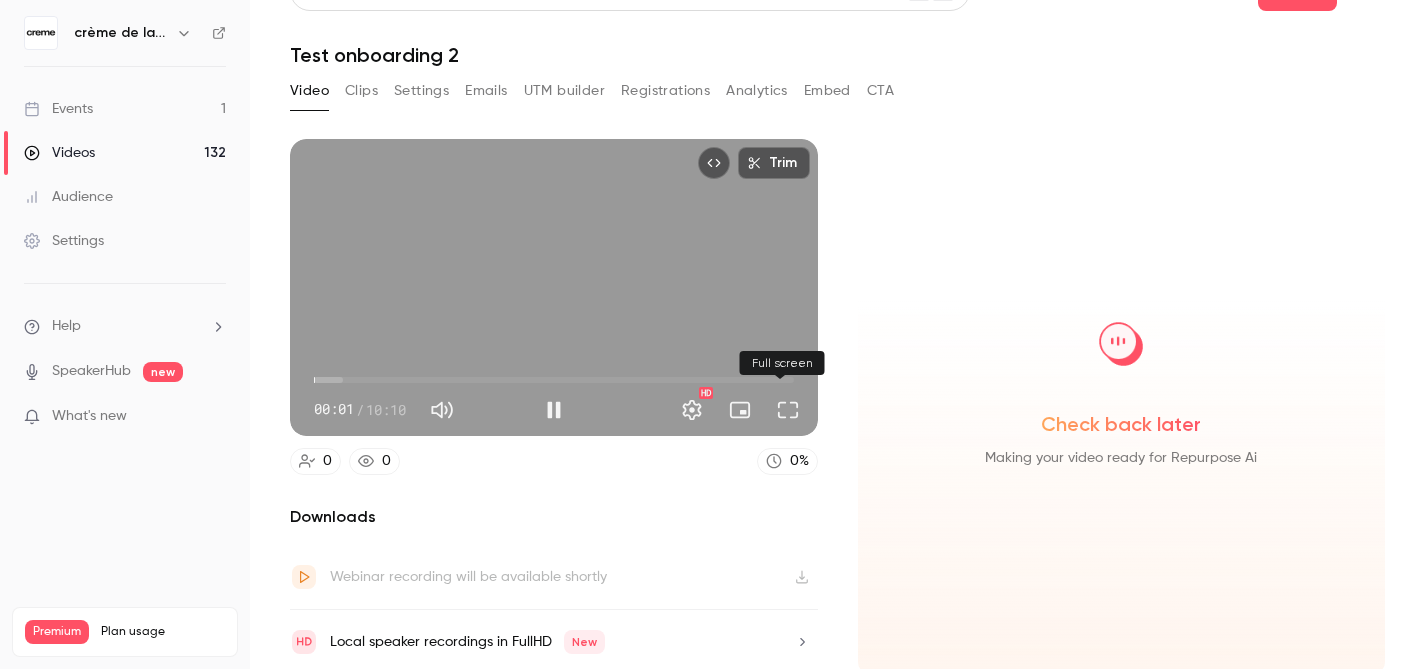 scroll, scrollTop: 0, scrollLeft: 0, axis: both 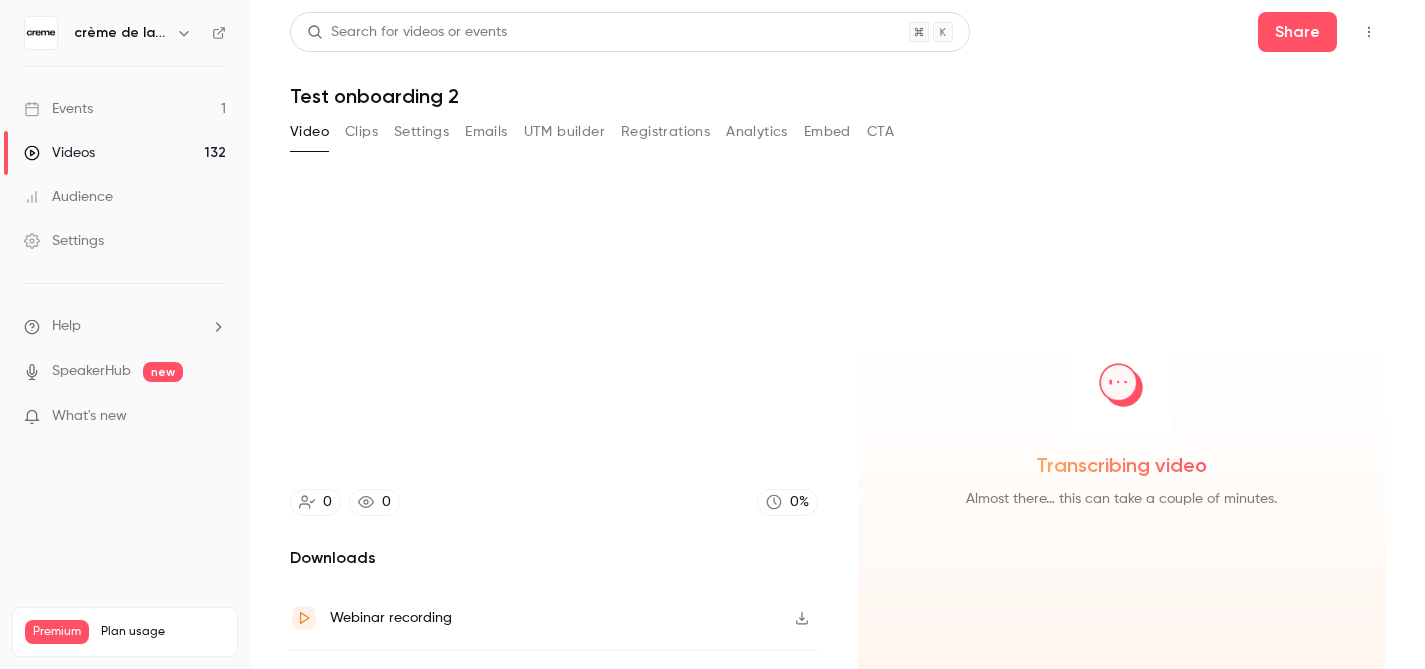 click 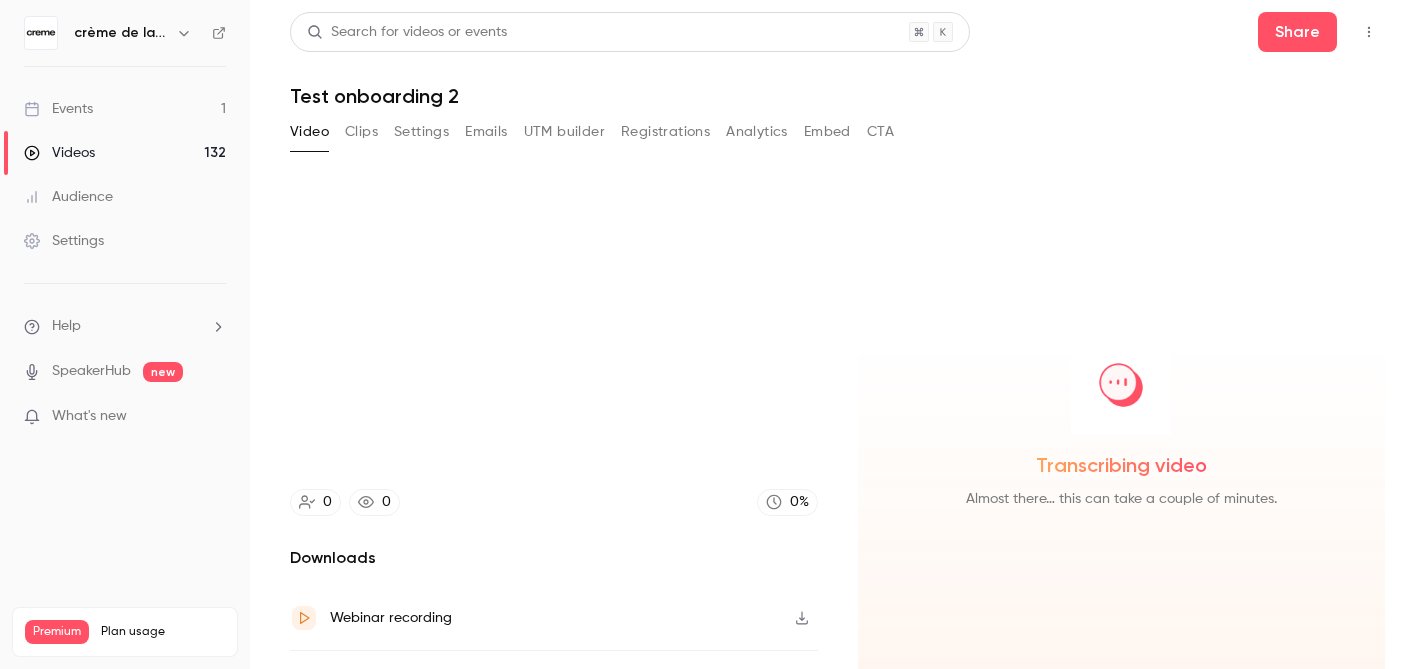 type on "****" 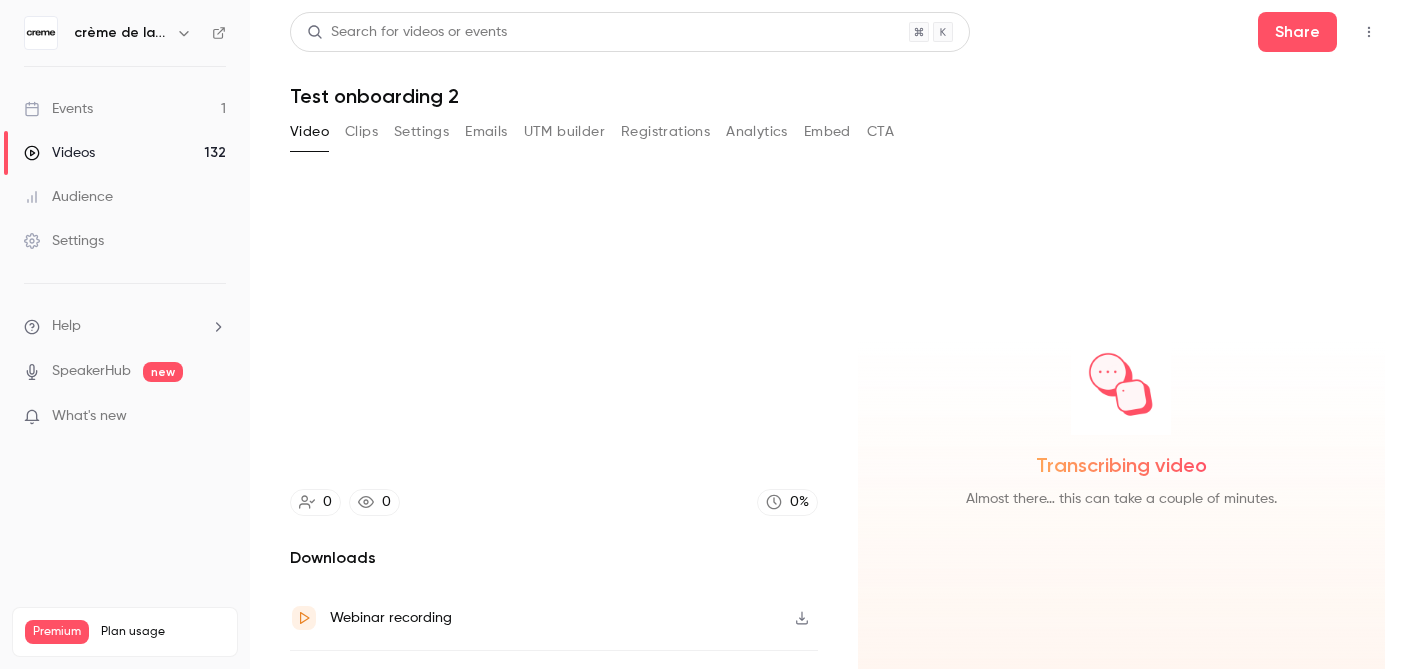 click on "Events" at bounding box center (58, 109) 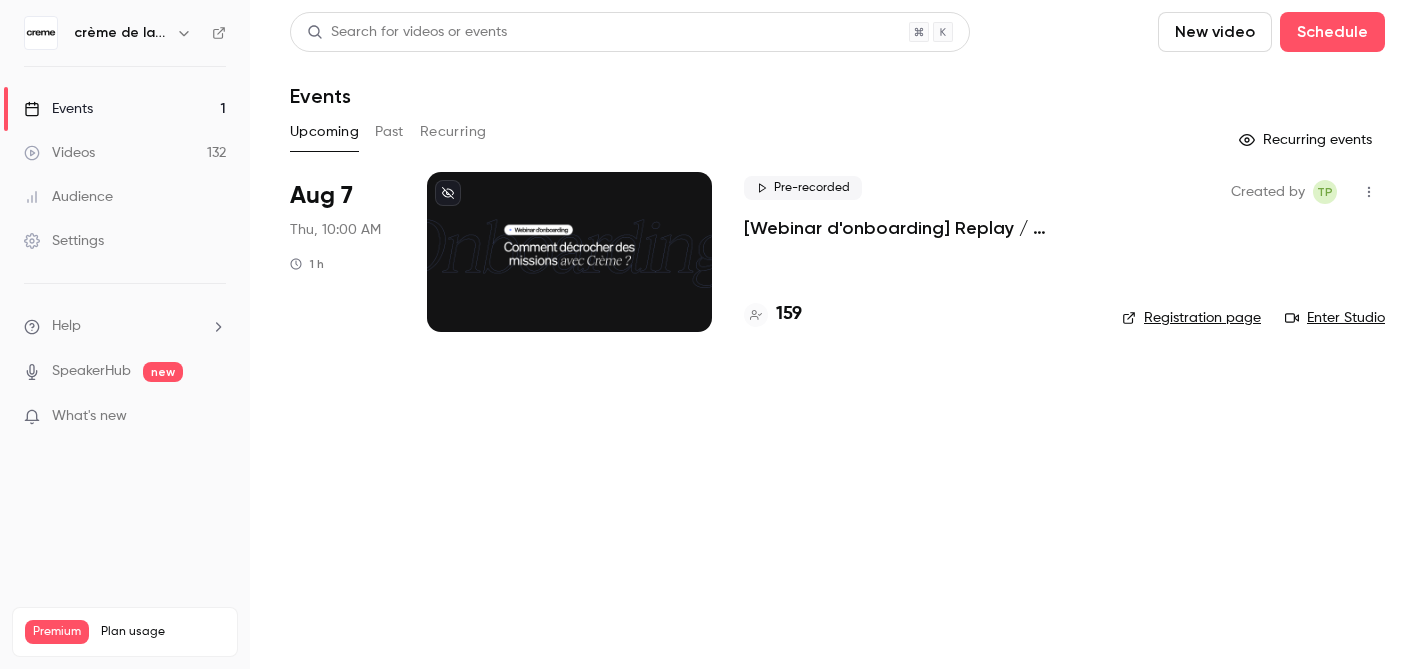click at bounding box center (569, 252) 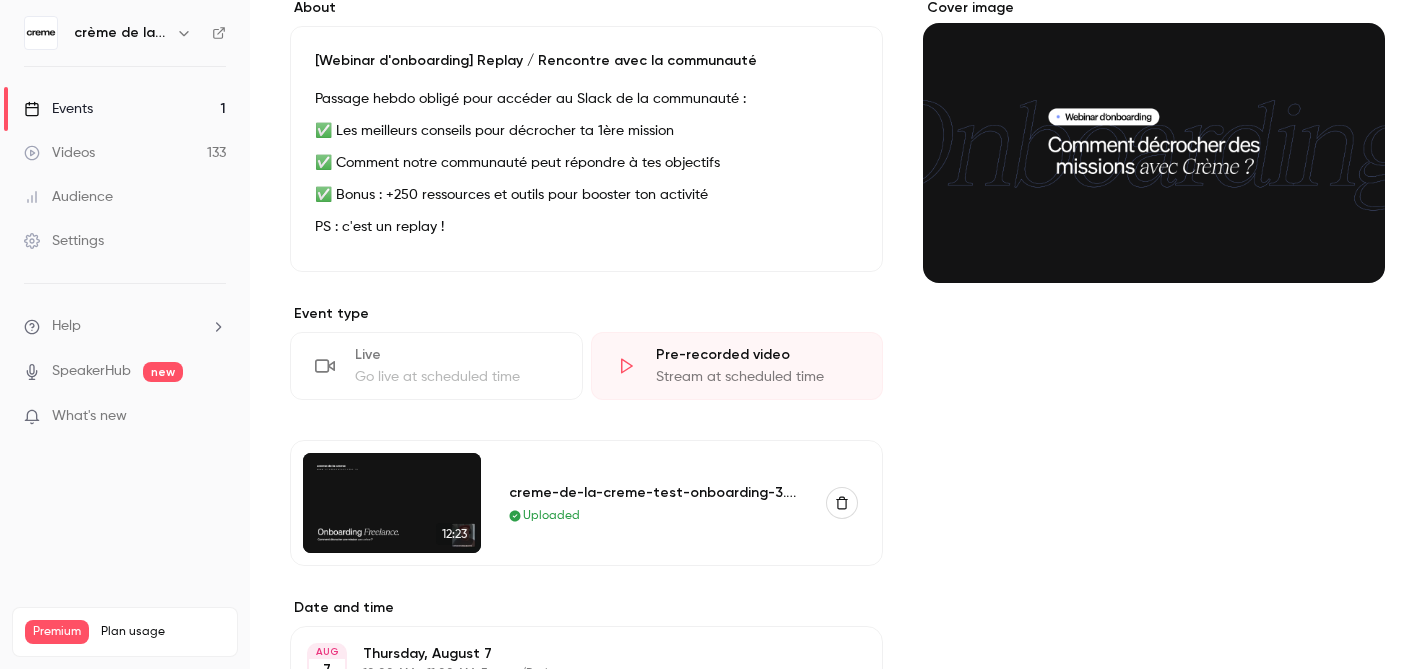 scroll, scrollTop: 220, scrollLeft: 0, axis: vertical 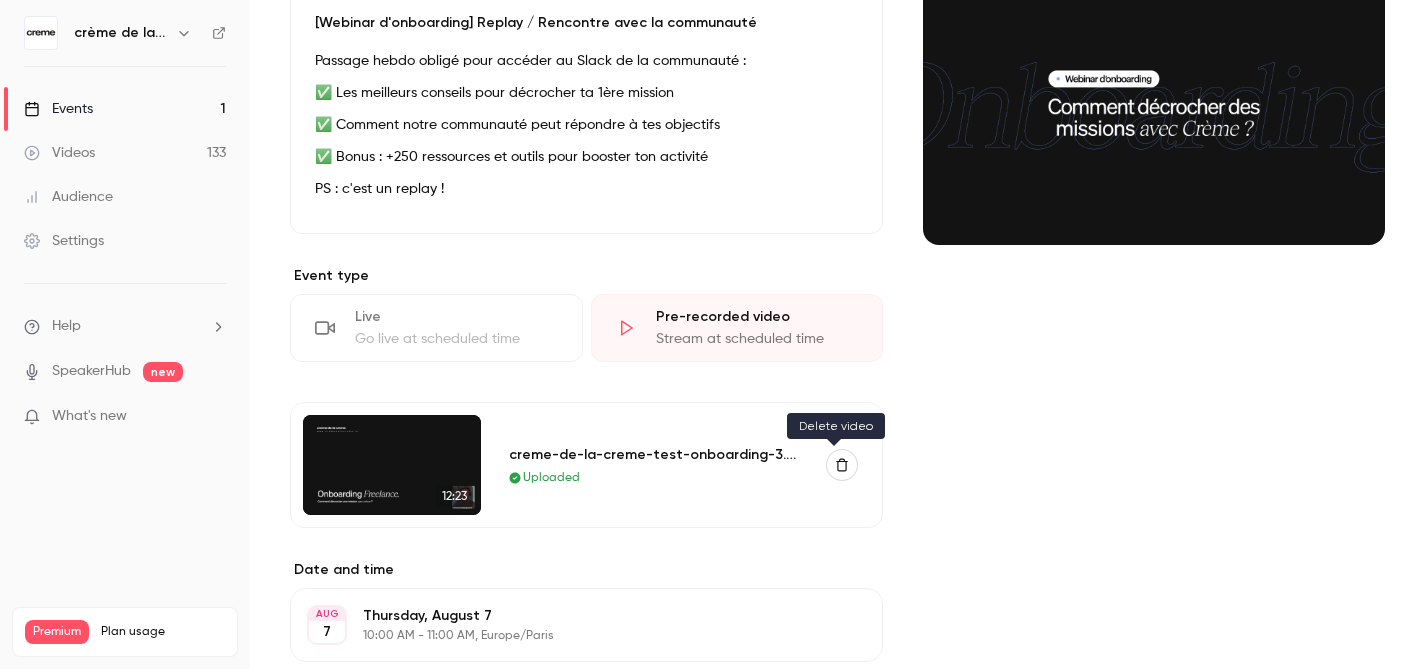 click 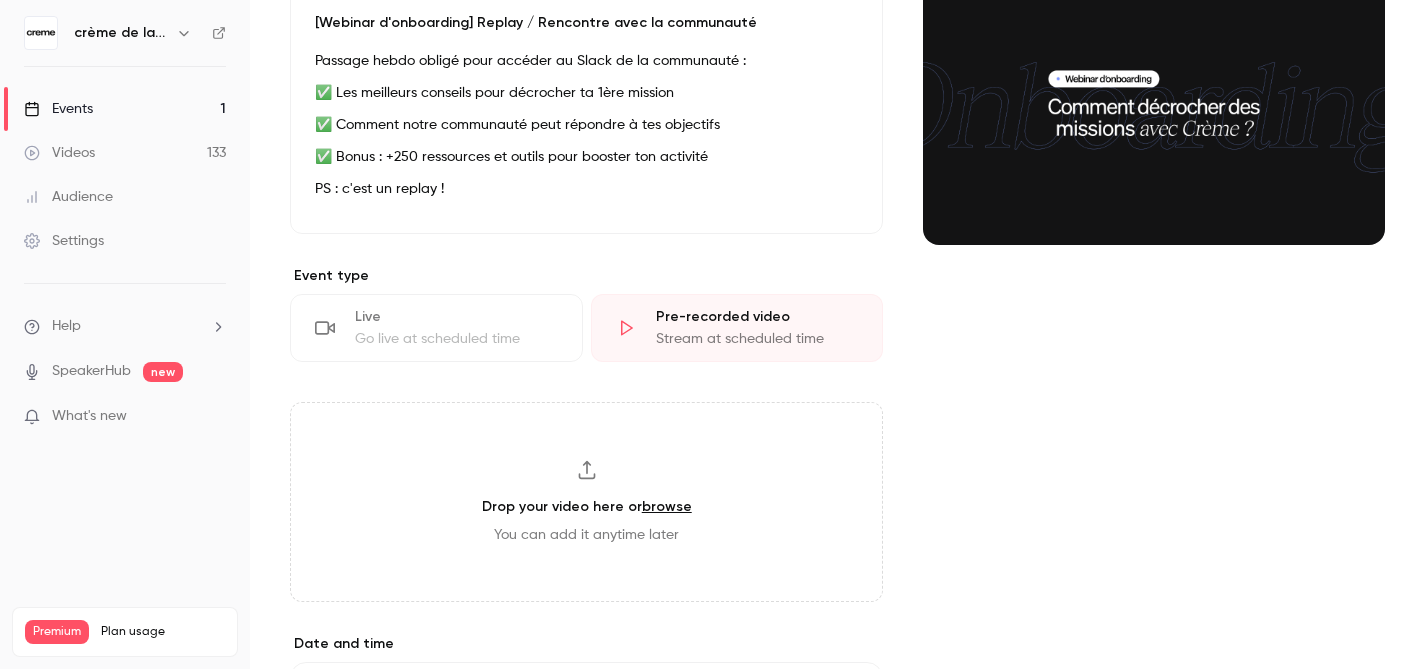 click 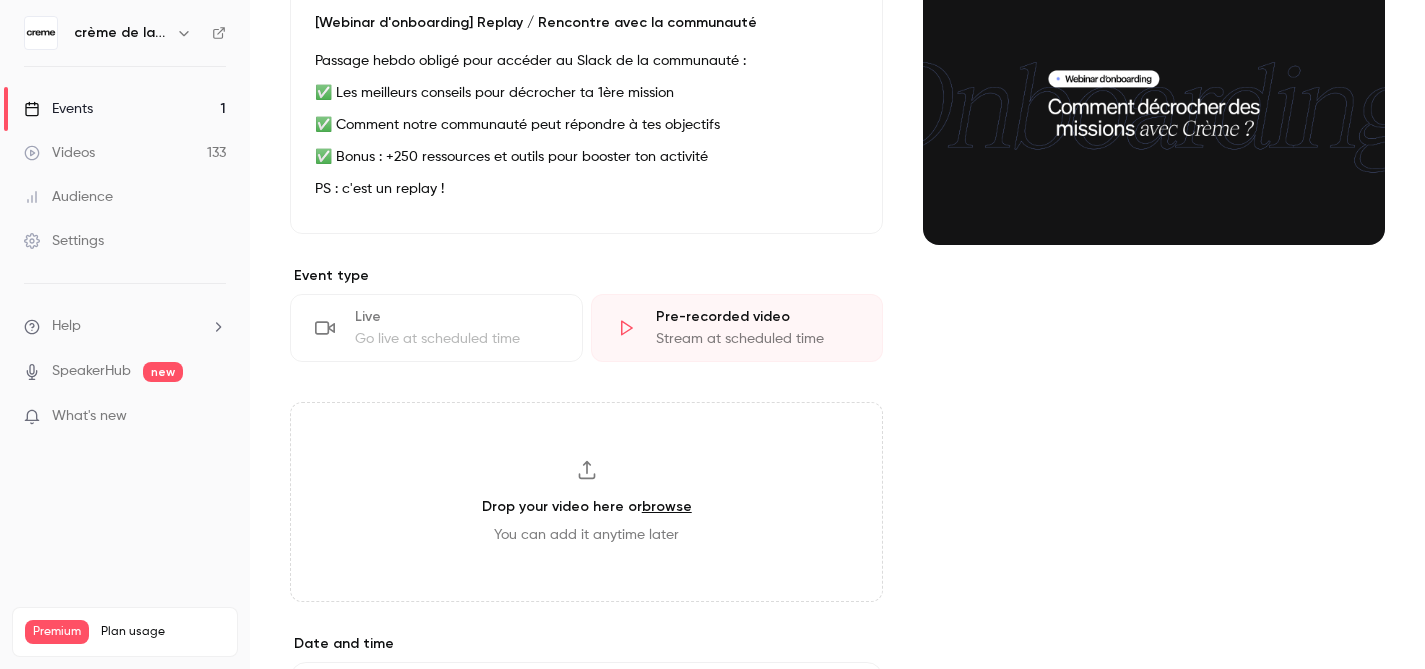 type on "**********" 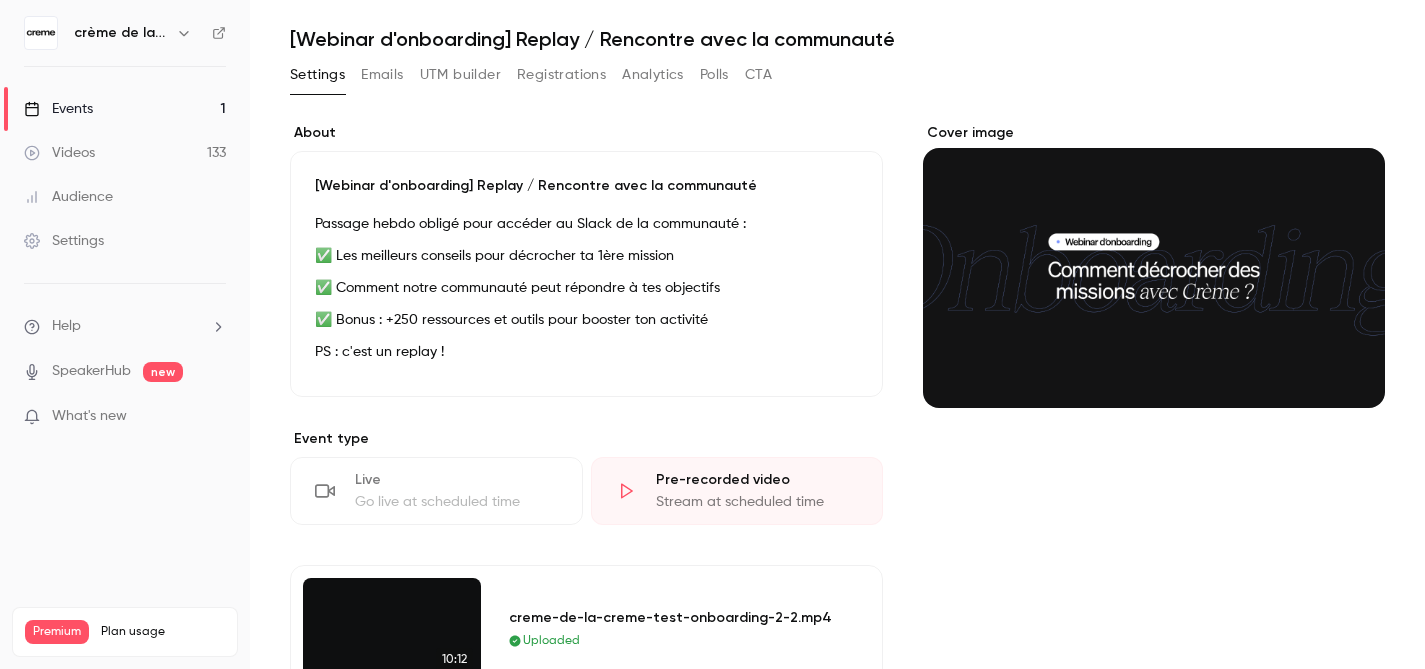 scroll, scrollTop: 0, scrollLeft: 0, axis: both 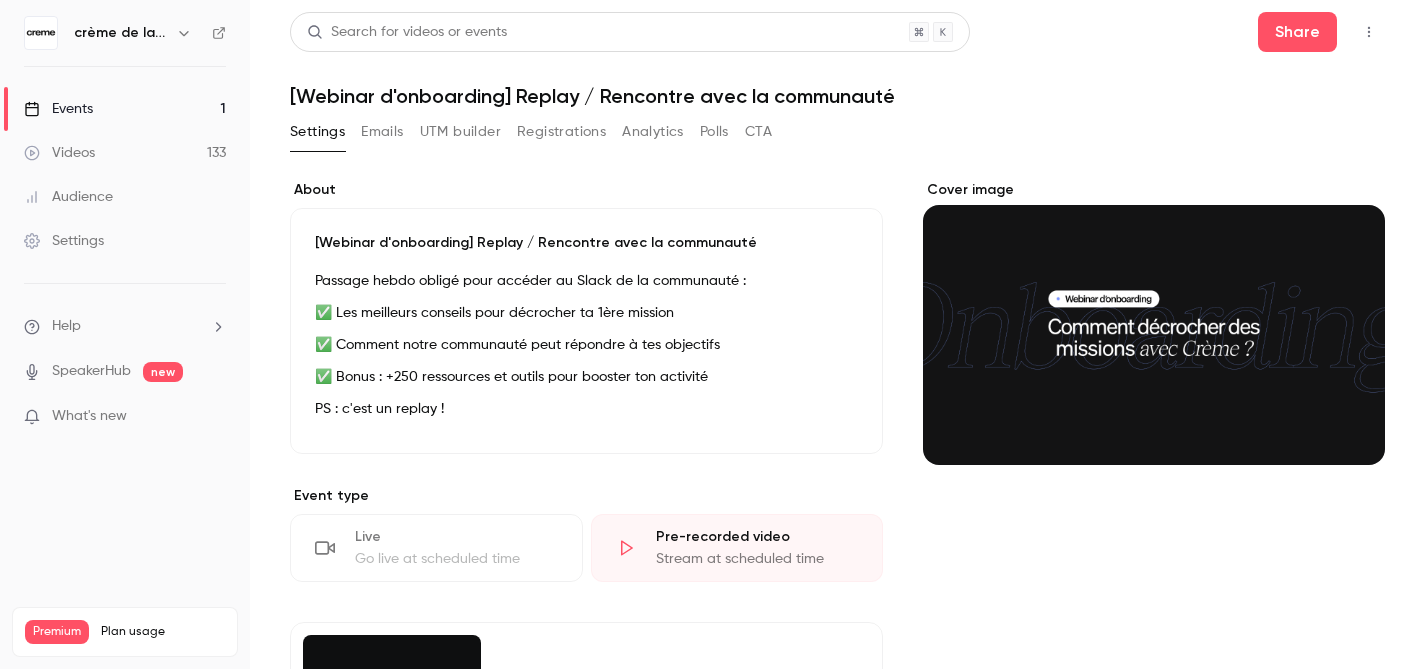 click on "Events 1" at bounding box center [125, 109] 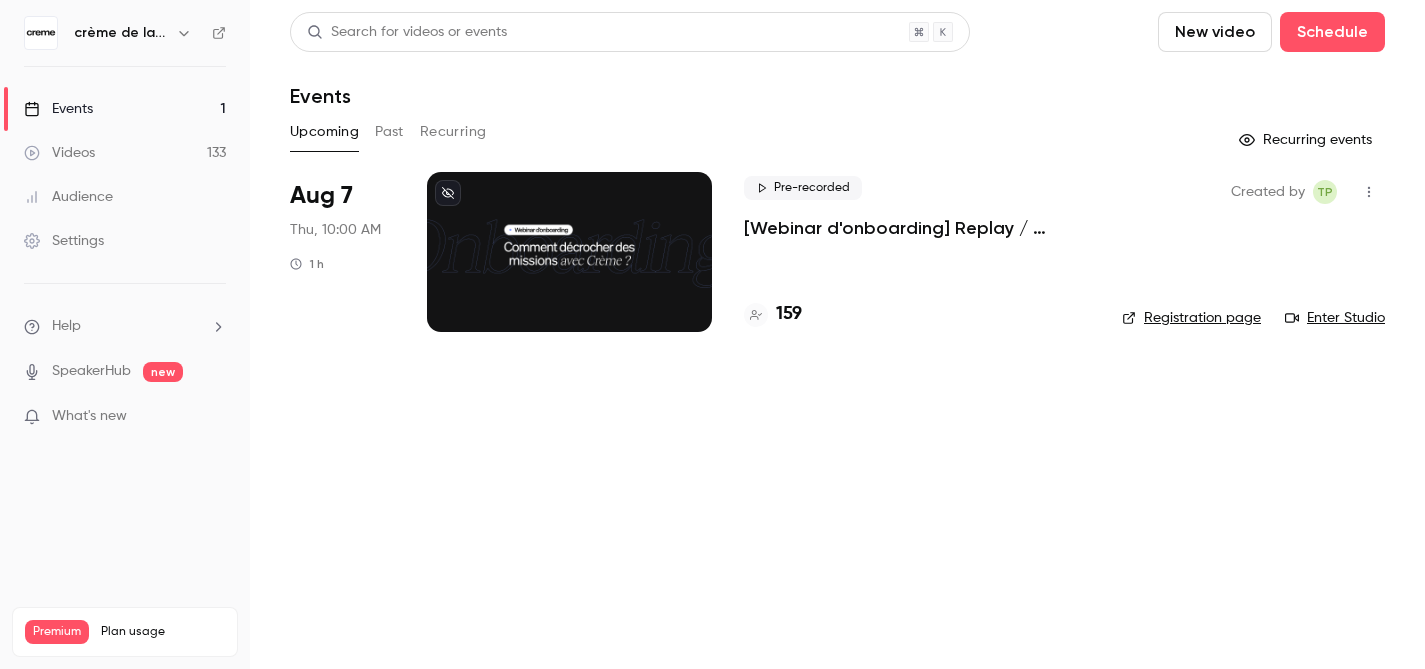 click at bounding box center (569, 252) 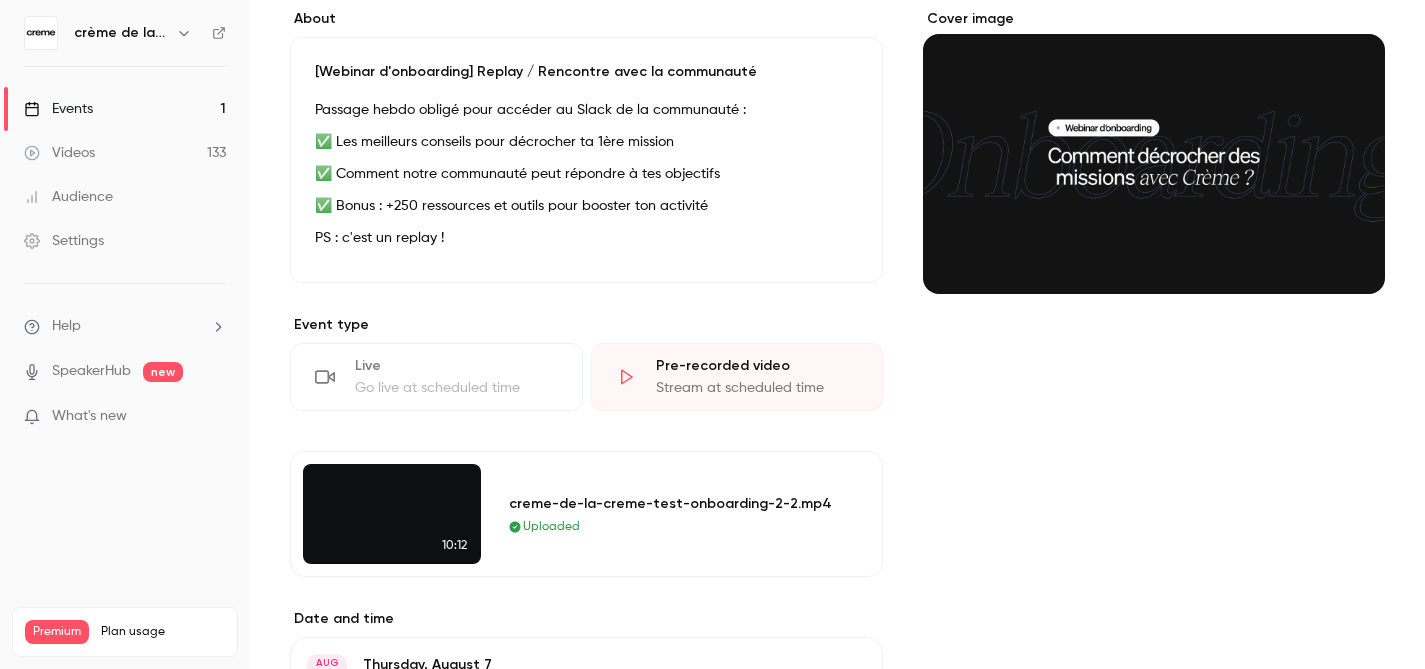 scroll, scrollTop: 351, scrollLeft: 0, axis: vertical 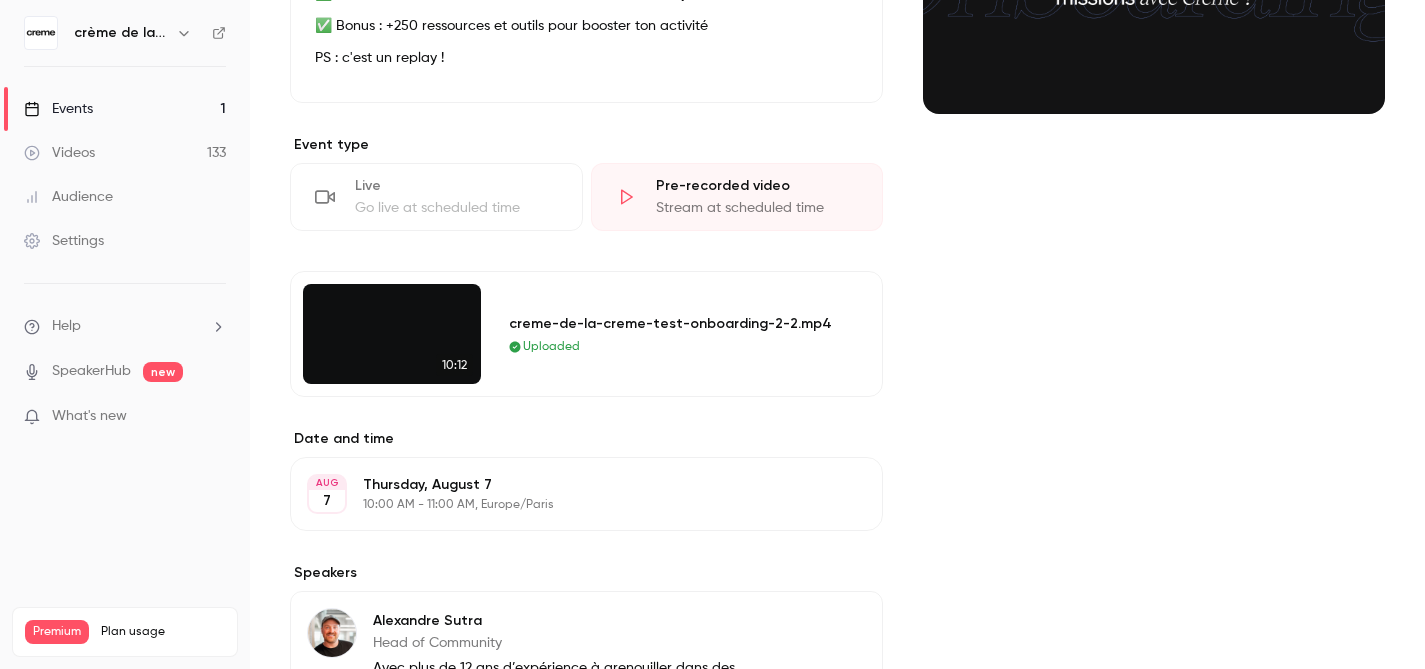 click at bounding box center (392, 334) 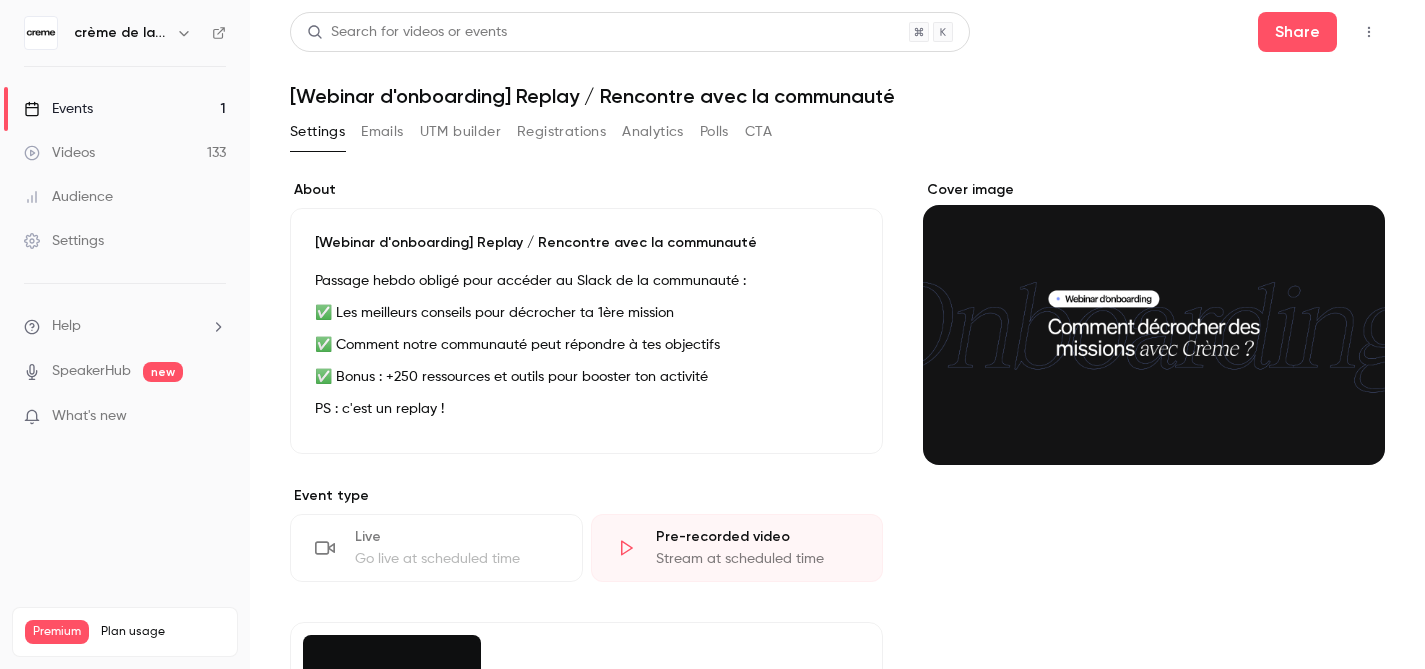 click on "Events 1" at bounding box center [125, 109] 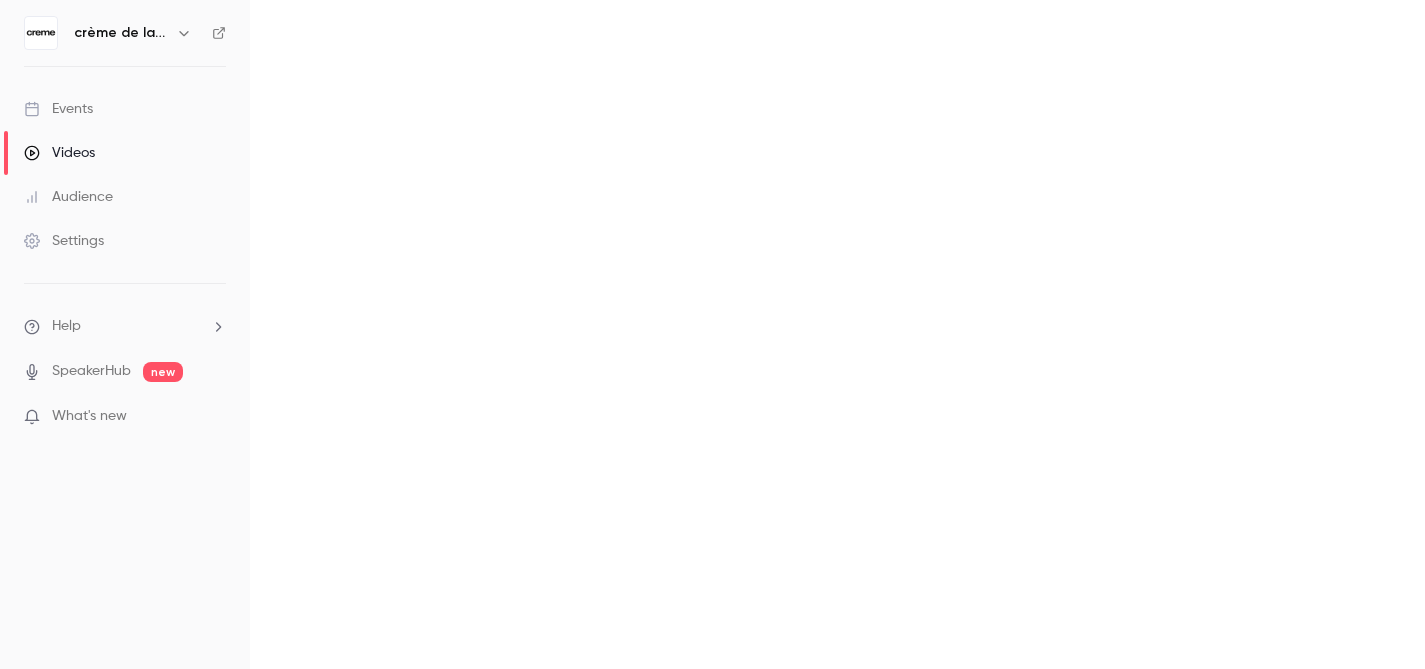scroll, scrollTop: 0, scrollLeft: 0, axis: both 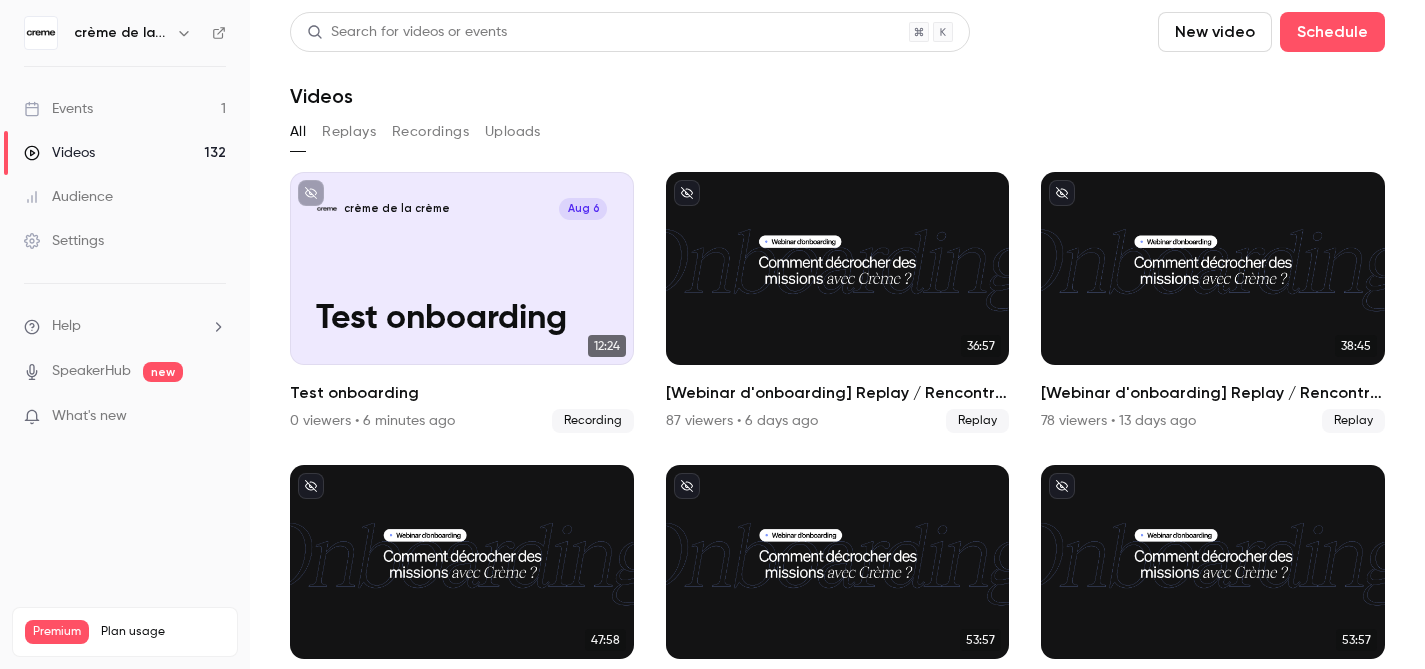 click on "Events 1" at bounding box center [125, 109] 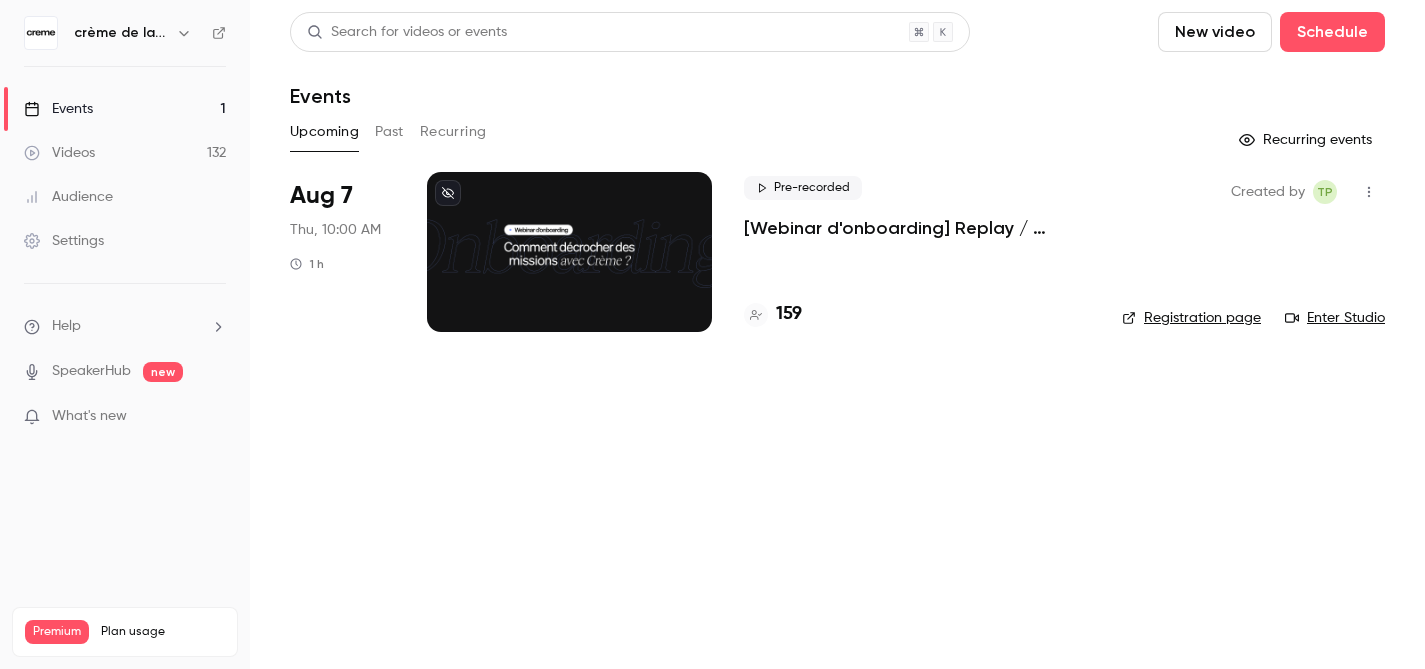 click at bounding box center [569, 252] 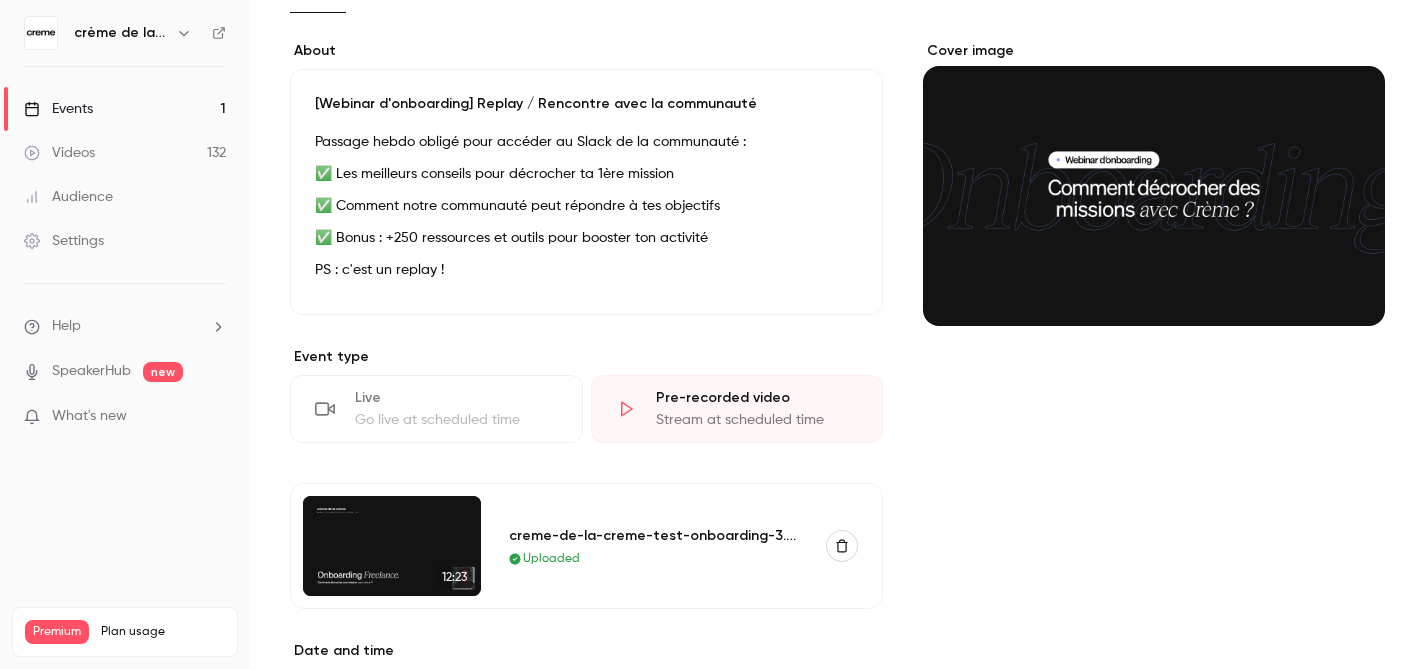 scroll, scrollTop: 179, scrollLeft: 0, axis: vertical 